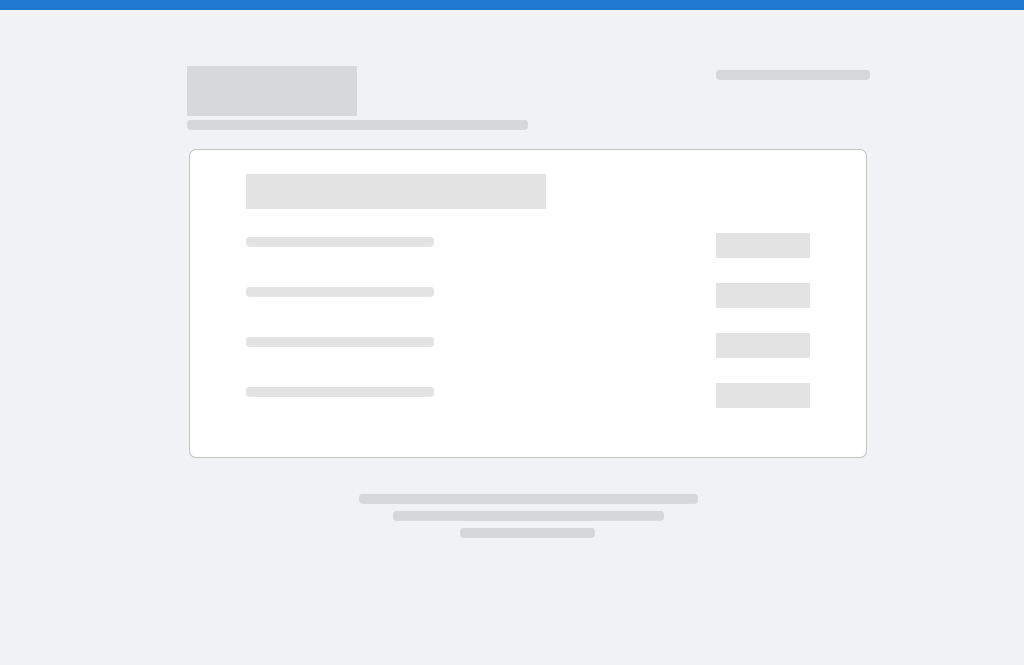 scroll, scrollTop: 0, scrollLeft: 0, axis: both 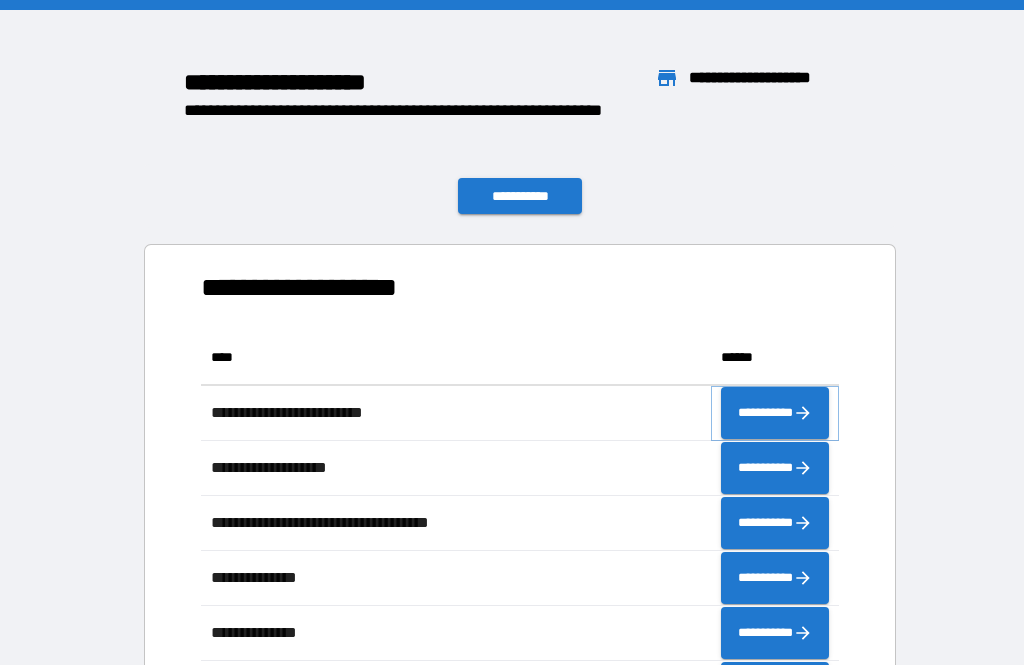 click on "**********" at bounding box center (775, 413) 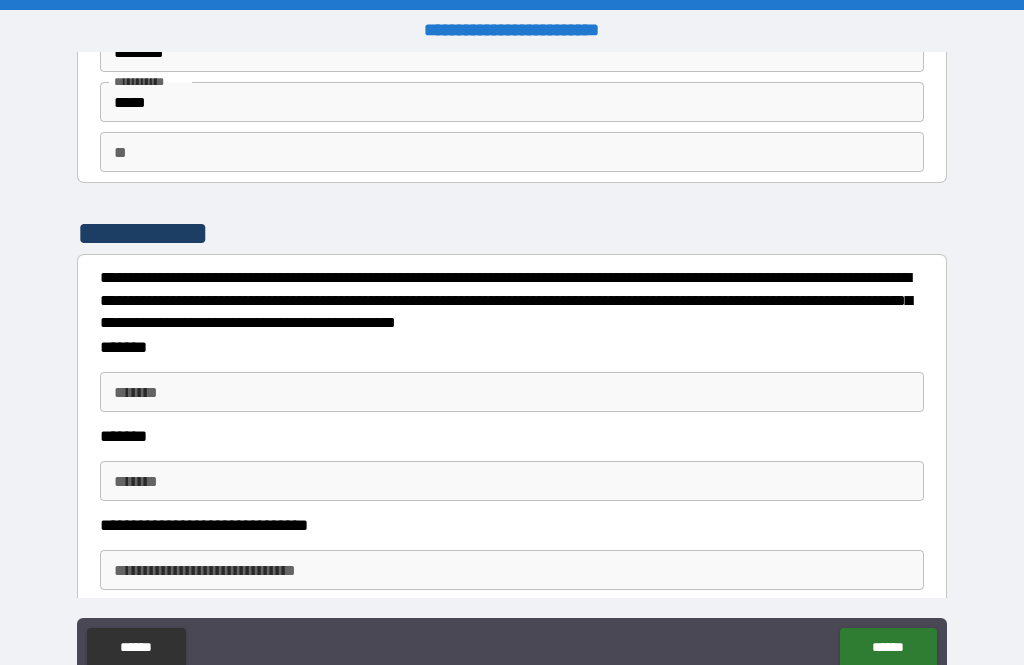 scroll, scrollTop: 114, scrollLeft: 0, axis: vertical 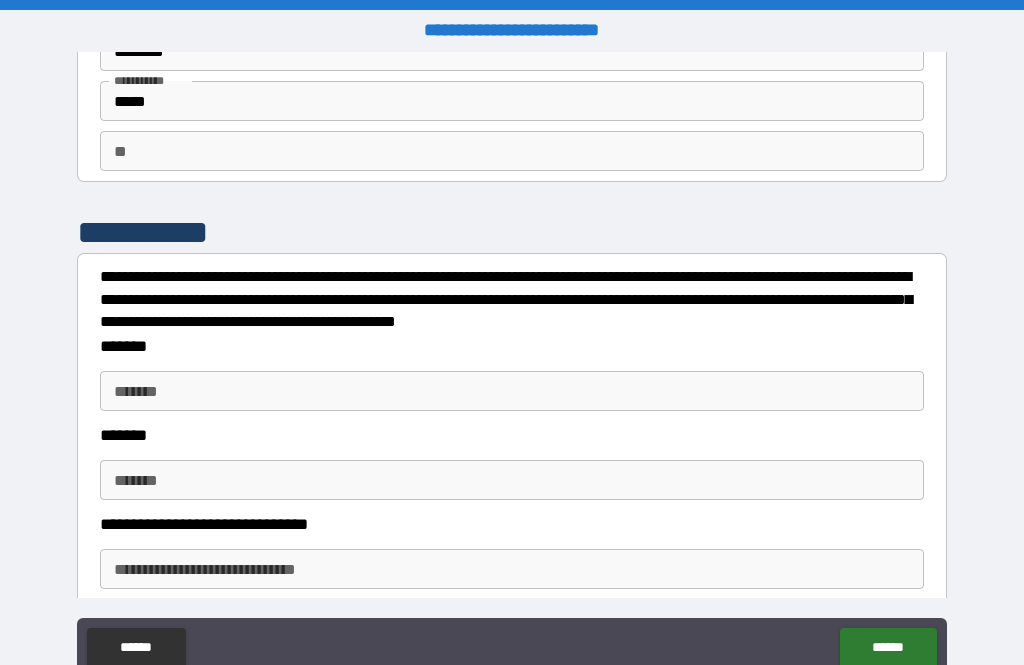 click on "******" at bounding box center [888, 648] 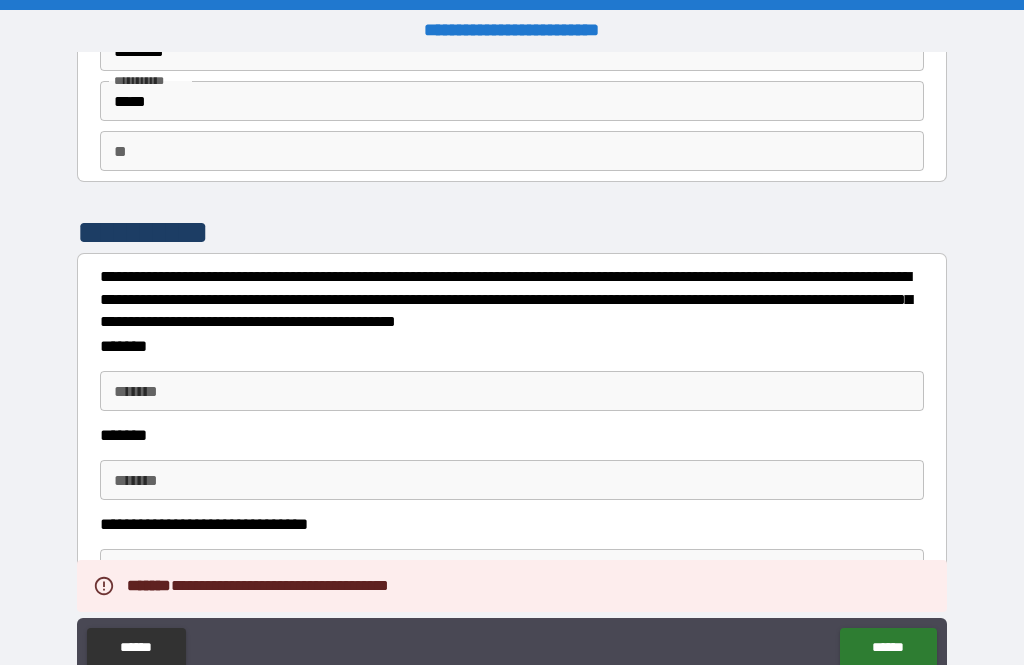 click on "*******" at bounding box center [512, 346] 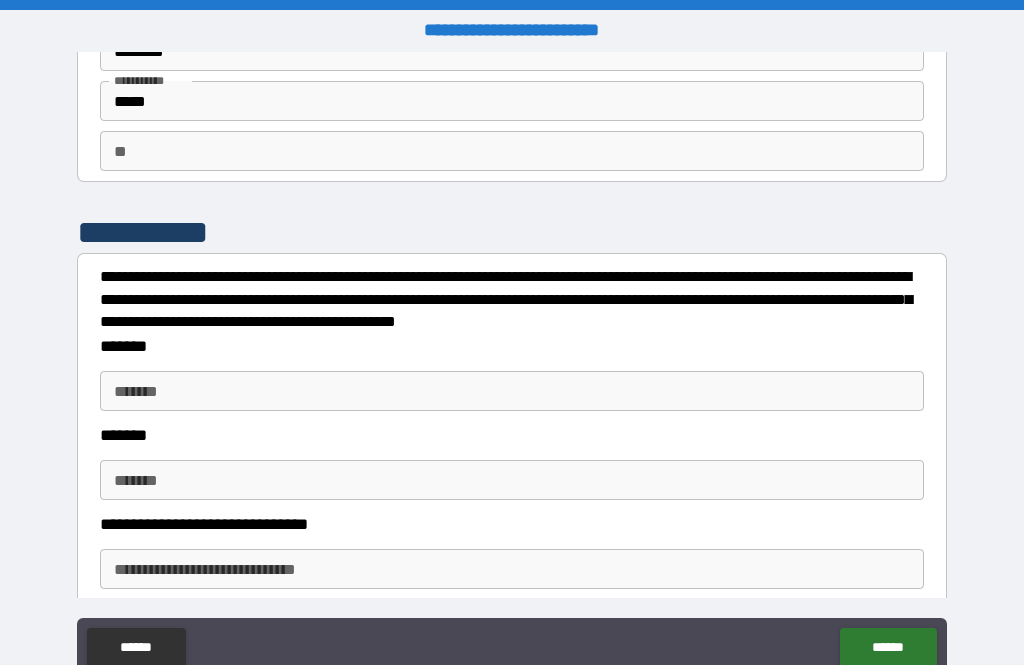 click on "*******" at bounding box center (512, 391) 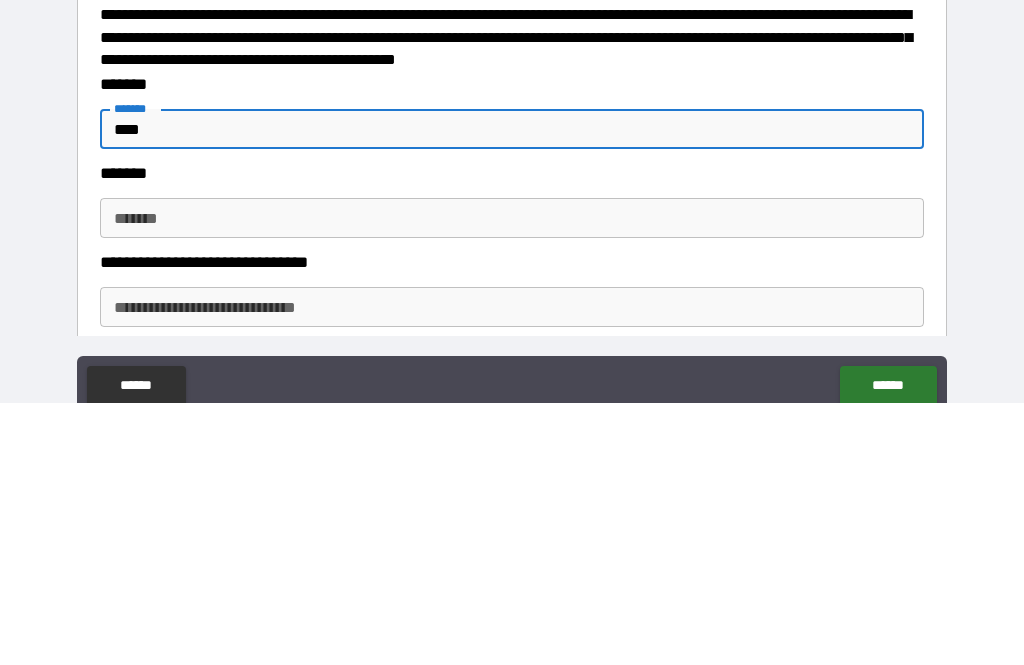 scroll, scrollTop: 177, scrollLeft: 0, axis: vertical 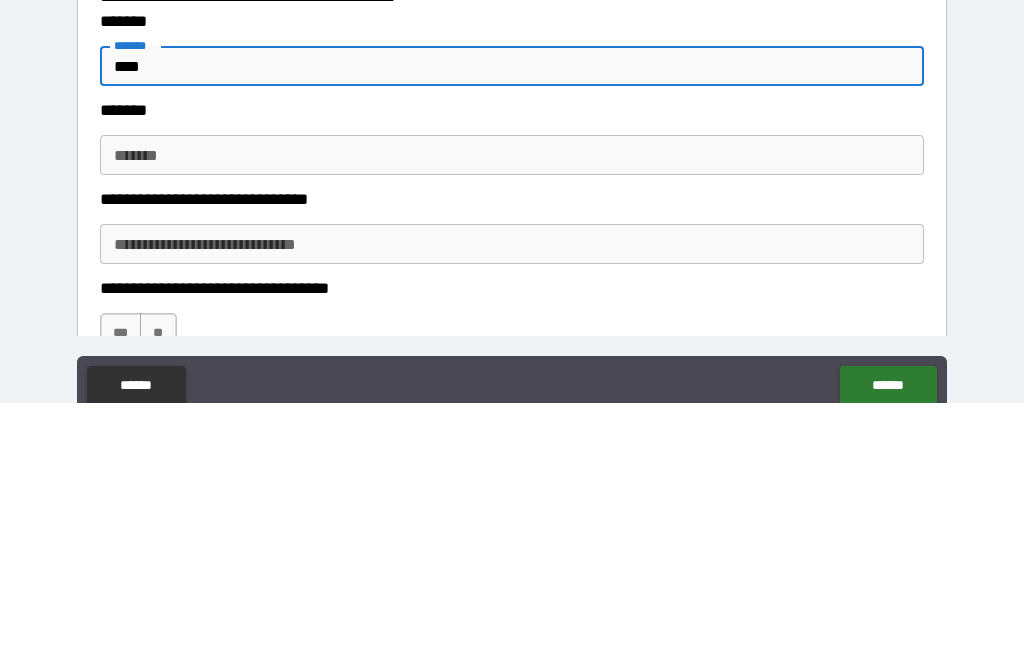 type on "****" 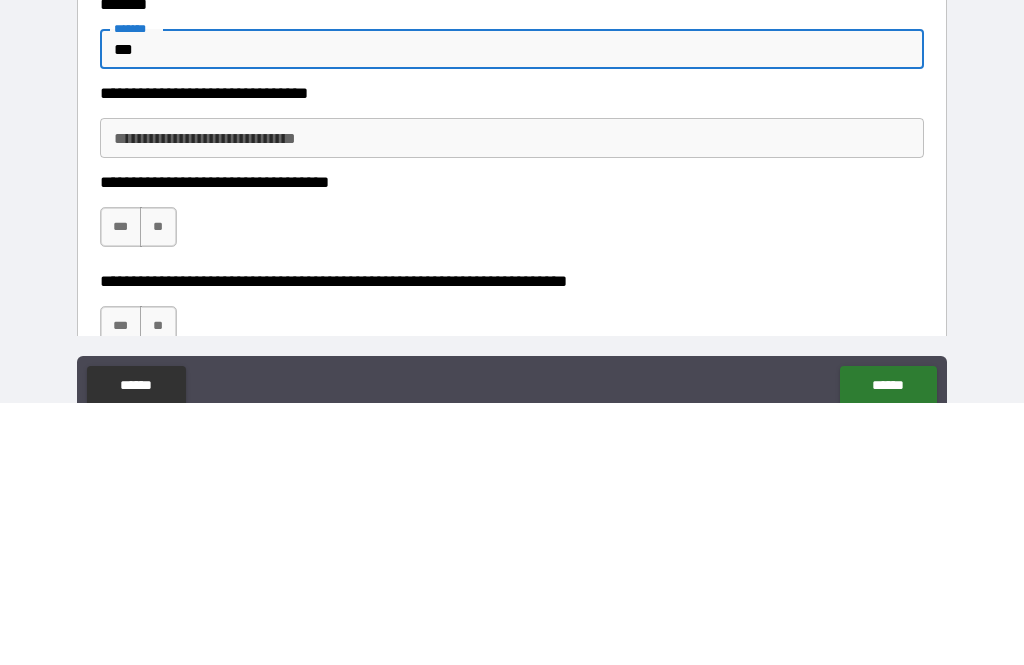 scroll, scrollTop: 284, scrollLeft: 0, axis: vertical 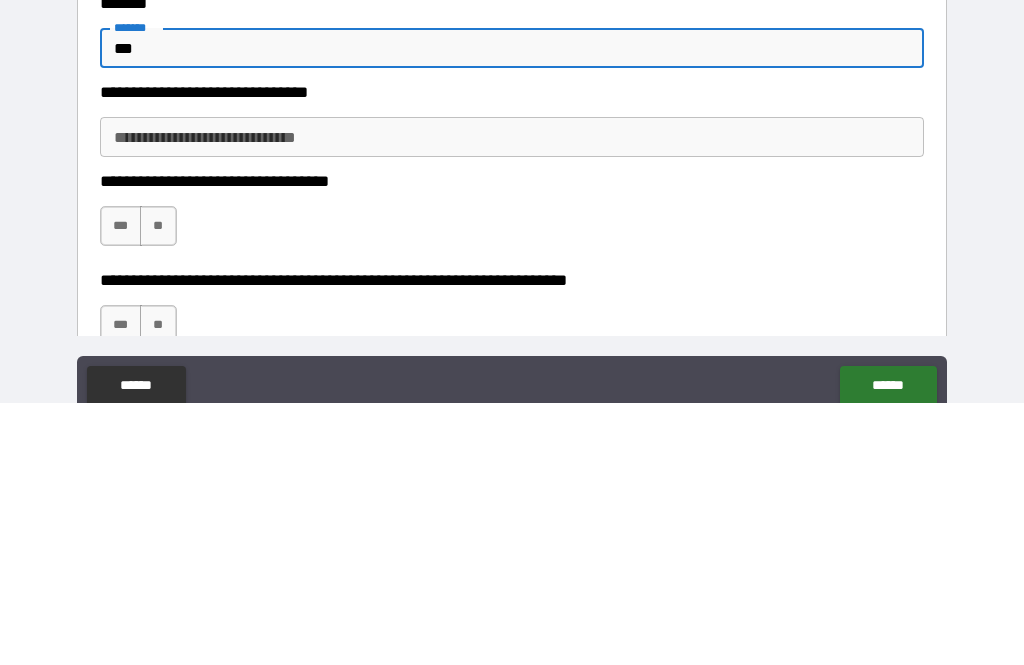 type on "***" 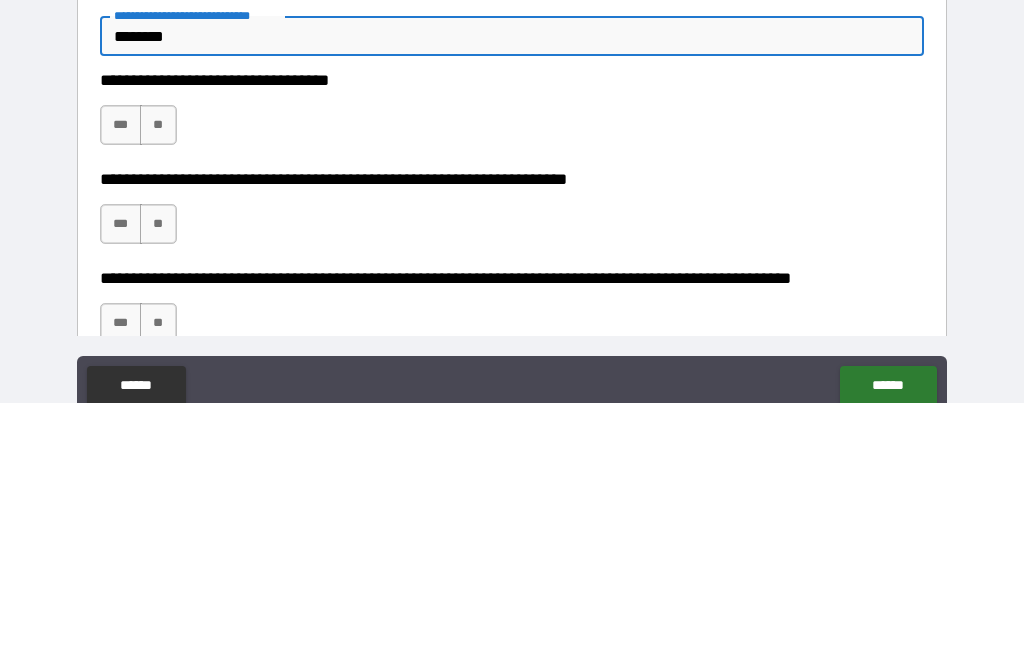 scroll, scrollTop: 399, scrollLeft: 0, axis: vertical 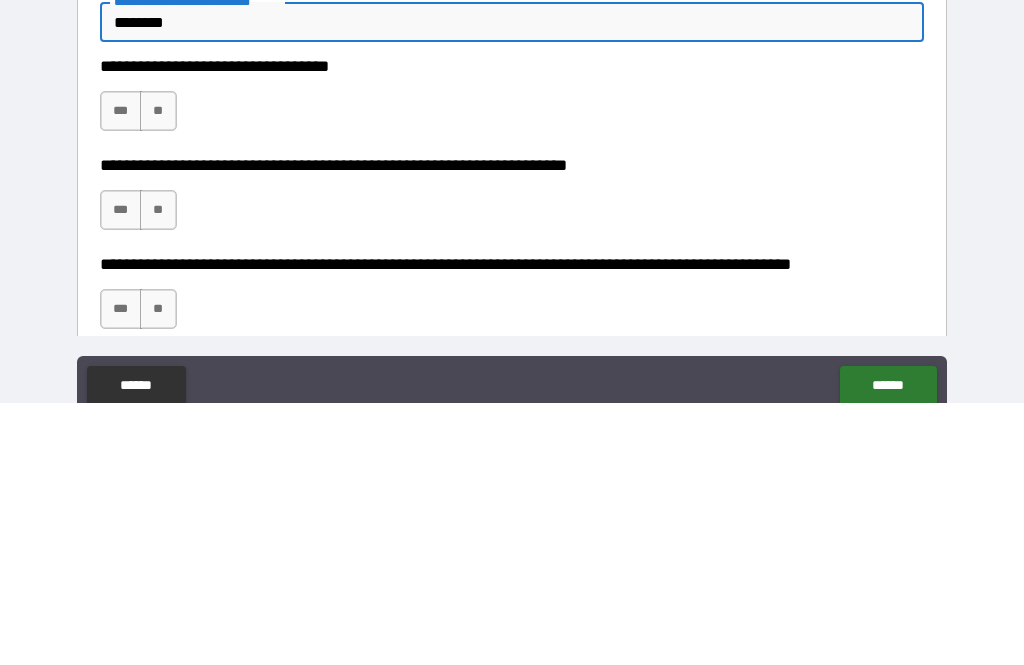 type on "********" 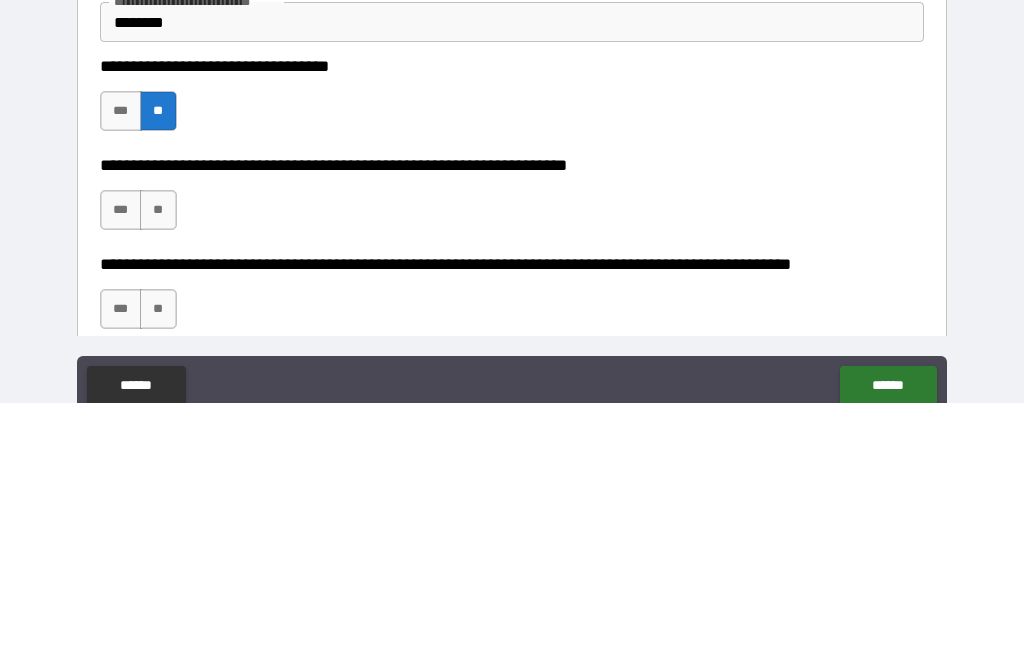 scroll, scrollTop: 64, scrollLeft: 0, axis: vertical 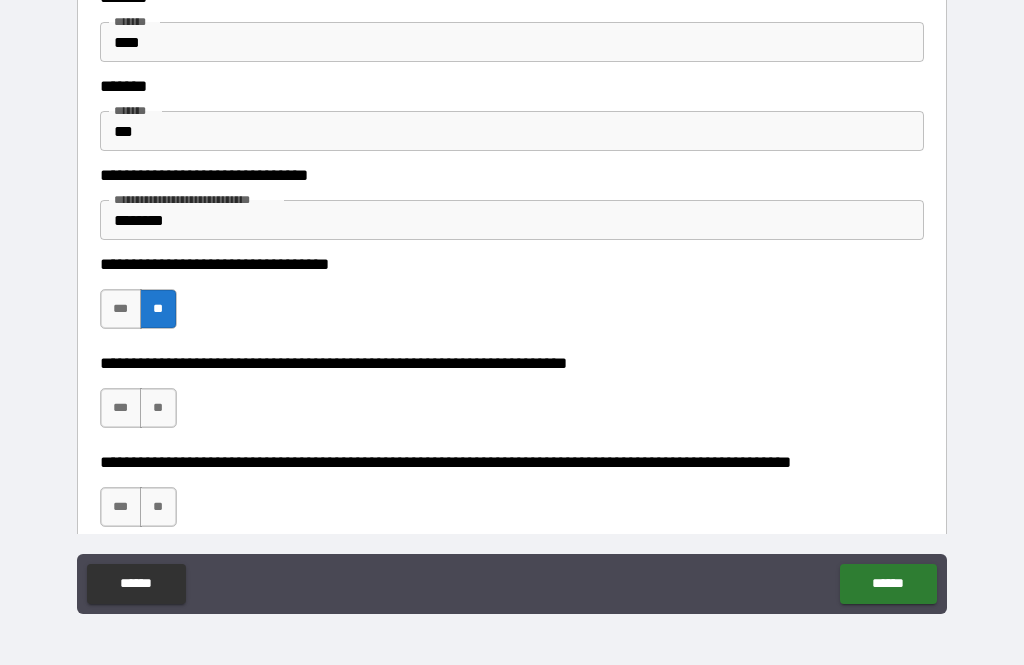 click on "***" at bounding box center (121, 309) 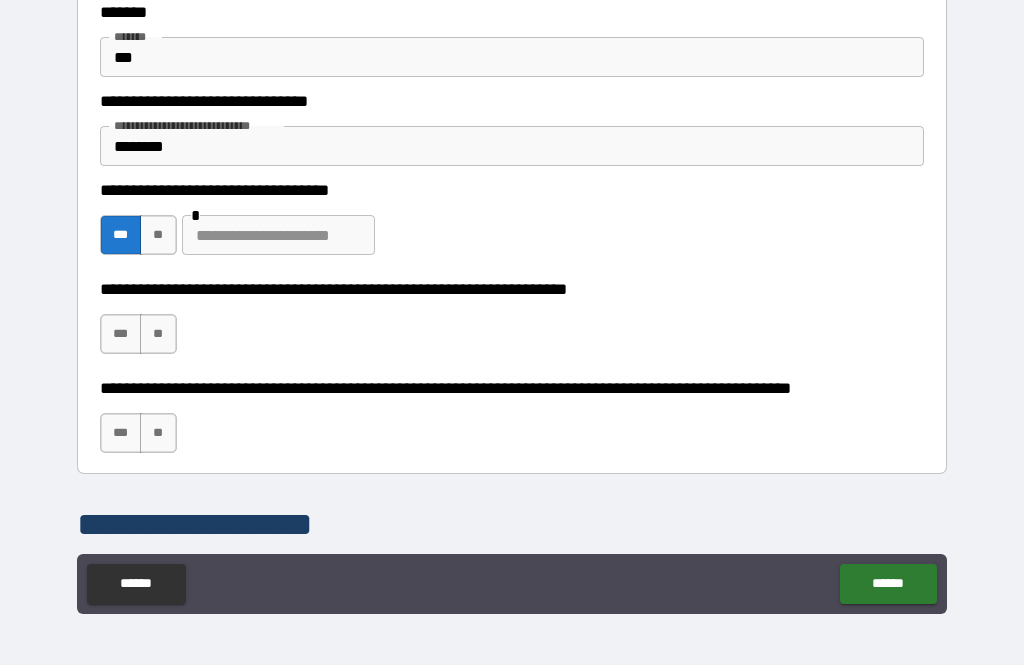 scroll, scrollTop: 476, scrollLeft: 0, axis: vertical 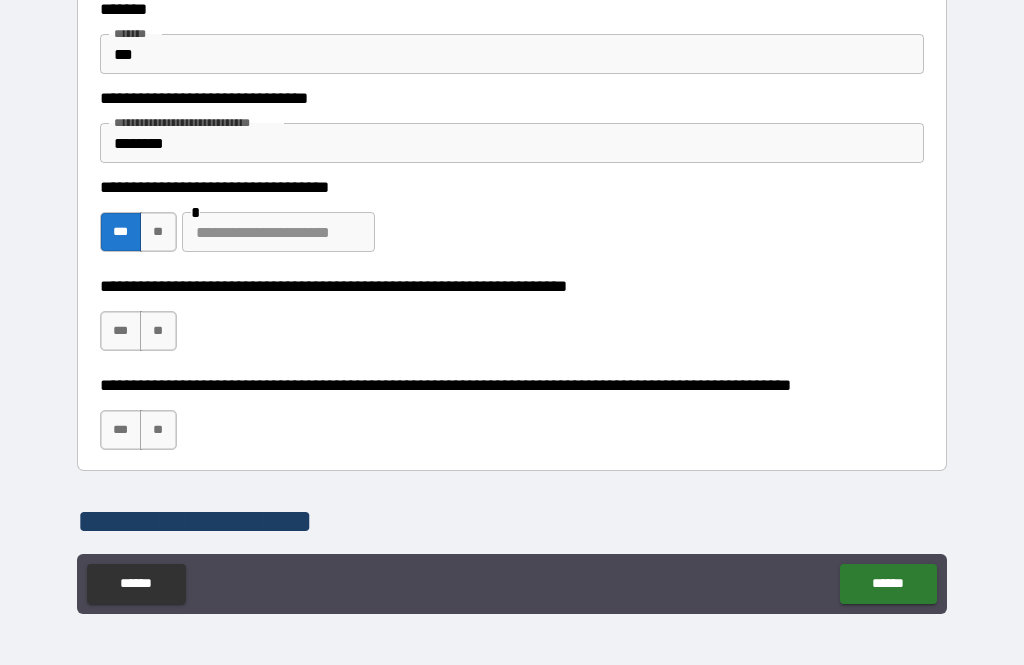 click on "***" at bounding box center [121, 331] 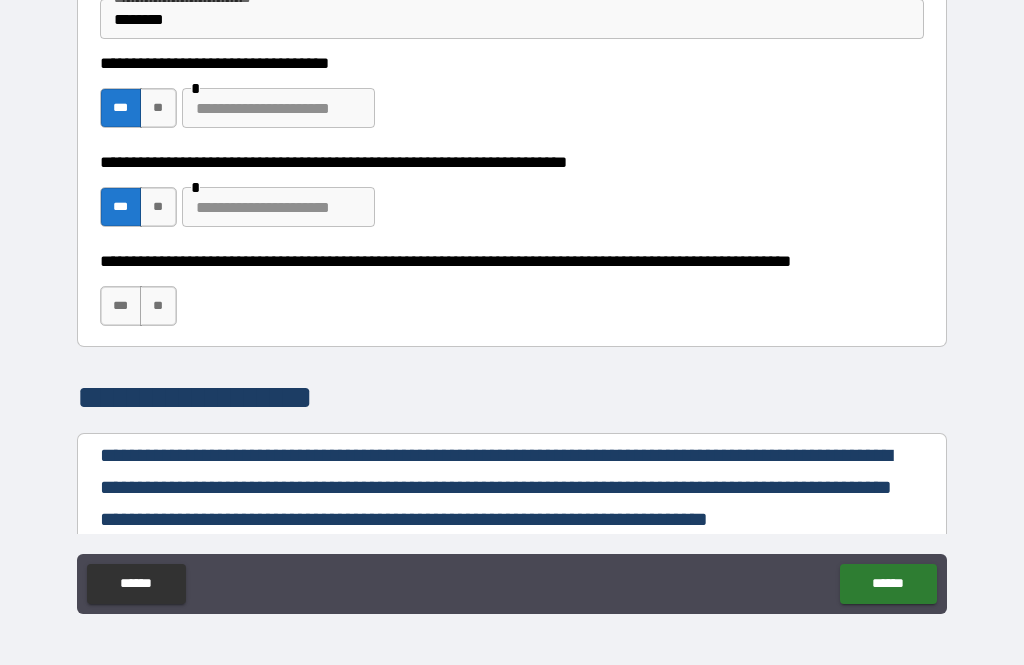 scroll, scrollTop: 636, scrollLeft: 0, axis: vertical 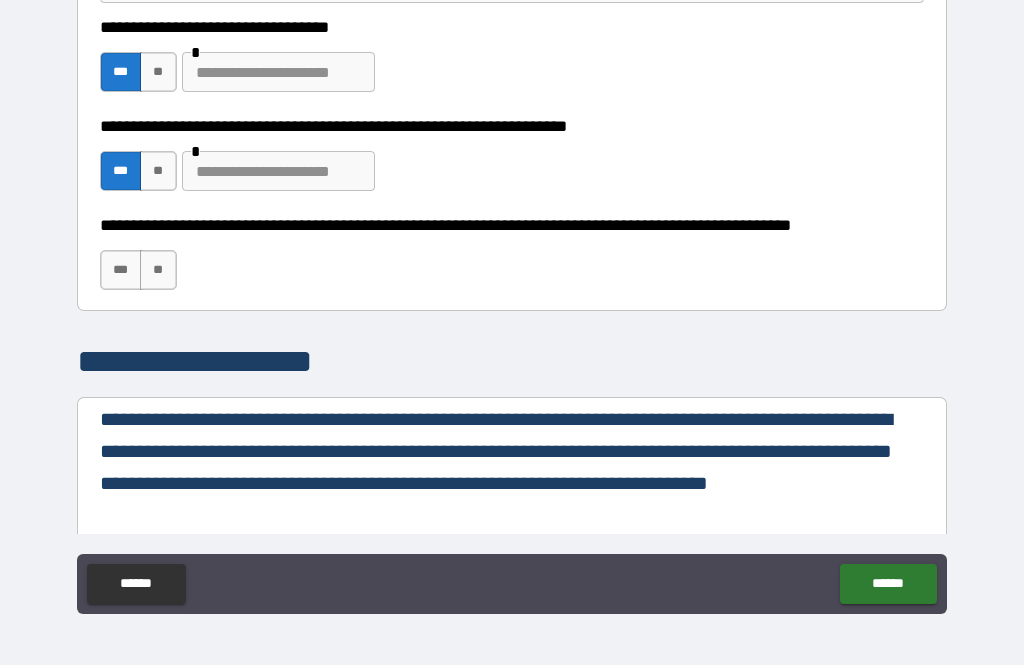 click on "**********" at bounding box center [512, 260] 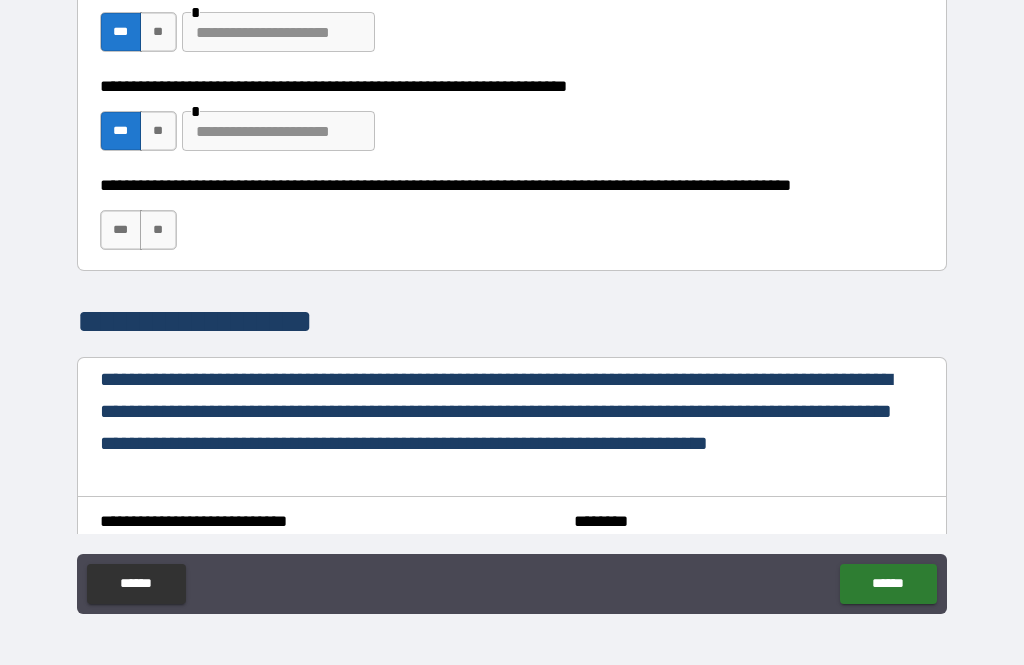 scroll, scrollTop: 654, scrollLeft: 0, axis: vertical 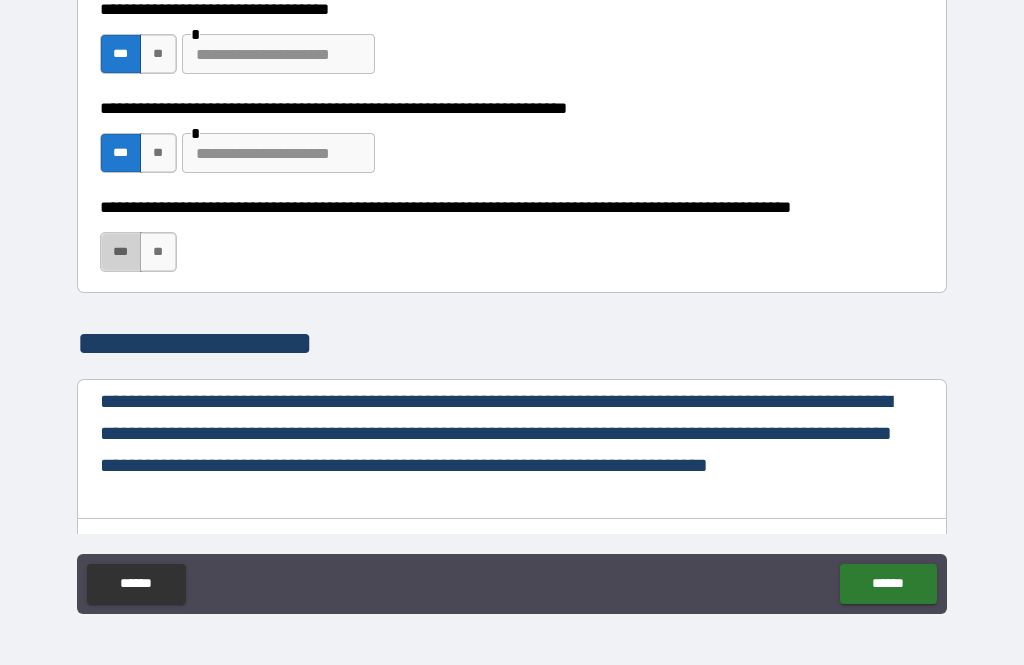 click on "***" at bounding box center [121, 252] 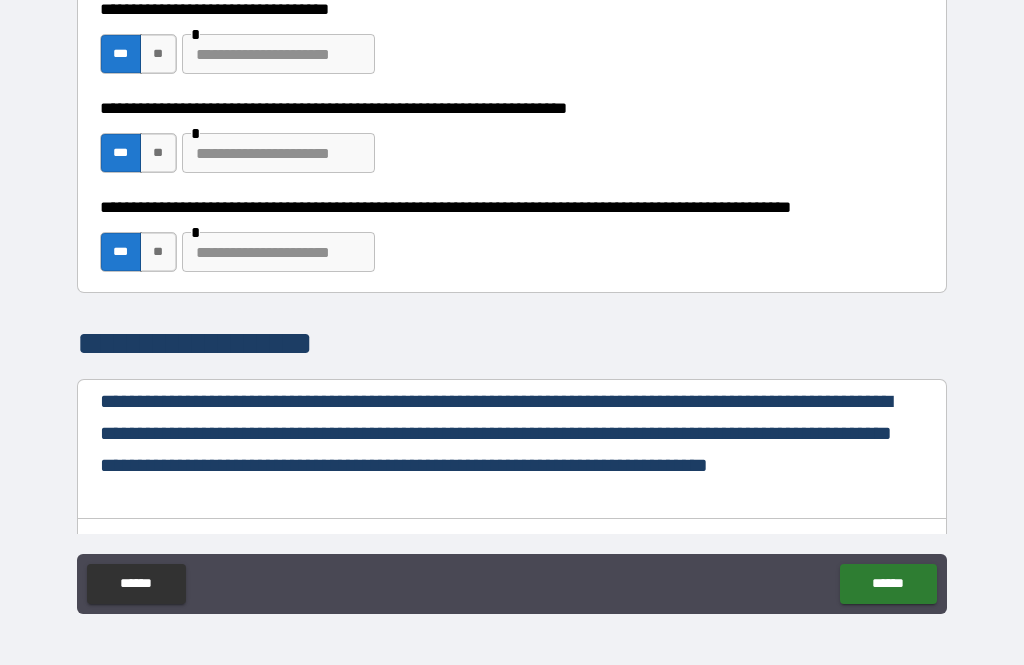 click at bounding box center (278, 252) 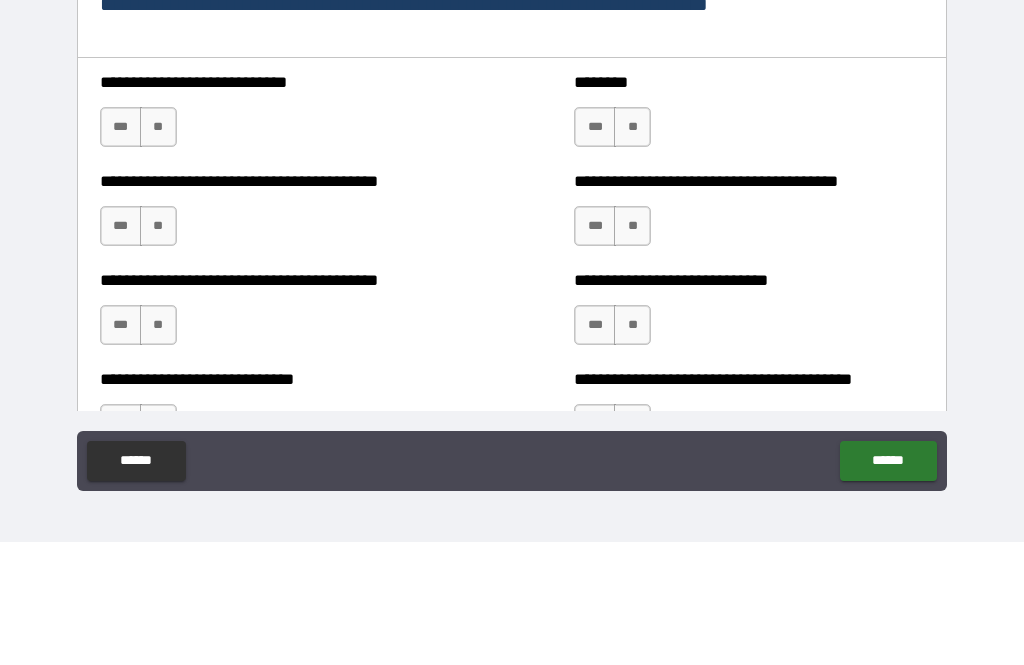 scroll, scrollTop: 995, scrollLeft: 0, axis: vertical 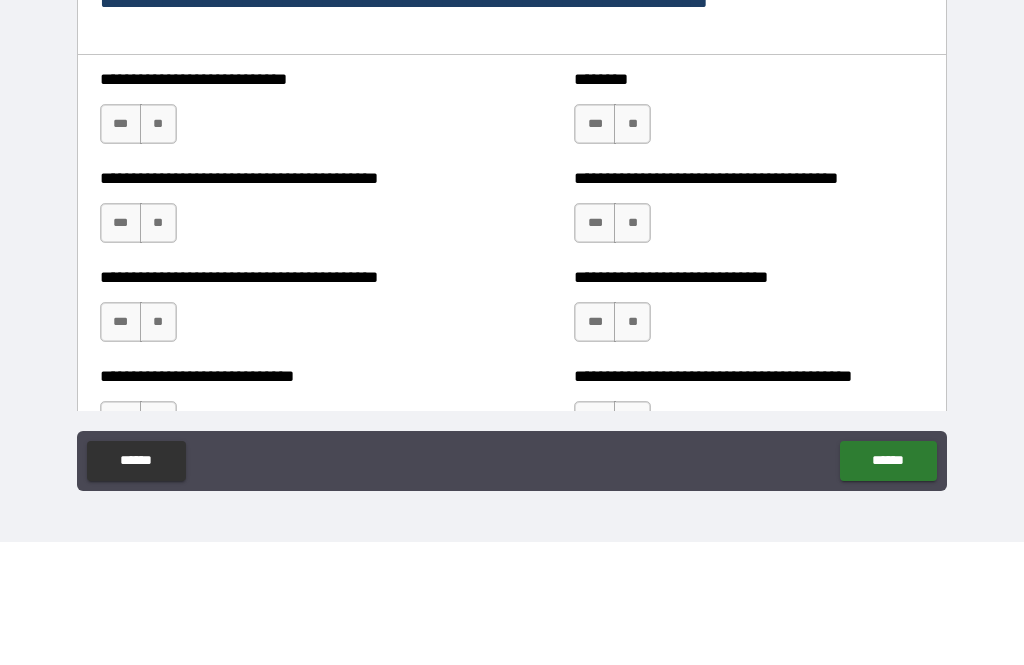 type on "**********" 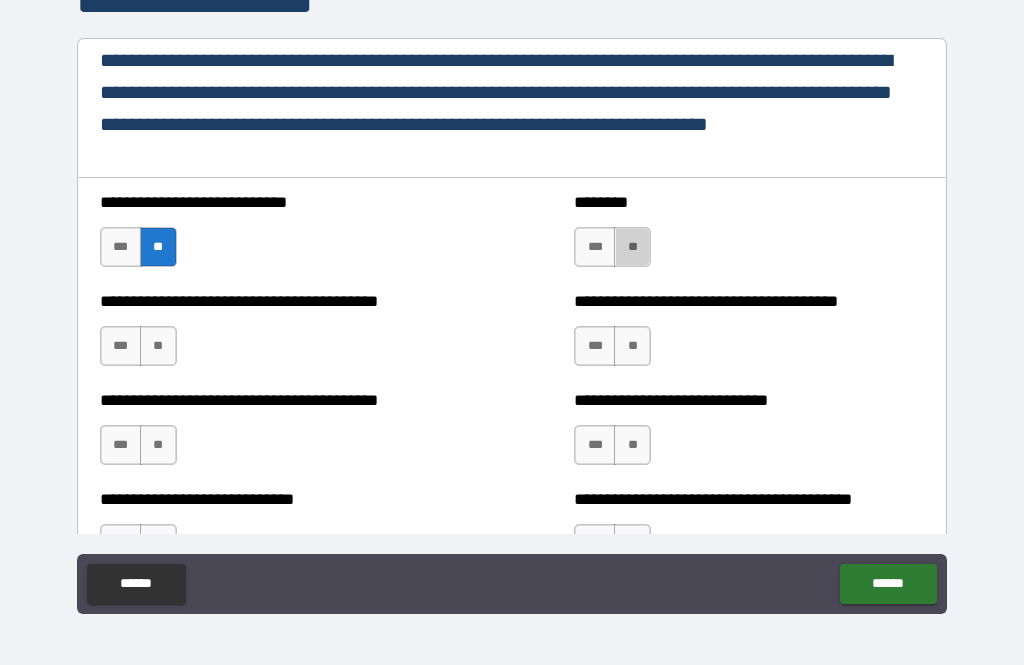 click on "**" at bounding box center (632, 247) 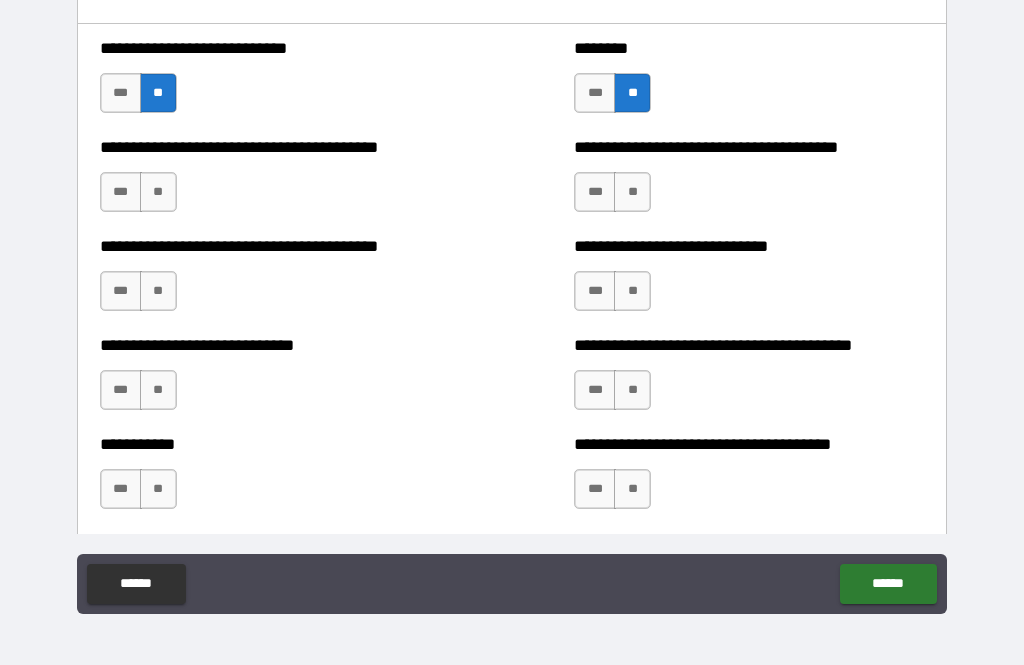 scroll, scrollTop: 1151, scrollLeft: 0, axis: vertical 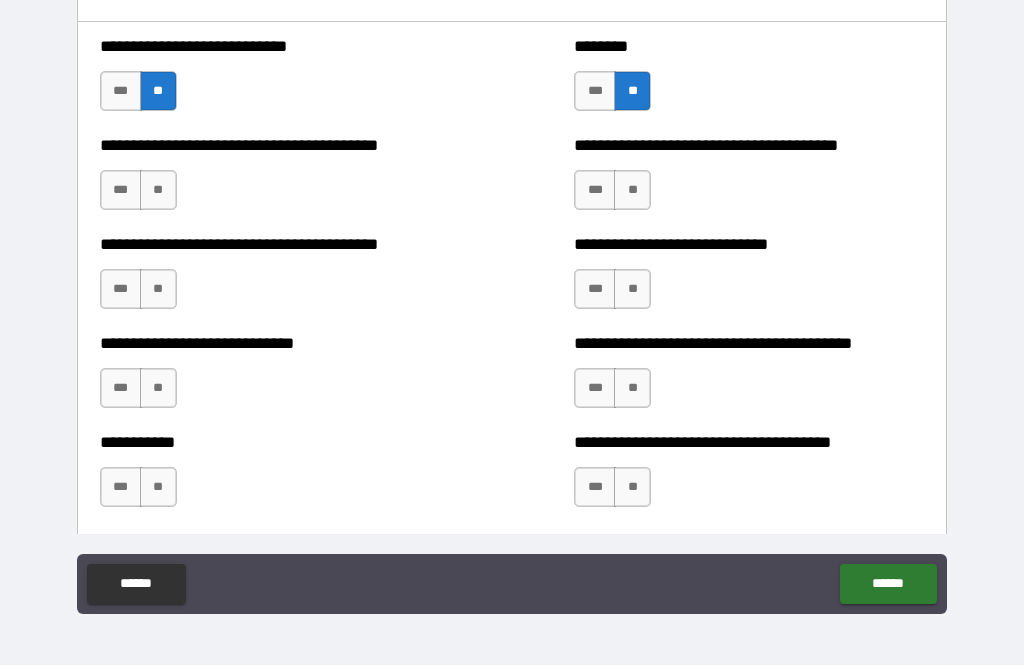 click on "***" at bounding box center [121, 190] 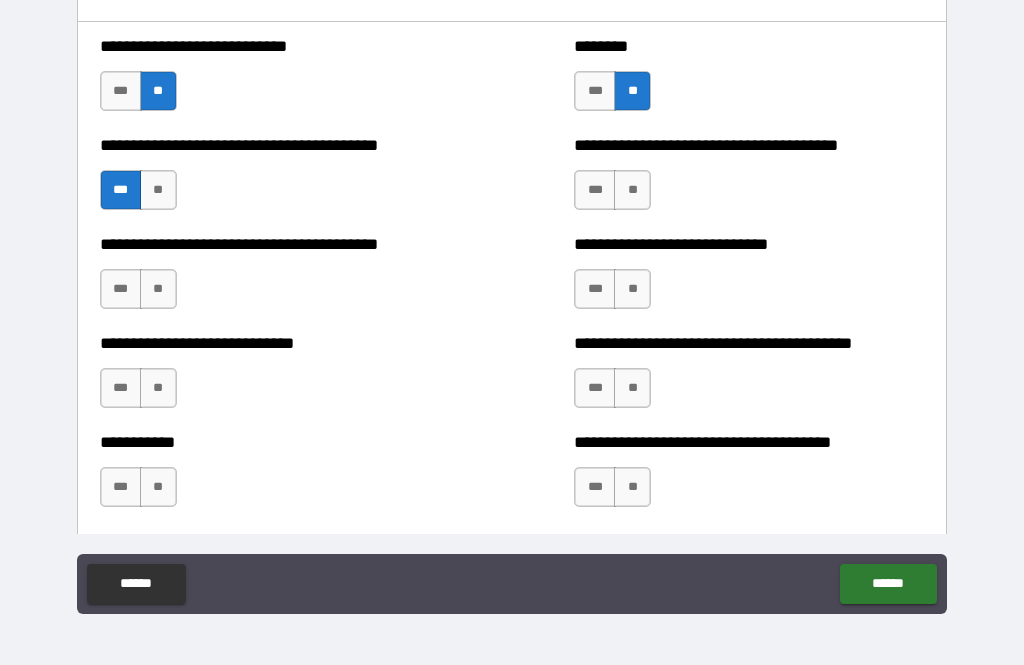 click on "***" at bounding box center [595, 190] 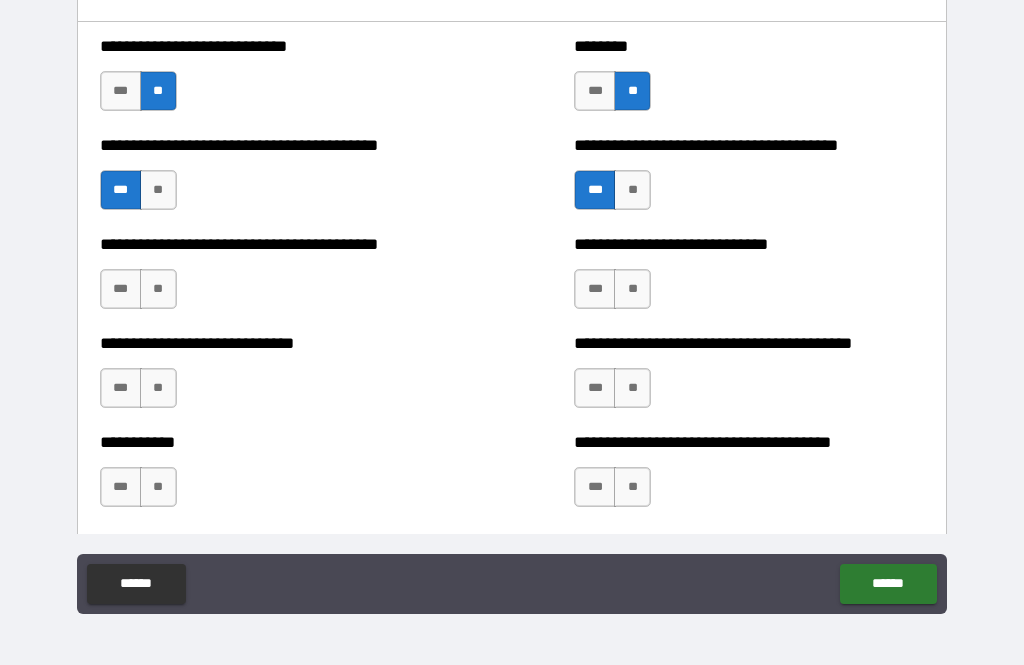 click on "**" at bounding box center [158, 289] 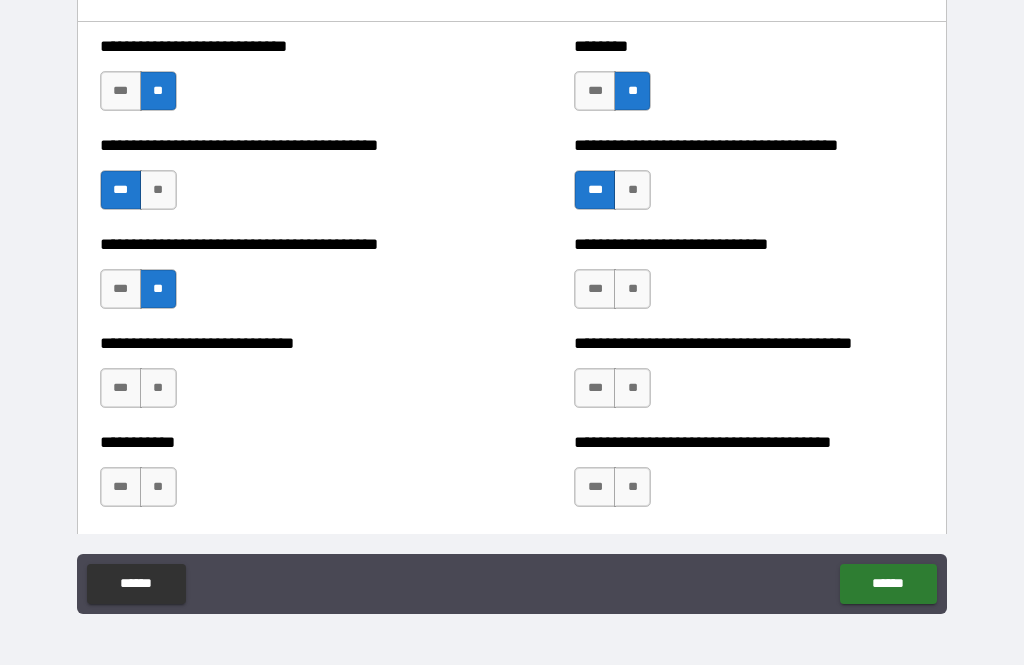 click on "**" at bounding box center (632, 289) 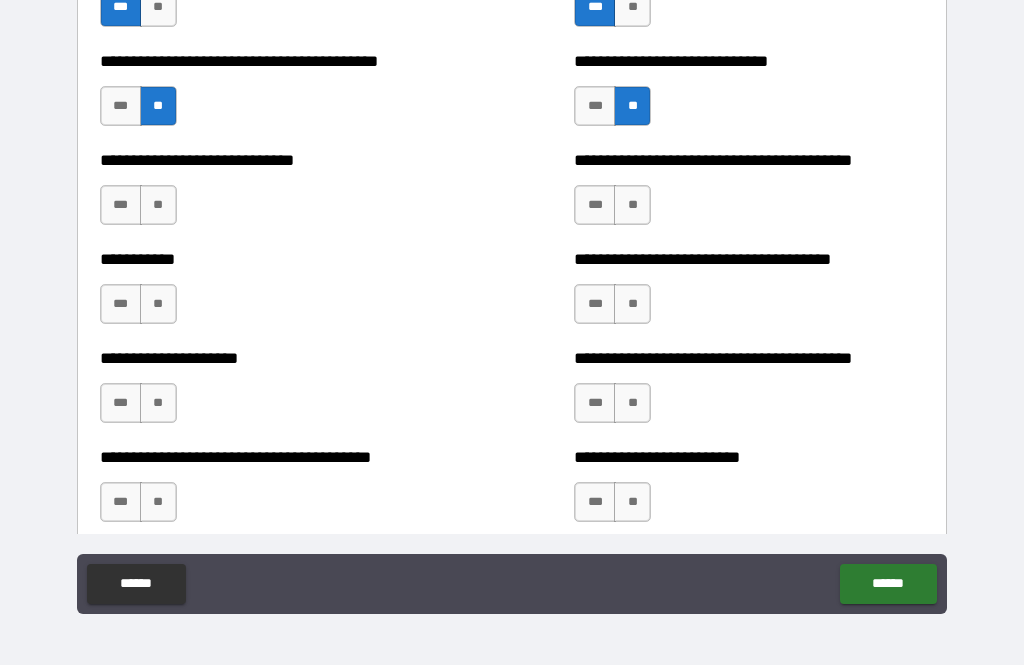 scroll, scrollTop: 1342, scrollLeft: 0, axis: vertical 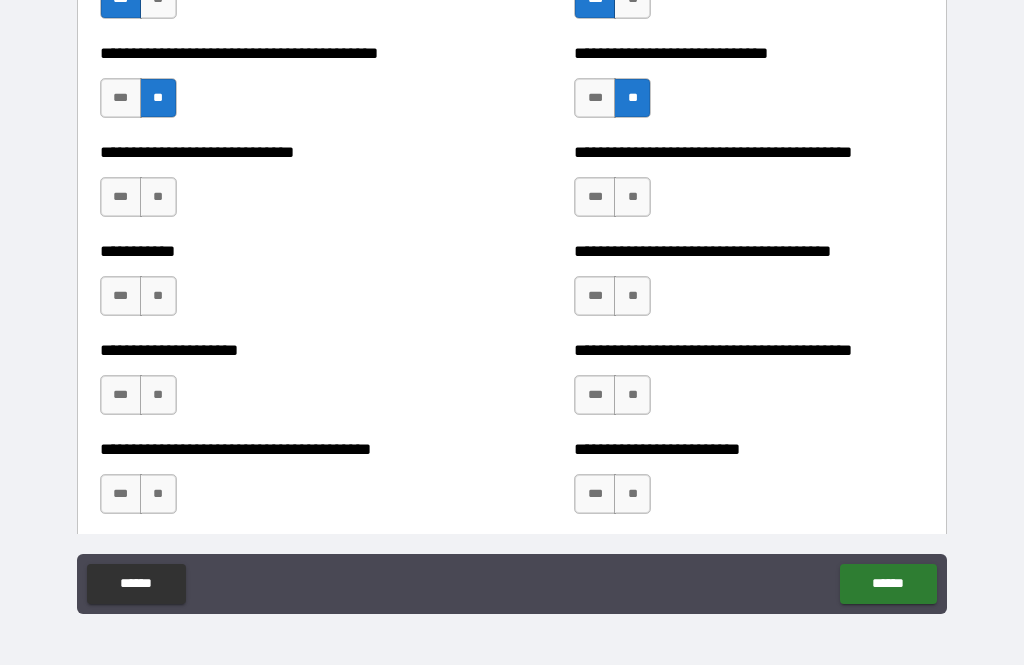 click on "**" at bounding box center [158, 197] 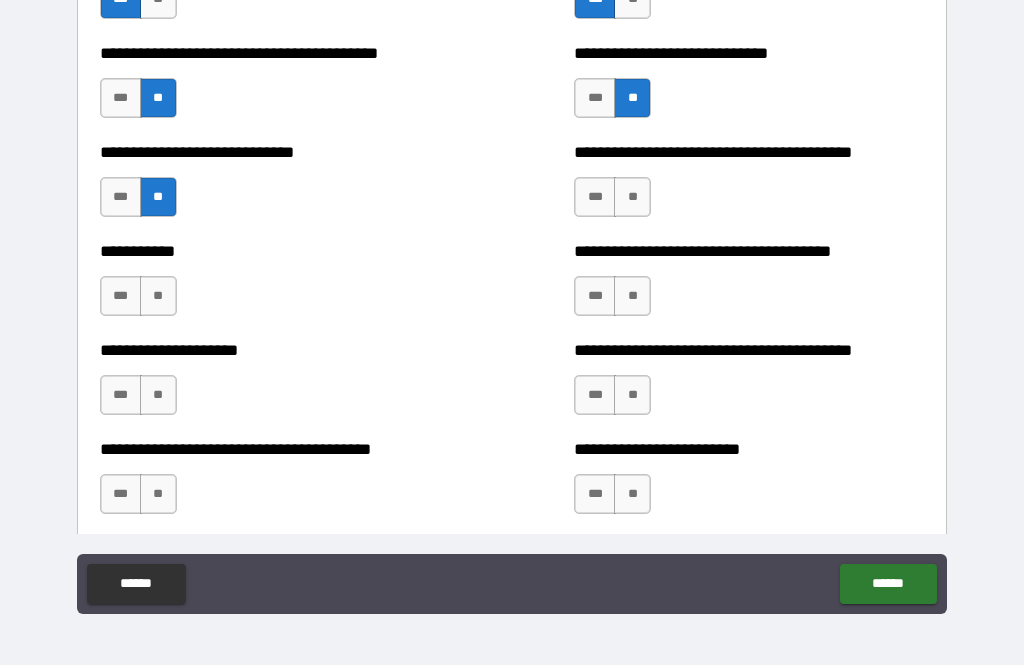 click on "**" at bounding box center [632, 197] 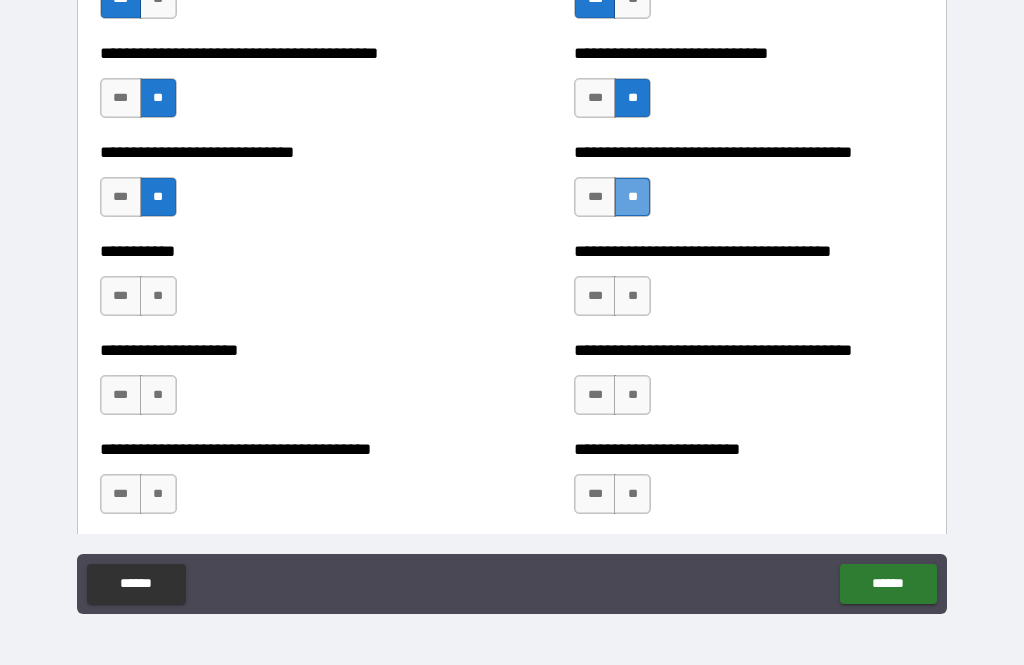 click on "*** **" at bounding box center [615, 202] 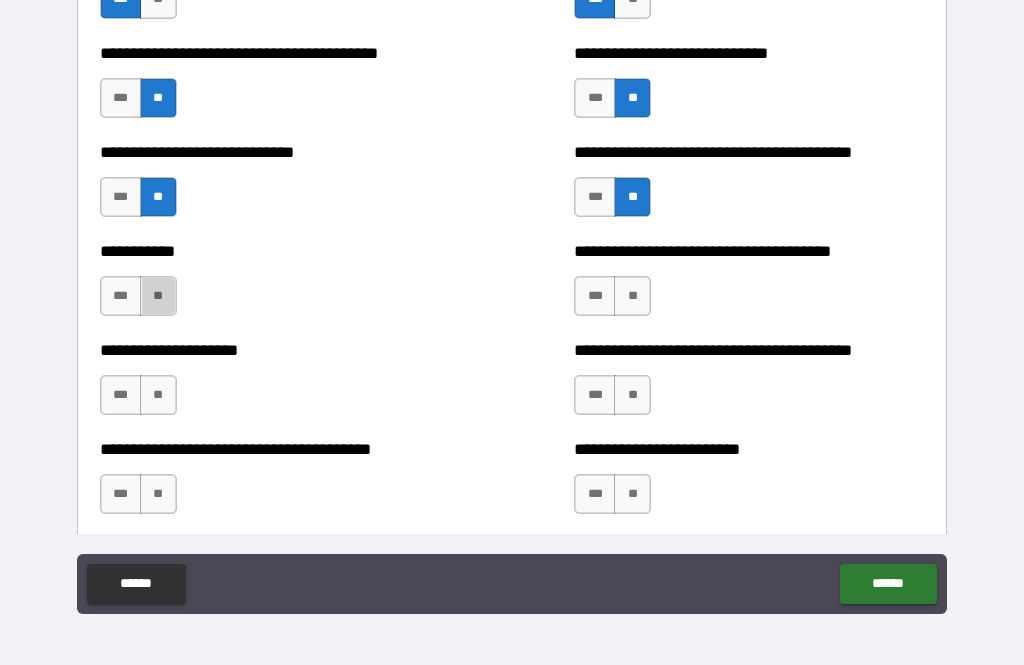 click on "**" at bounding box center (158, 296) 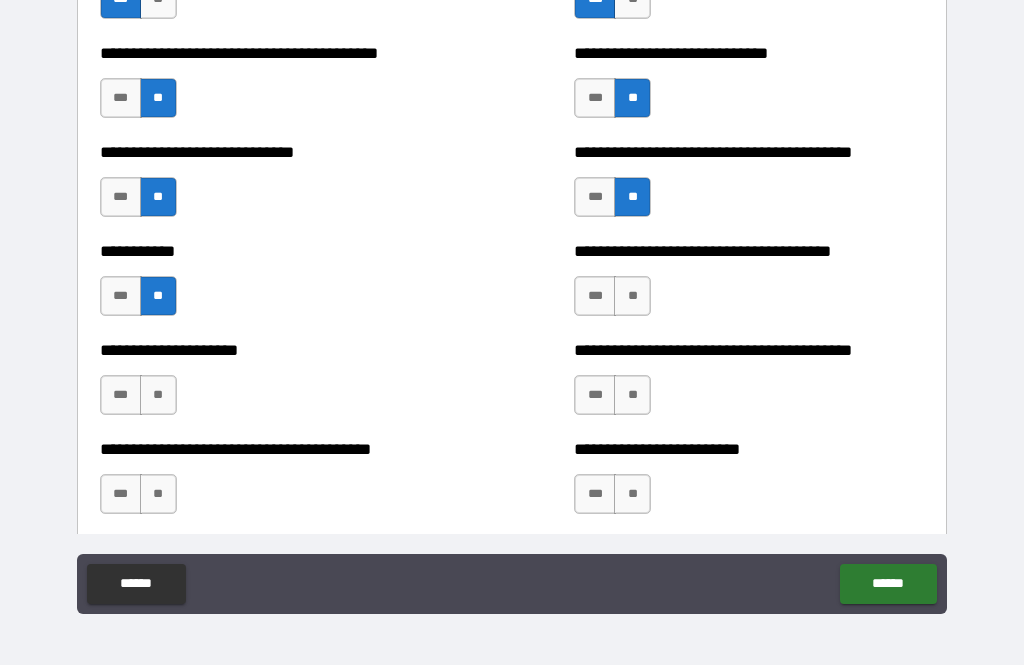 click on "**" at bounding box center (632, 296) 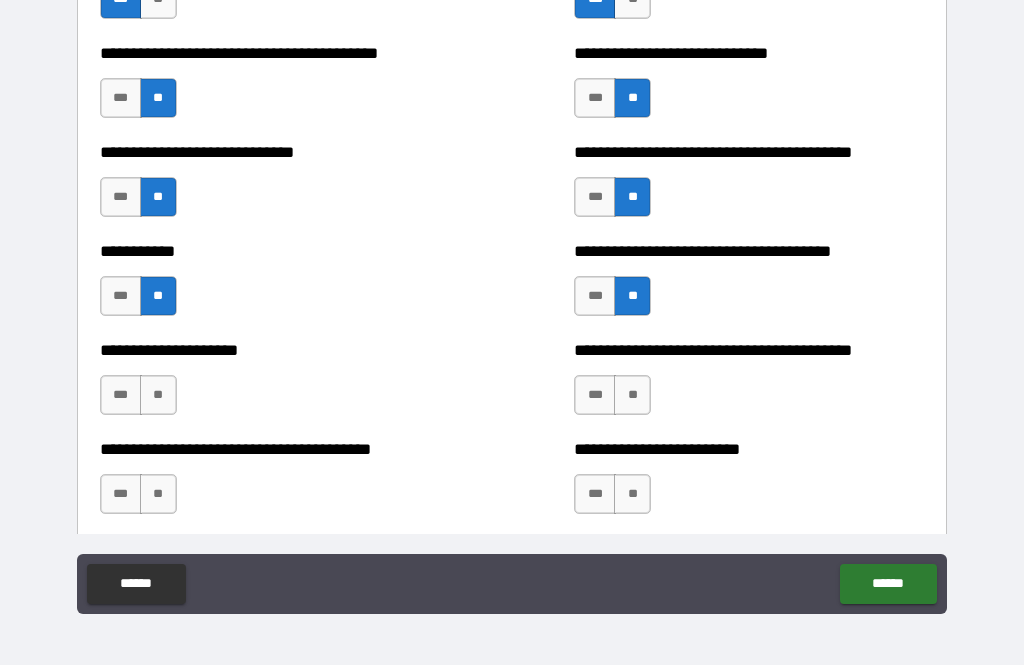 click on "**" at bounding box center (632, 296) 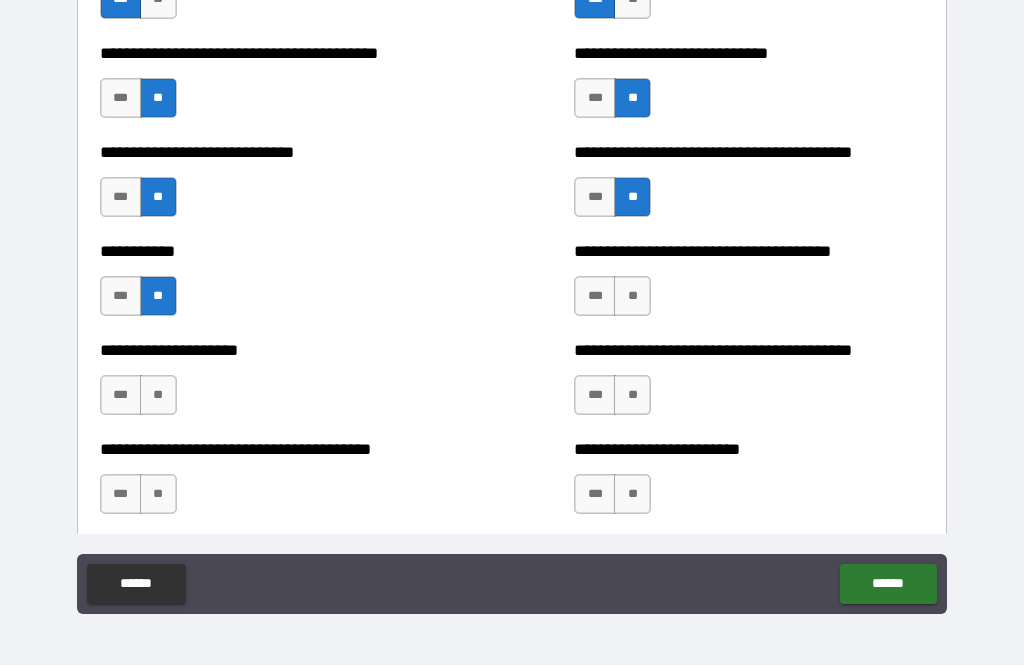 click on "**" at bounding box center (632, 296) 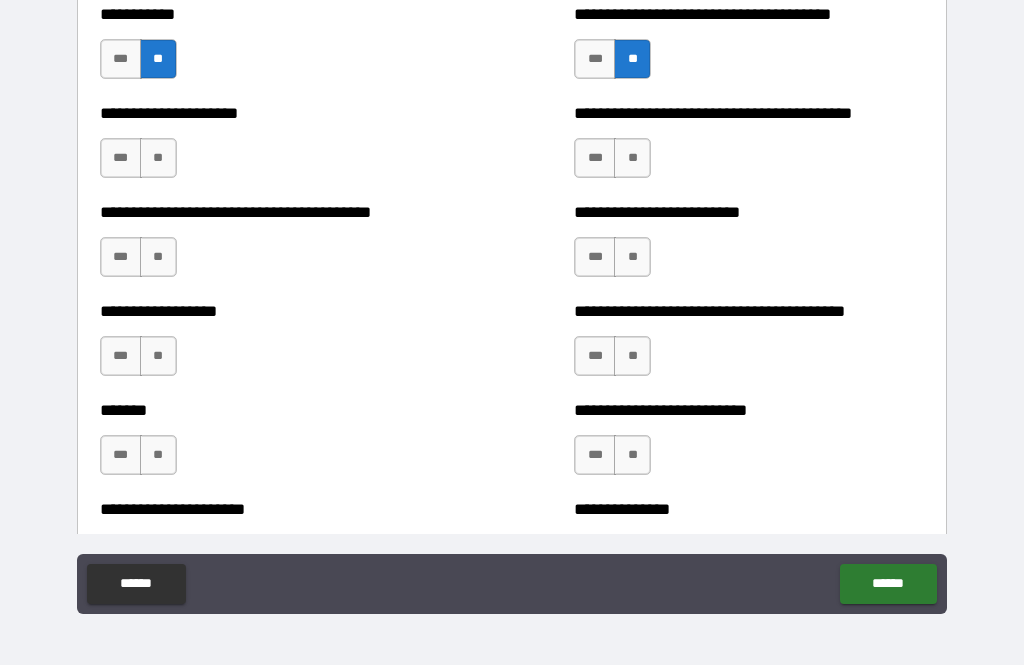 scroll, scrollTop: 1584, scrollLeft: 0, axis: vertical 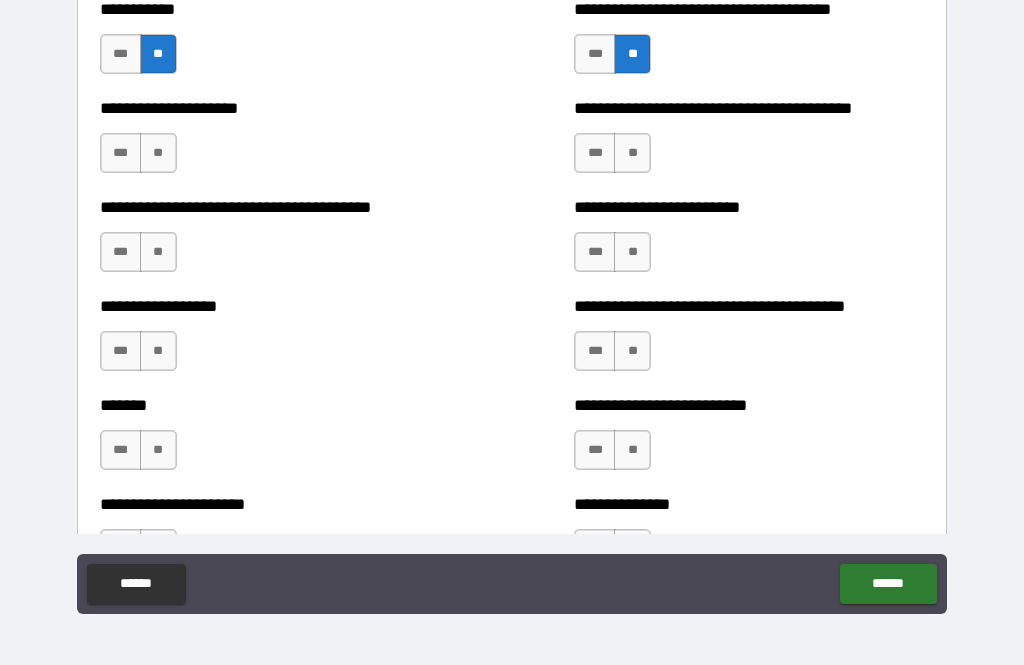 click on "**" at bounding box center [158, 153] 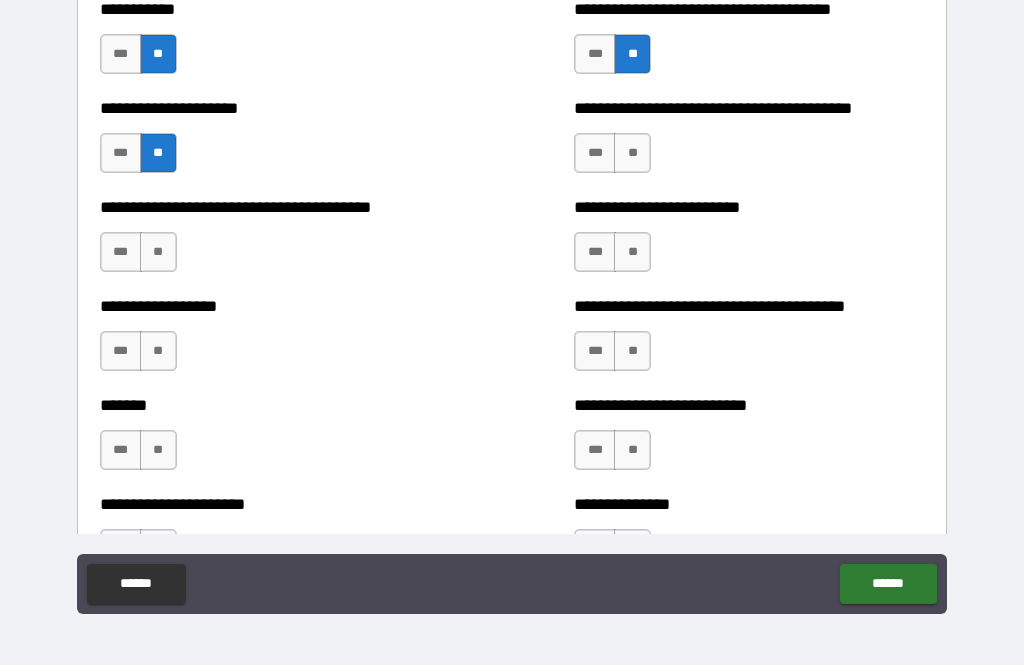 click on "***" at bounding box center (595, 153) 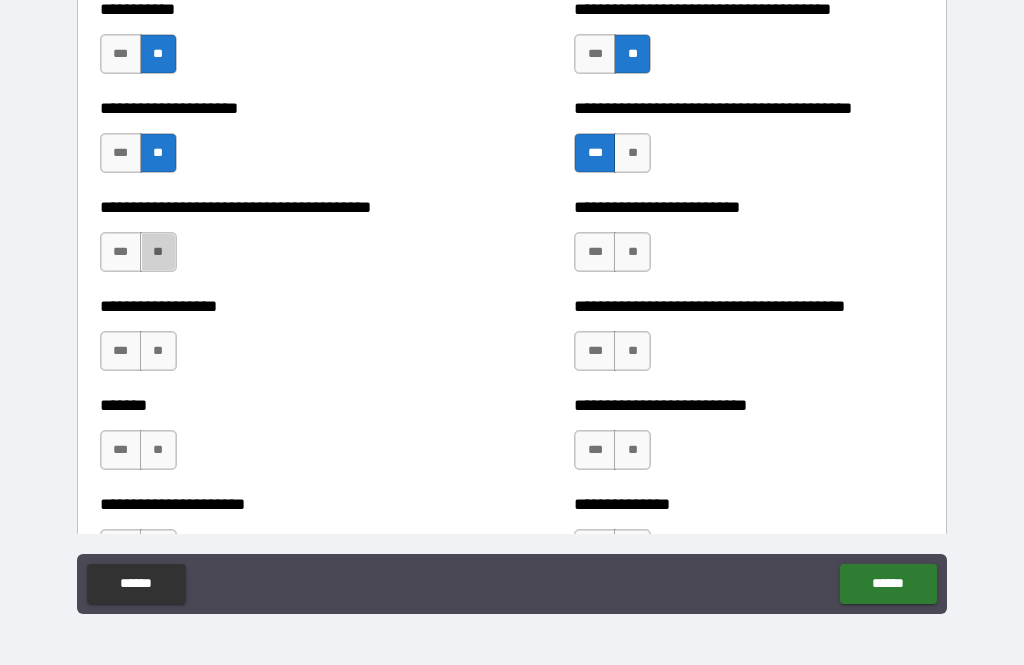 click on "**" at bounding box center (158, 252) 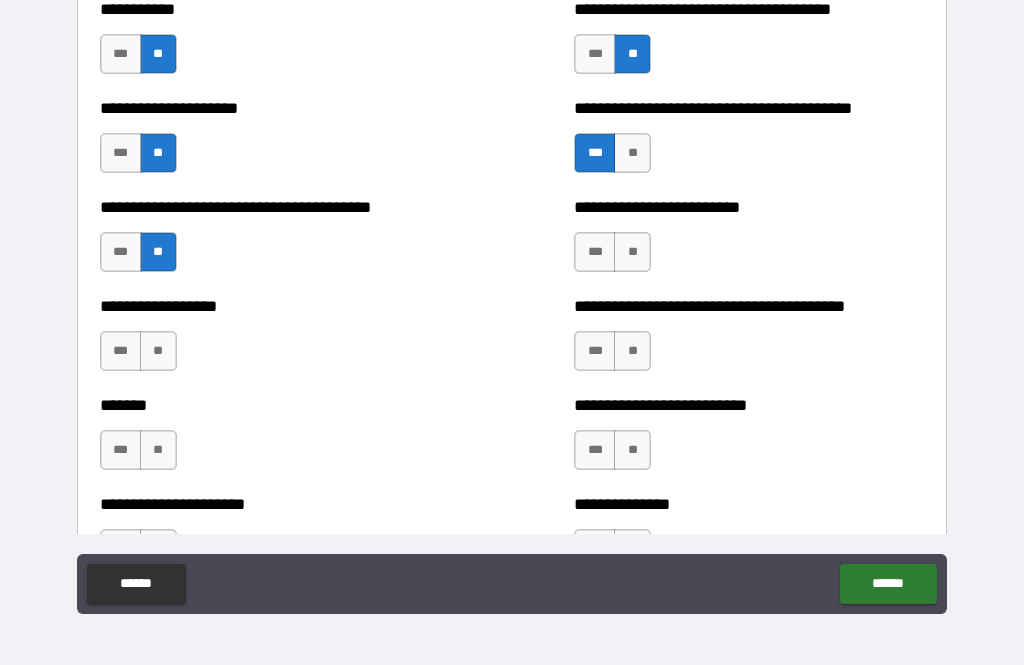 click on "**" at bounding box center (632, 252) 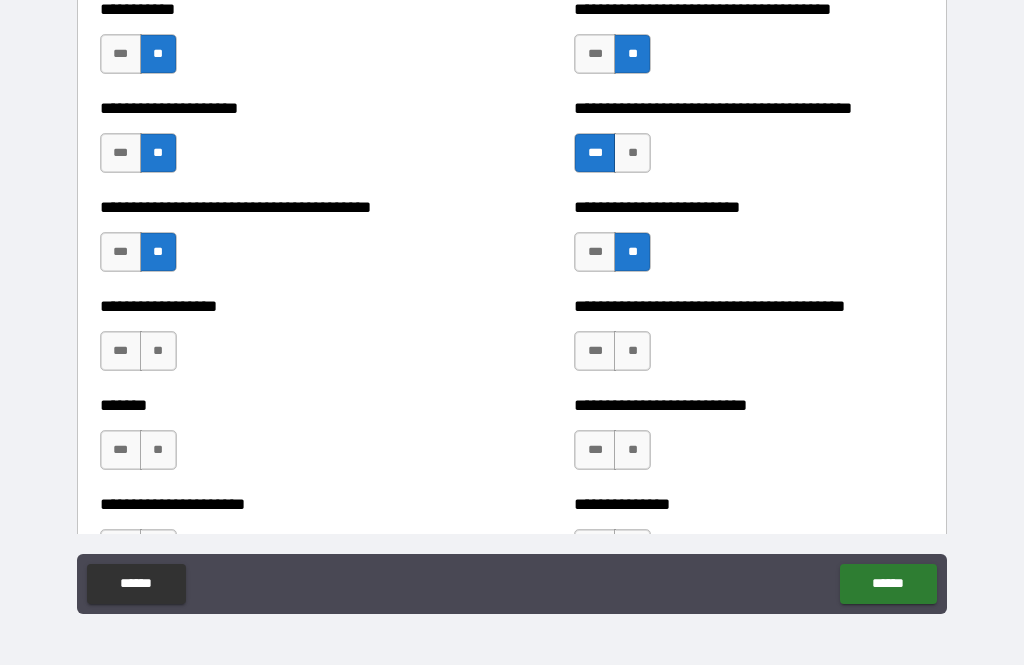 click on "**" at bounding box center [158, 351] 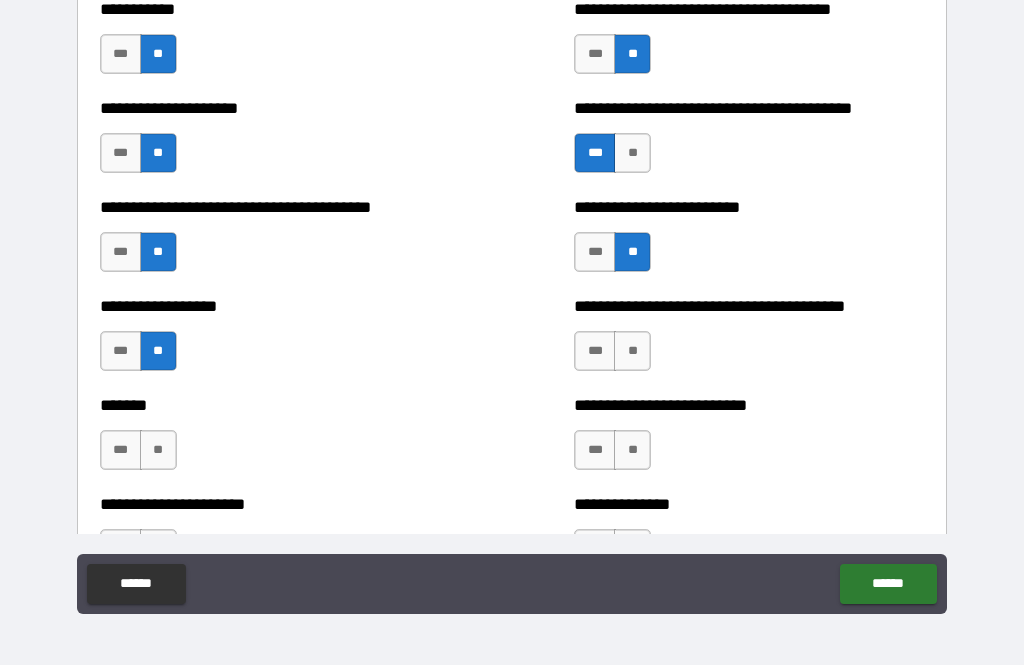 click on "**" at bounding box center [632, 351] 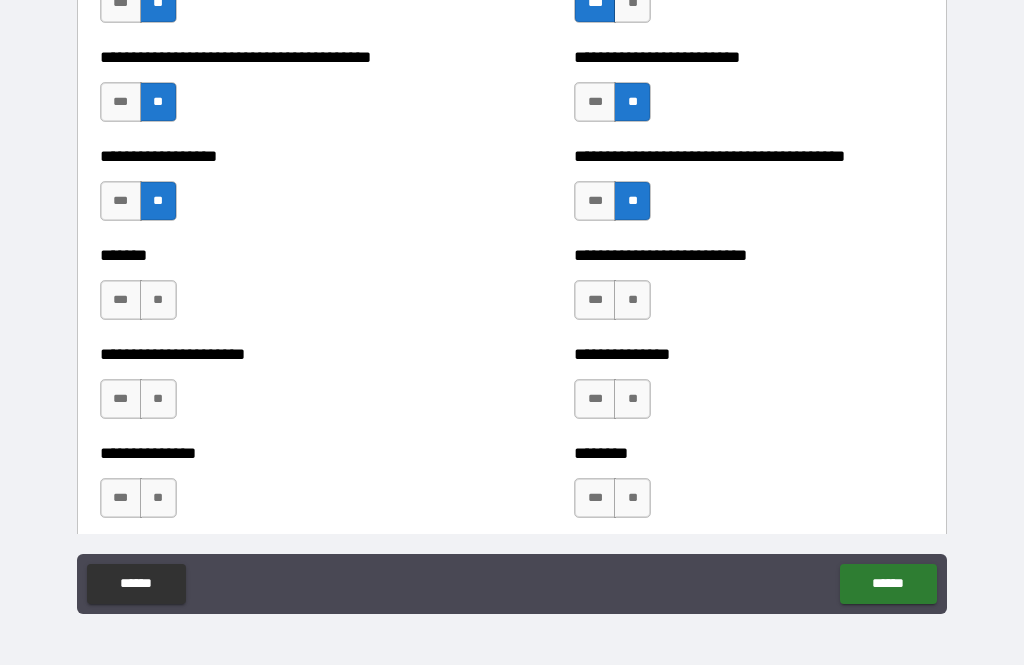 scroll, scrollTop: 1776, scrollLeft: 0, axis: vertical 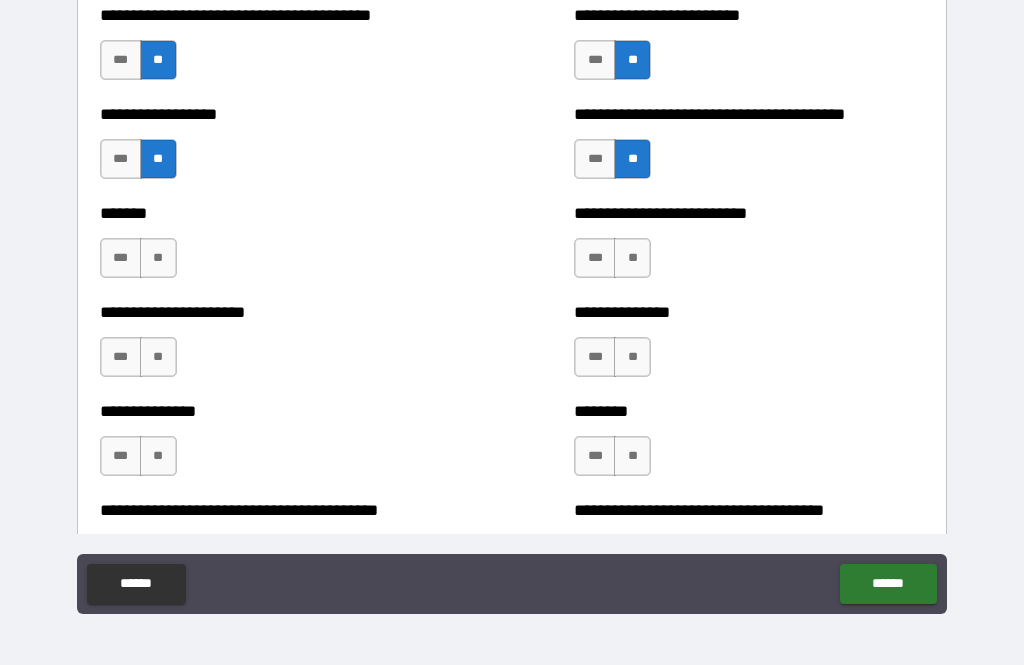click on "**" at bounding box center (158, 258) 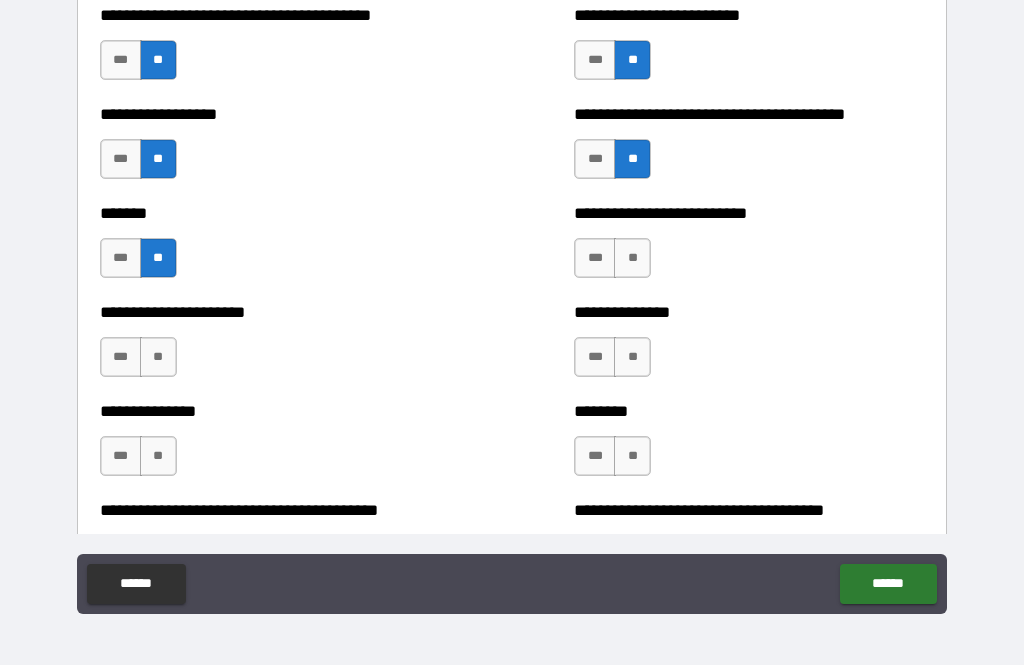 click on "**" at bounding box center [632, 258] 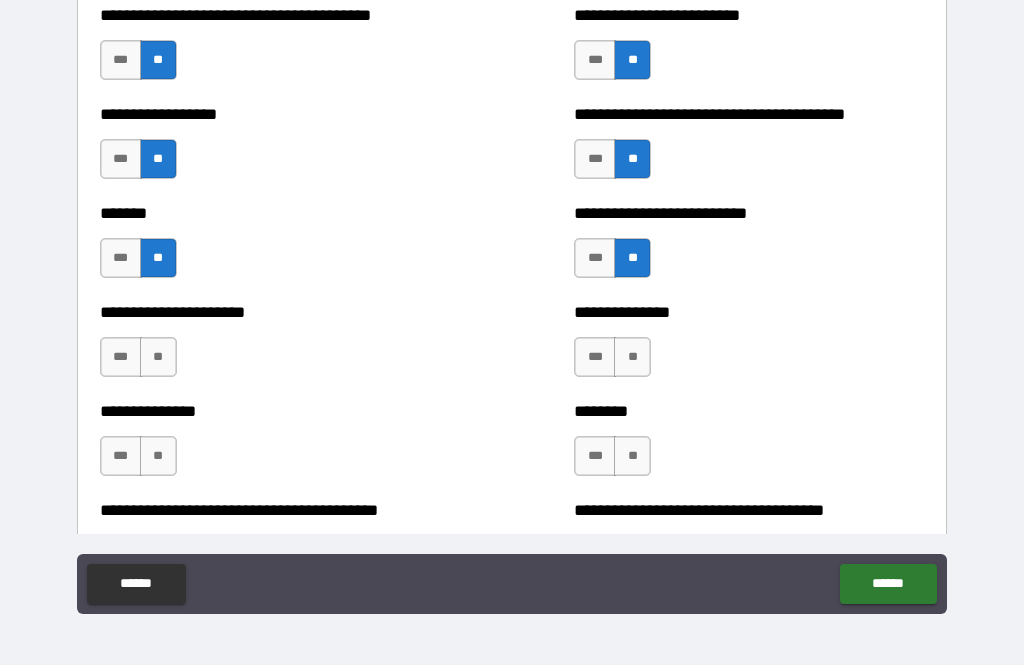 click on "**" at bounding box center (158, 357) 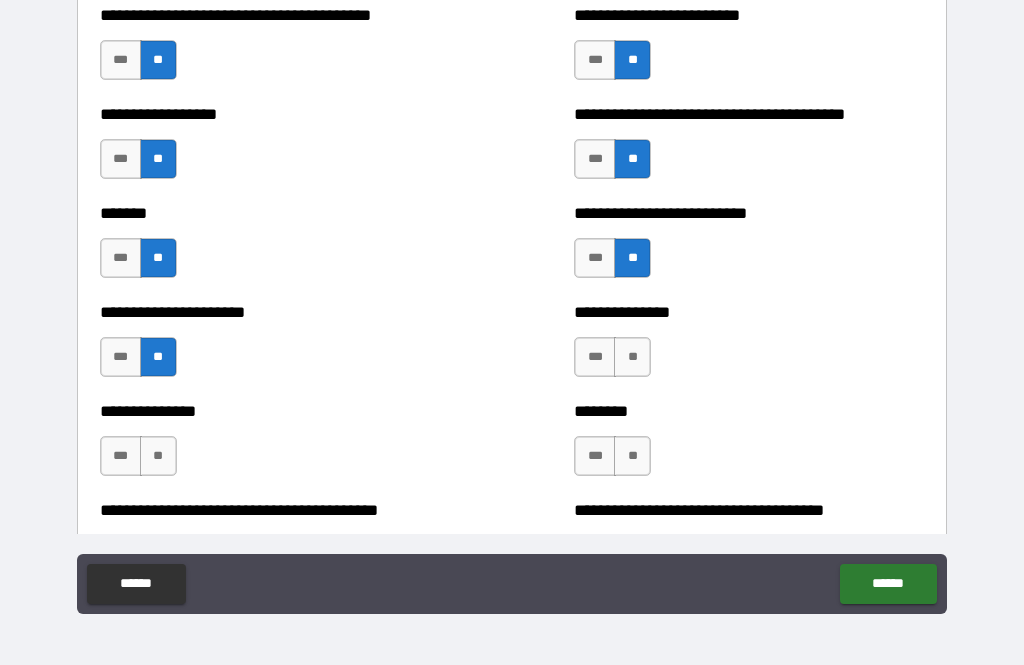 click on "**" at bounding box center [632, 357] 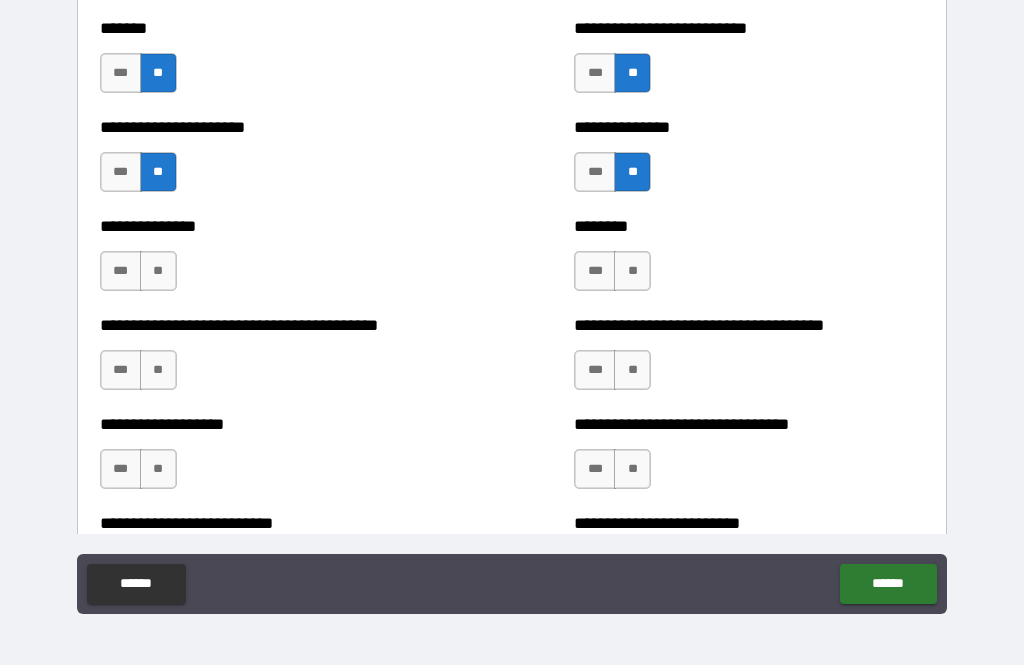 scroll, scrollTop: 1963, scrollLeft: 0, axis: vertical 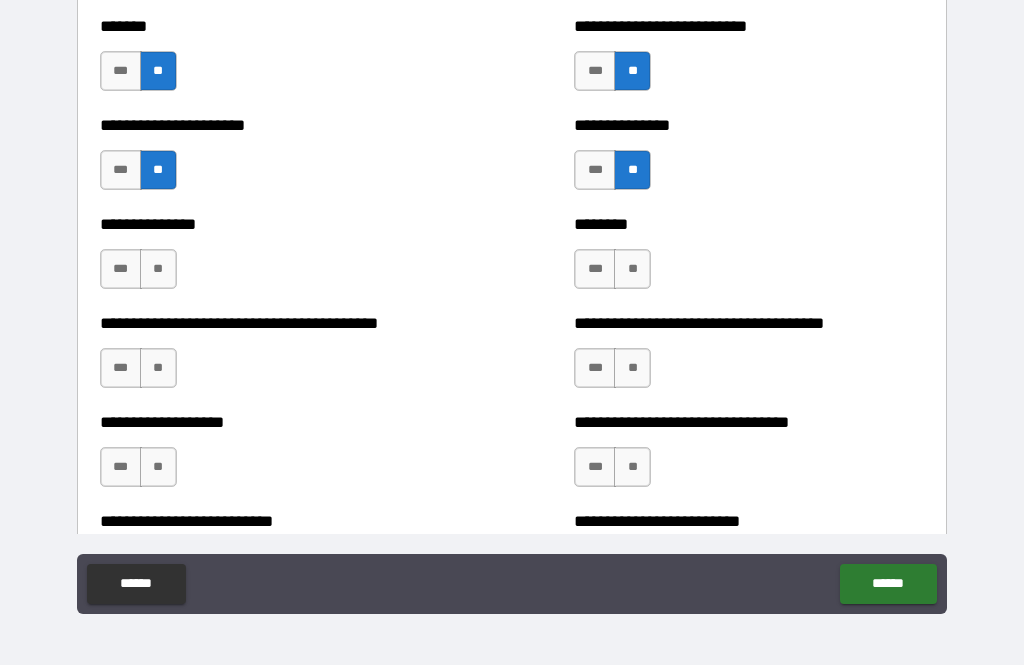 click on "**" at bounding box center [158, 269] 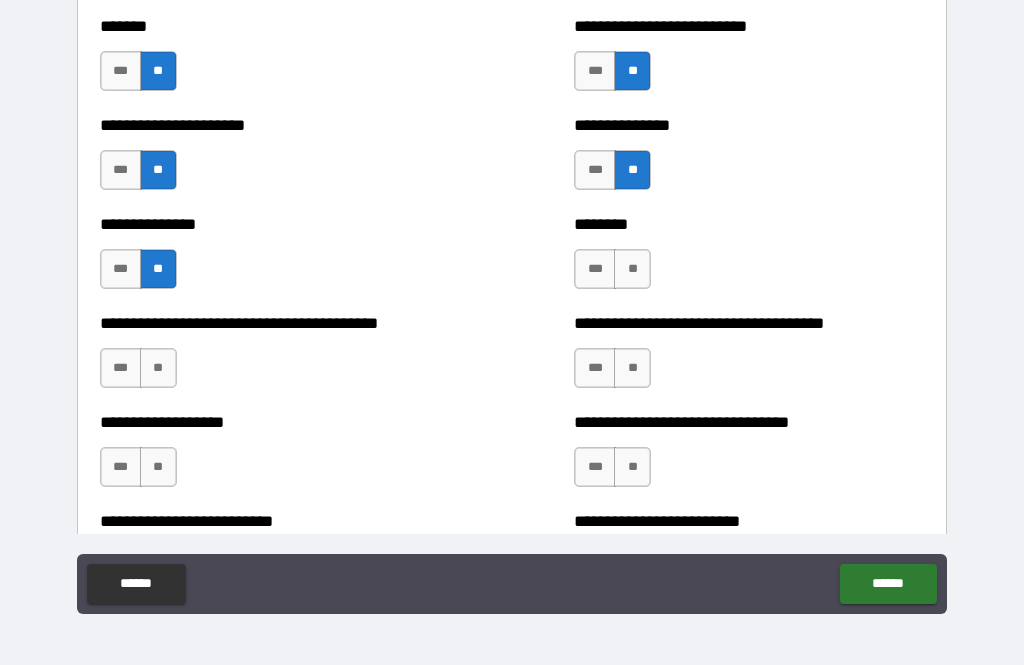 click on "**" at bounding box center [632, 269] 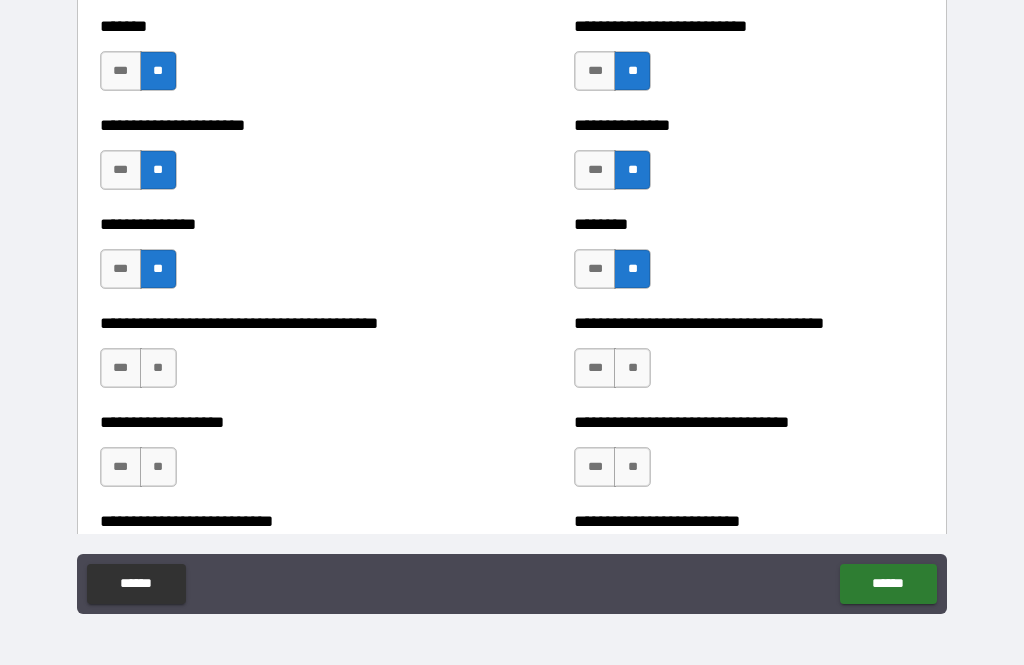 click on "***" at bounding box center [121, 368] 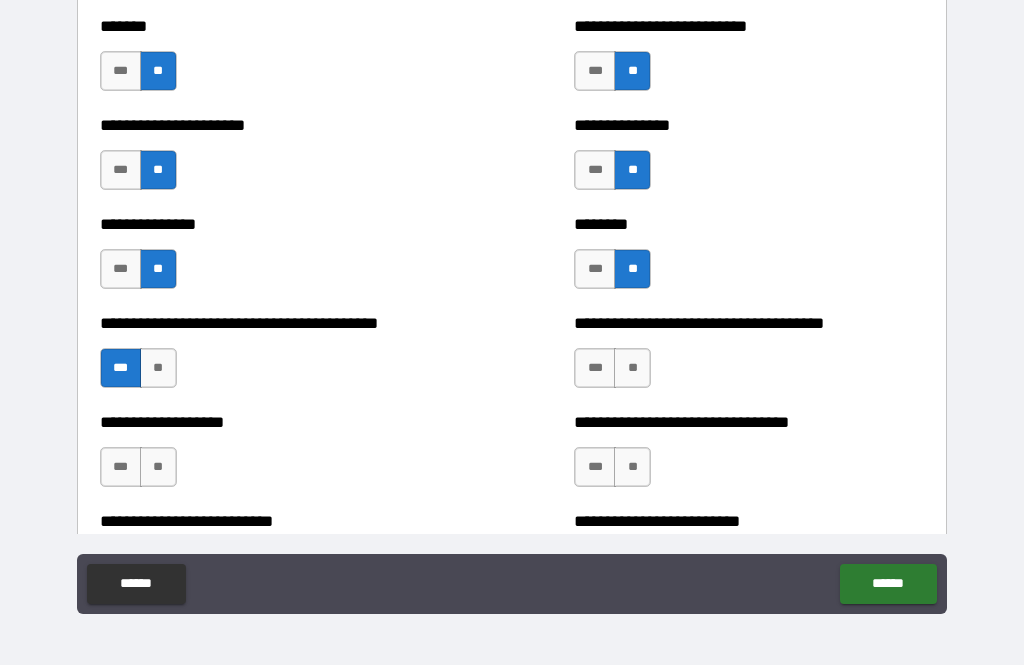 click on "**" at bounding box center [632, 368] 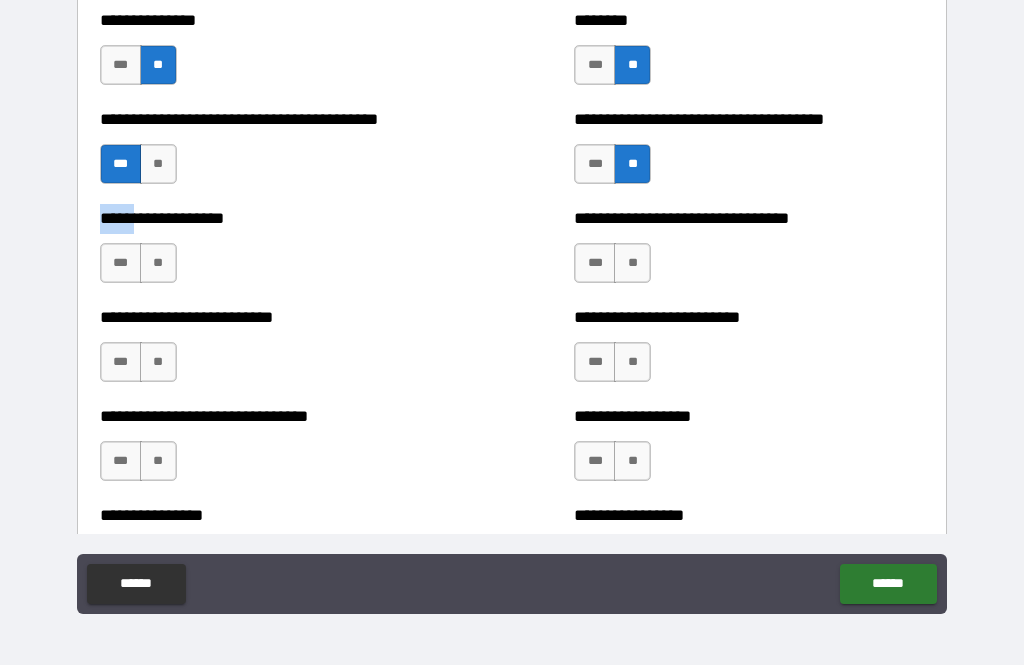 scroll, scrollTop: 2178, scrollLeft: 0, axis: vertical 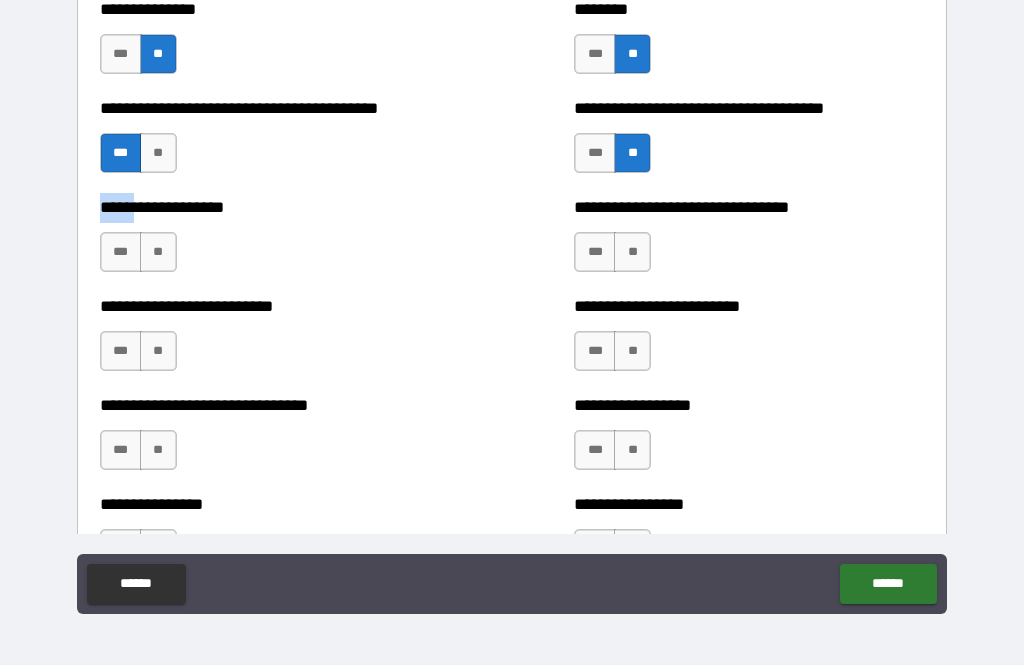 click on "***" at bounding box center [121, 252] 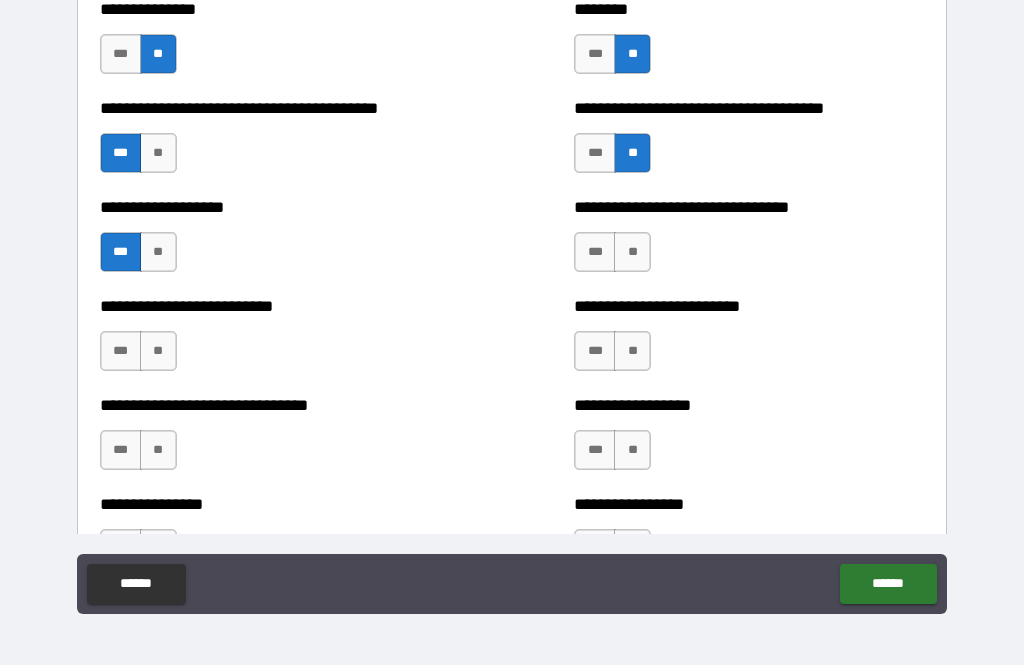 click on "**" at bounding box center (632, 252) 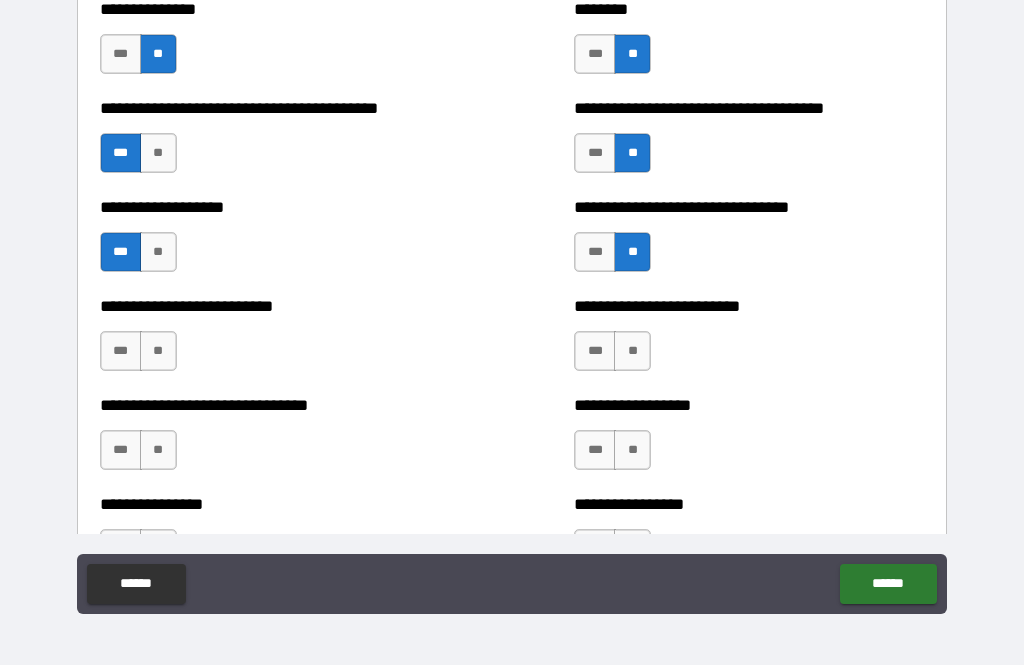 click on "**" at bounding box center [158, 351] 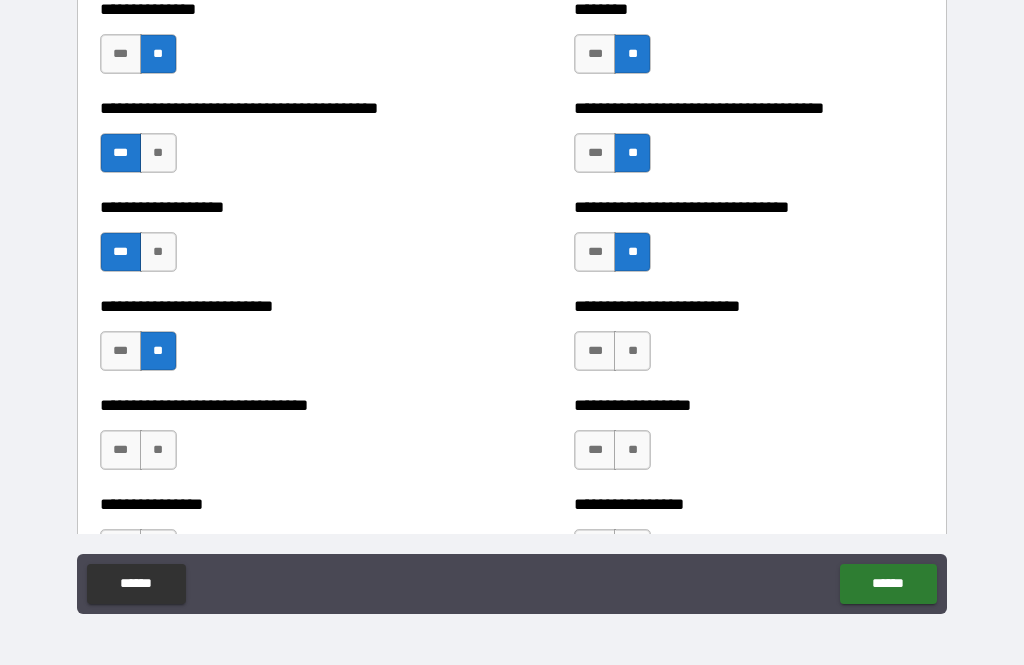 click on "**" at bounding box center (632, 351) 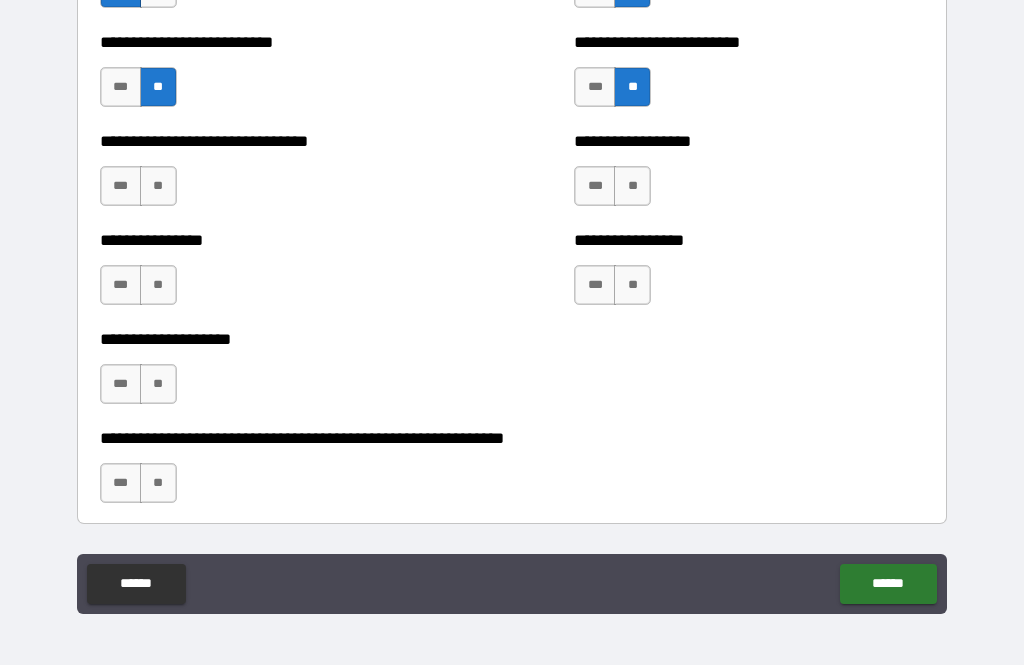 scroll, scrollTop: 2441, scrollLeft: 0, axis: vertical 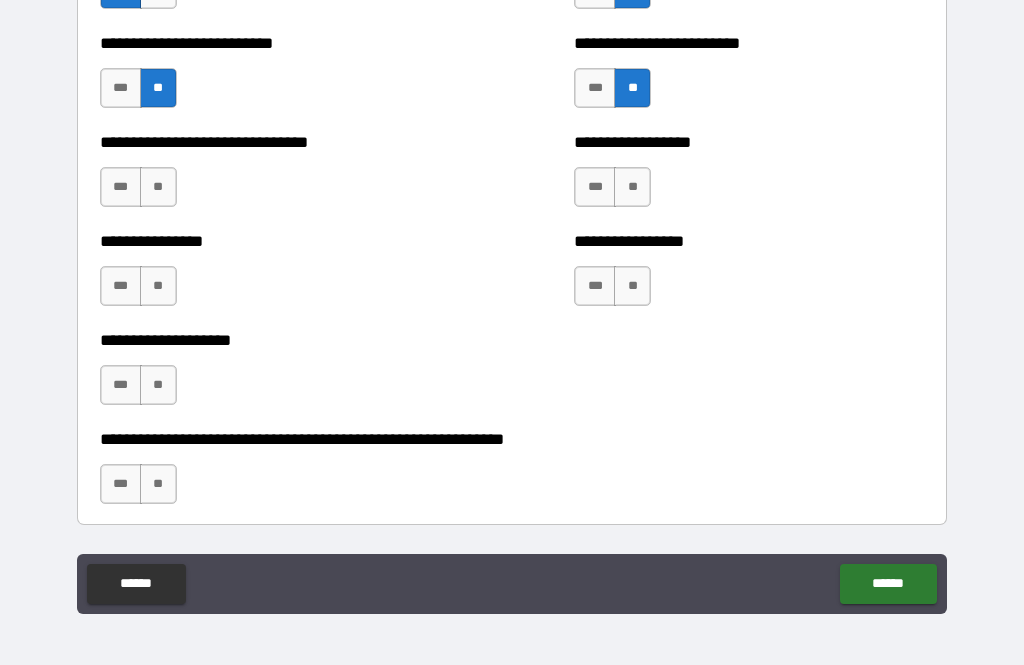 click on "**" at bounding box center (158, 187) 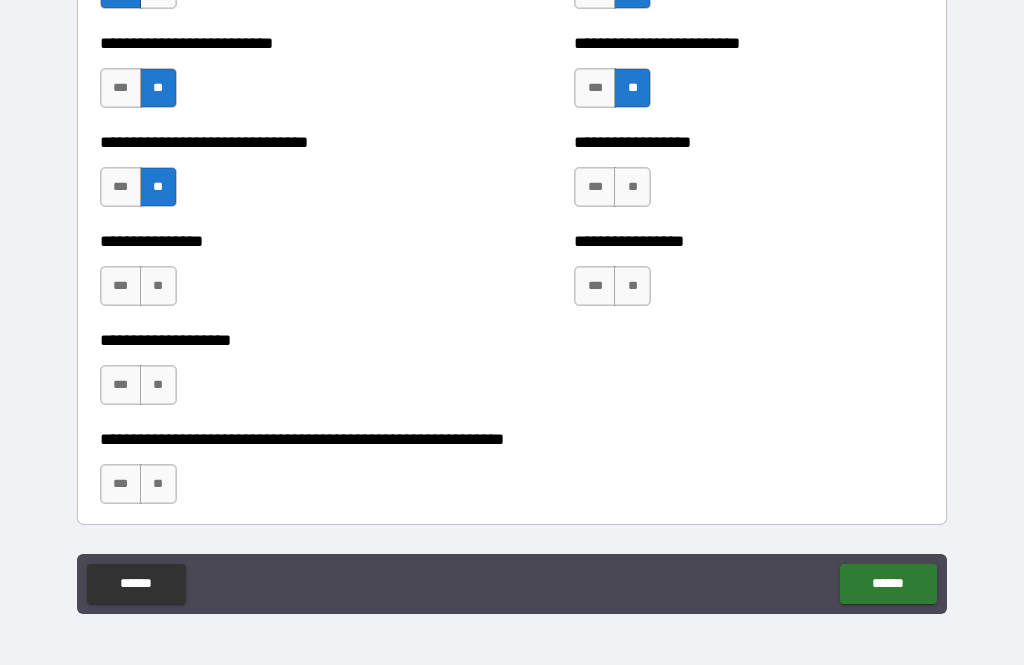 click on "***" at bounding box center (595, 187) 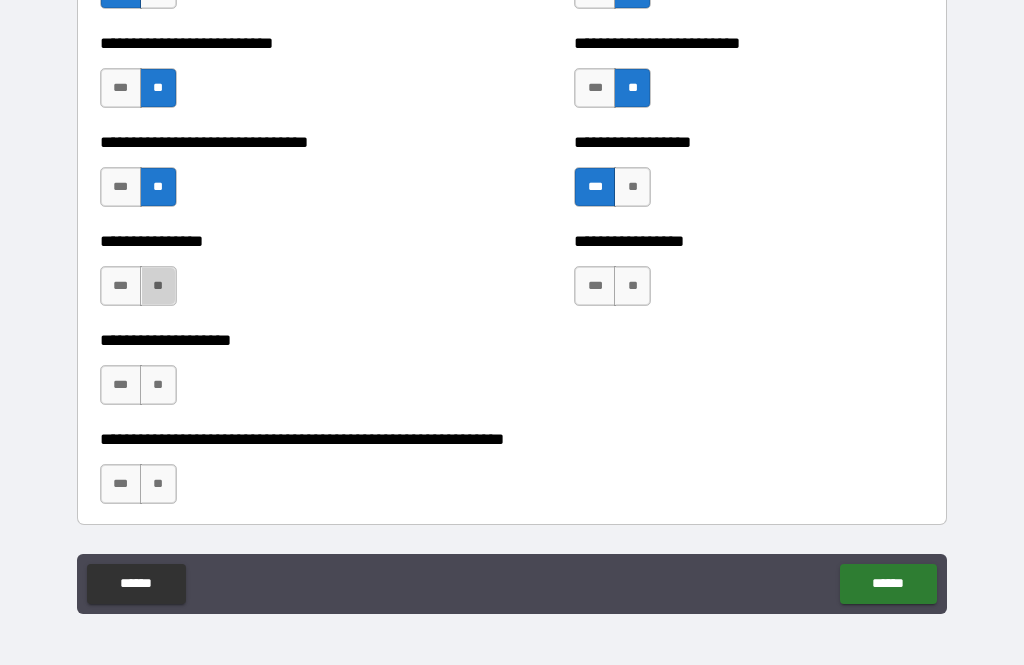 click on "**" at bounding box center (158, 286) 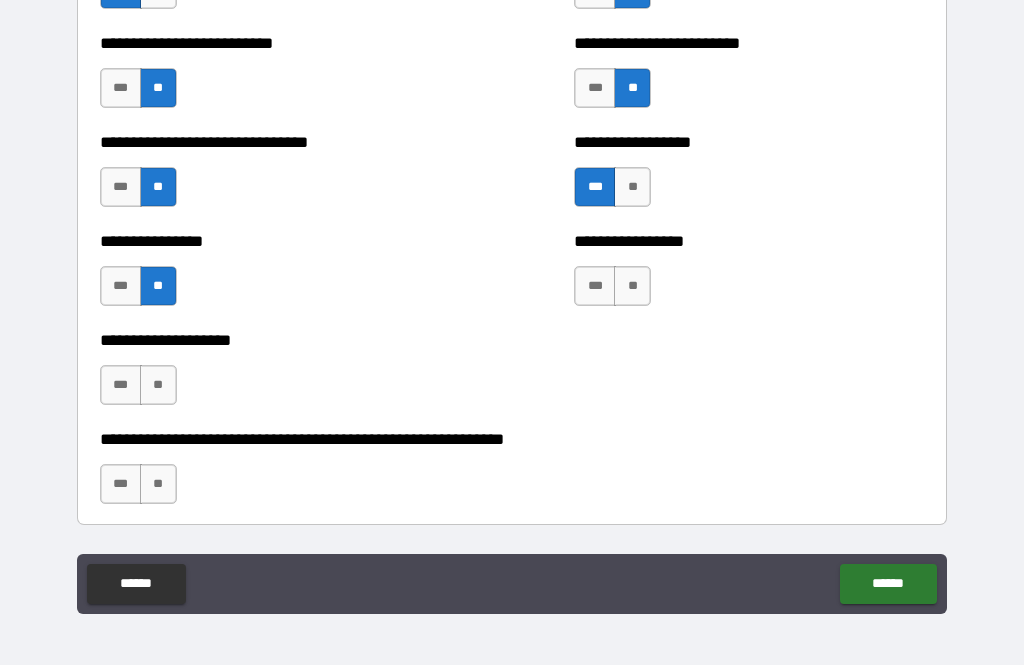 click on "**" at bounding box center [632, 286] 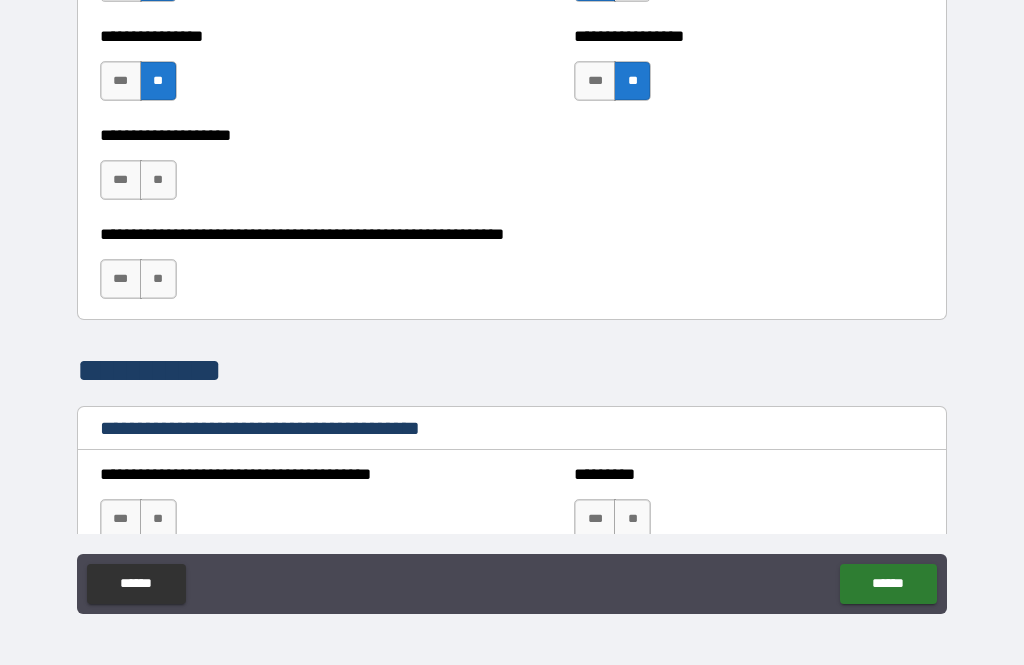 scroll, scrollTop: 2646, scrollLeft: 0, axis: vertical 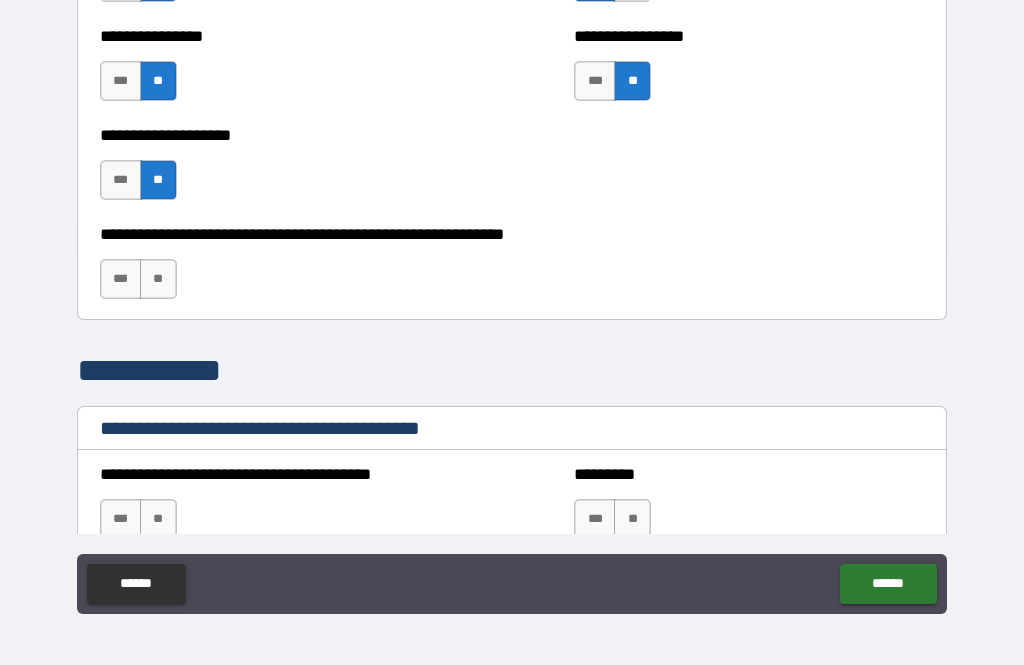 click on "**" at bounding box center [158, 279] 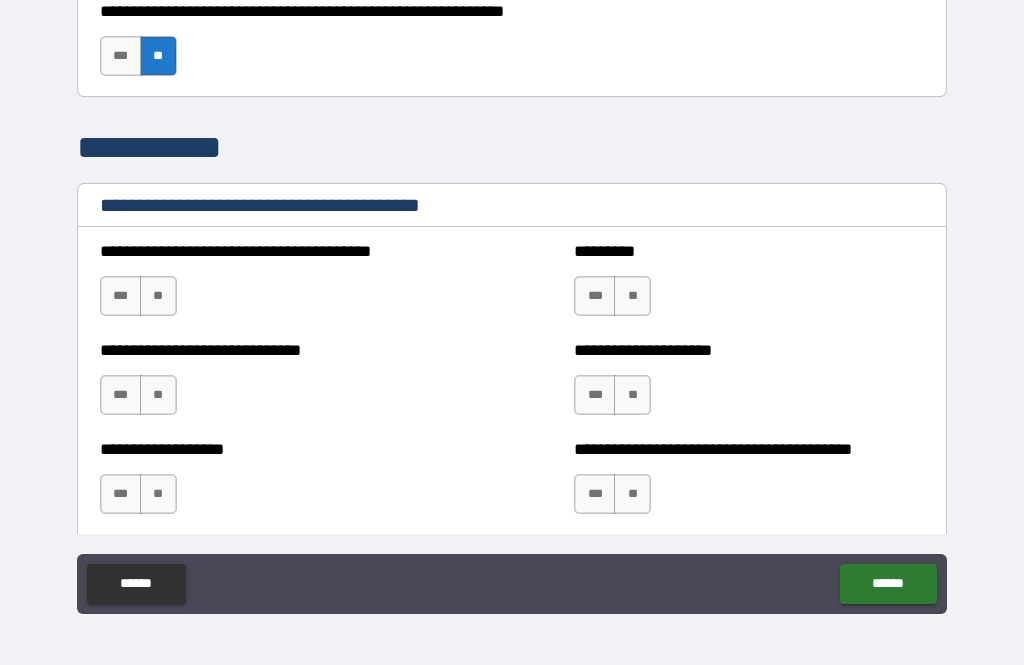 scroll, scrollTop: 2890, scrollLeft: 0, axis: vertical 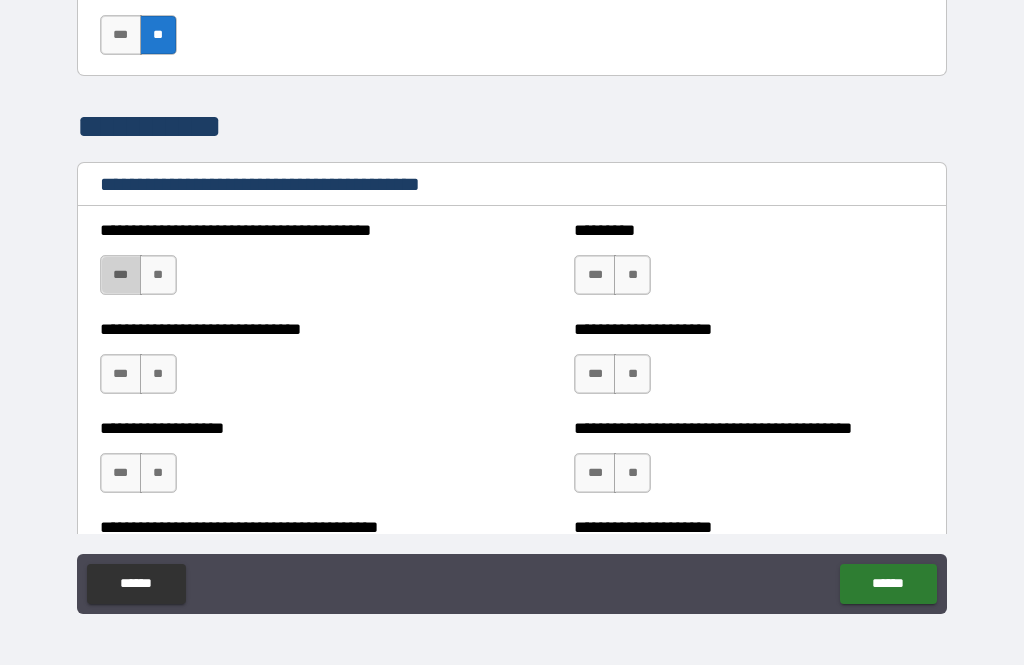 click on "***" at bounding box center [121, 275] 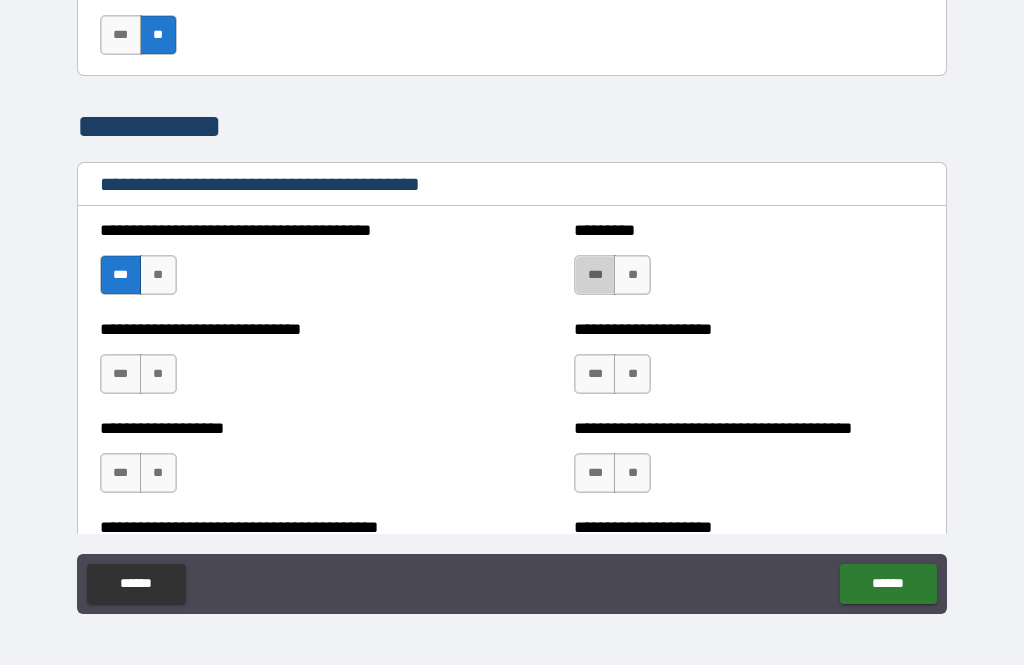 click on "***" at bounding box center [595, 275] 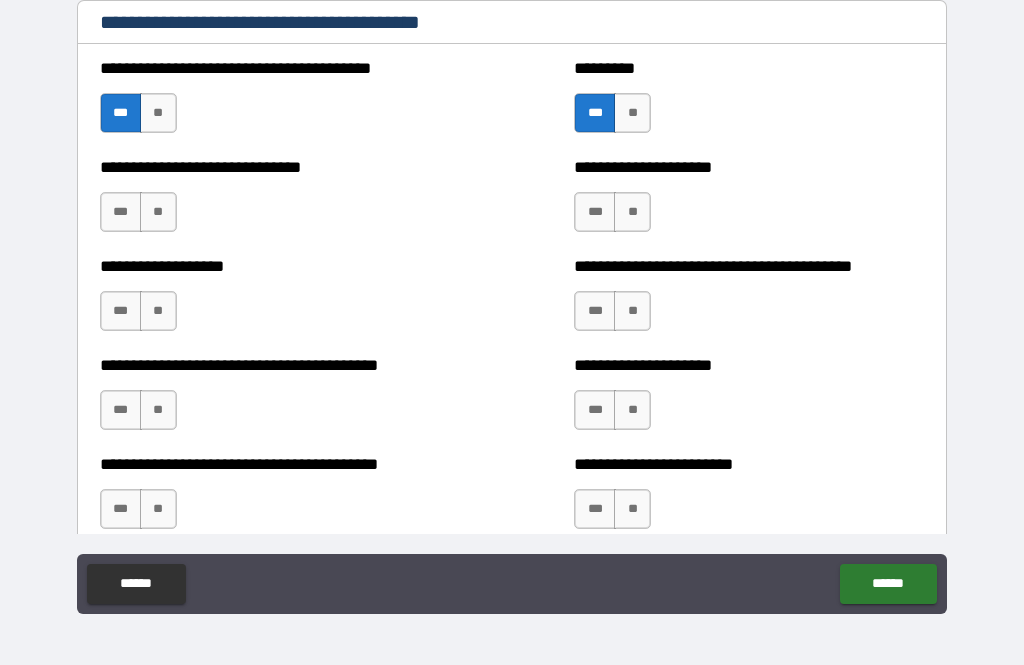 scroll, scrollTop: 3057, scrollLeft: 0, axis: vertical 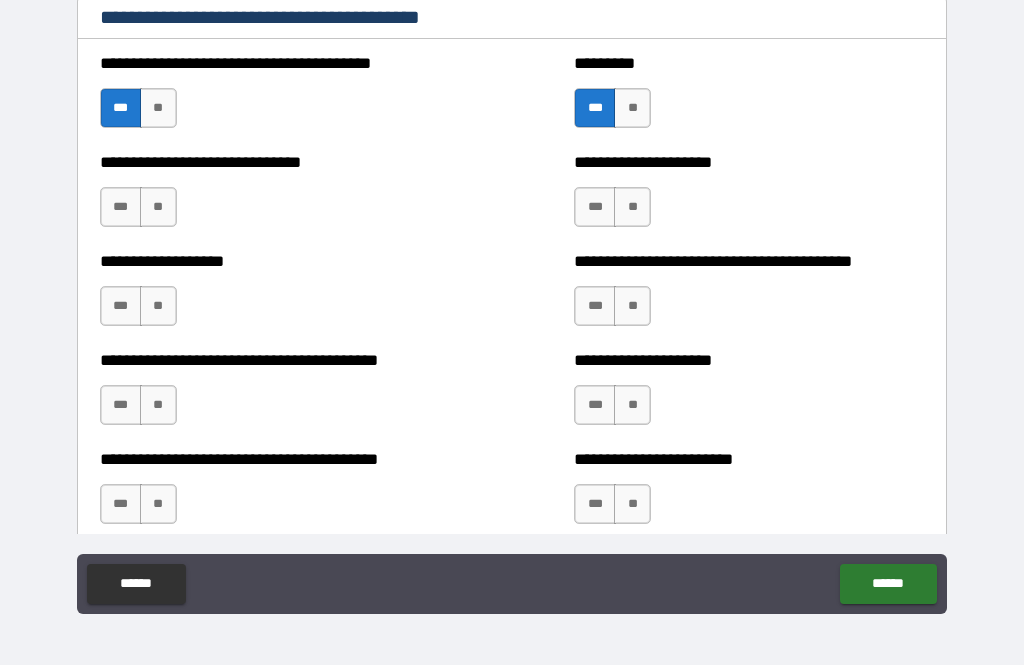 click on "**" at bounding box center (158, 207) 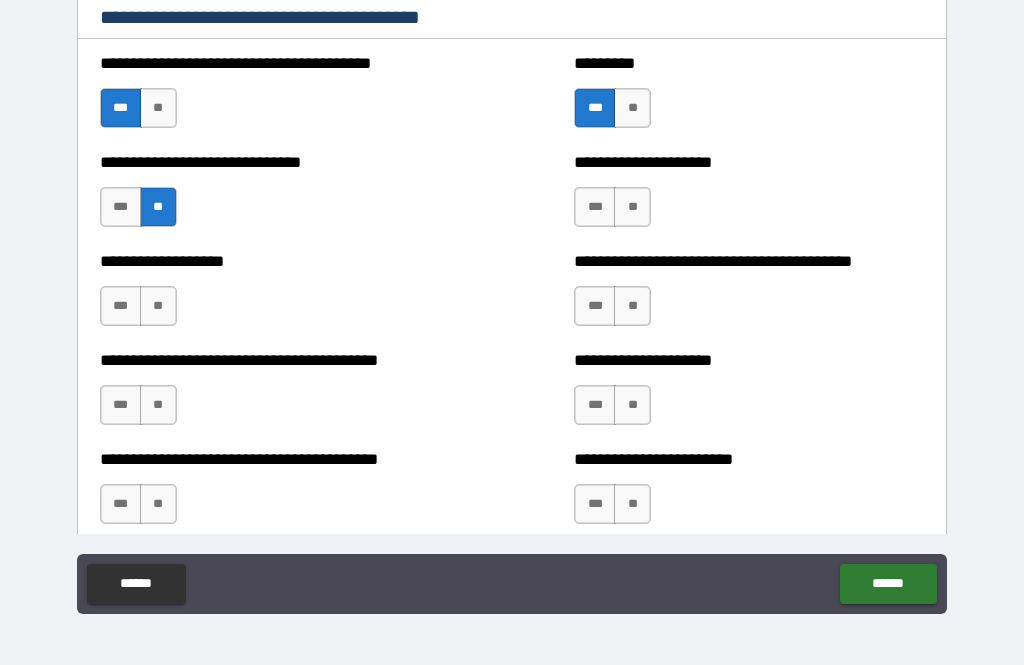 click on "**" at bounding box center (632, 207) 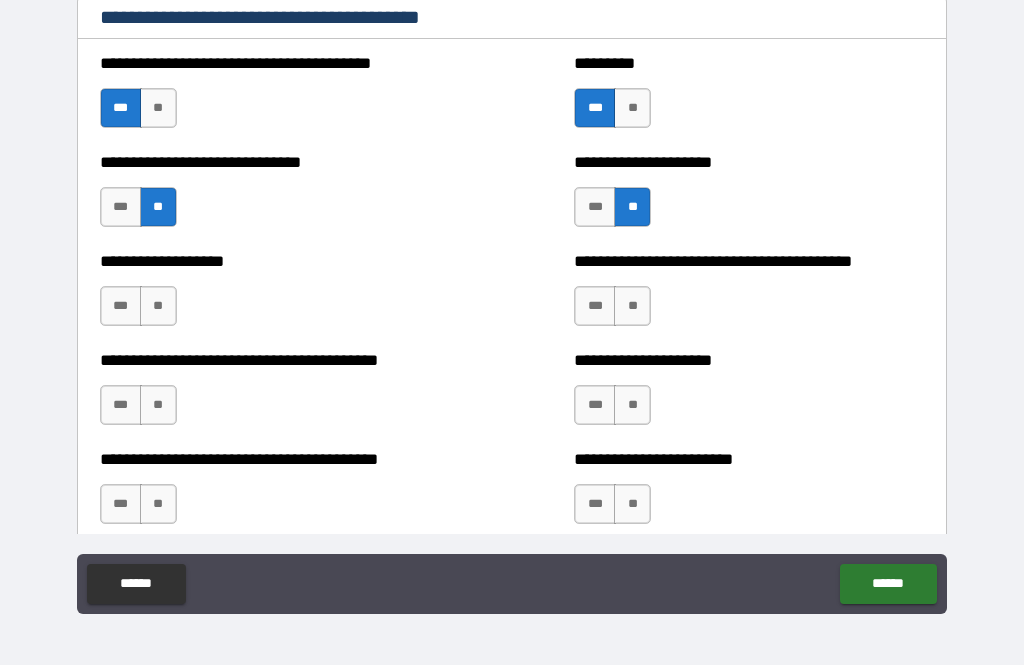 click on "**" at bounding box center (158, 306) 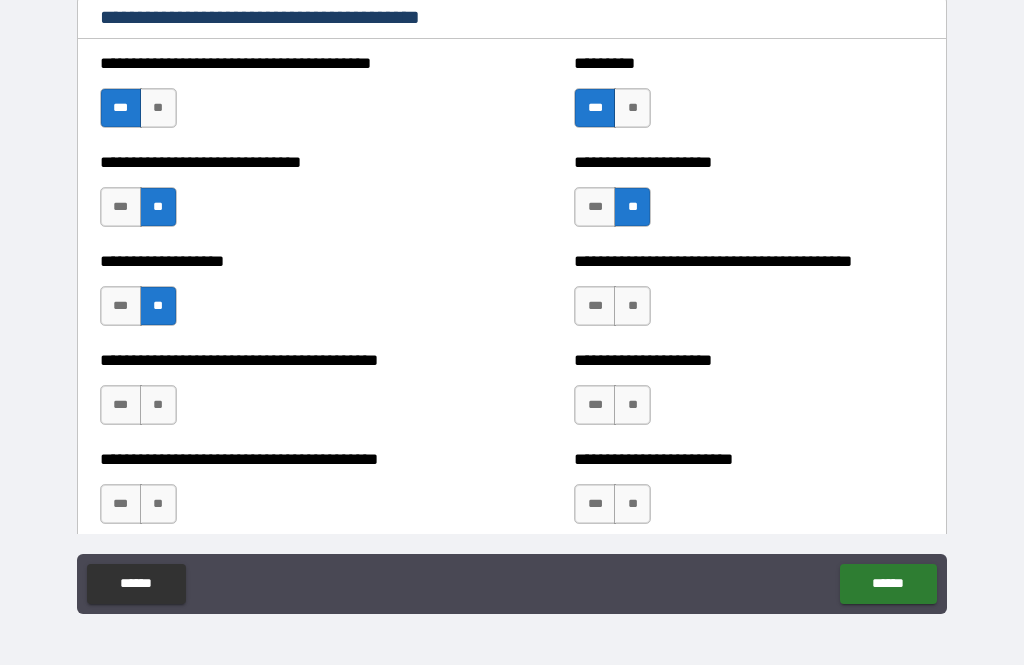 click on "**" at bounding box center (632, 108) 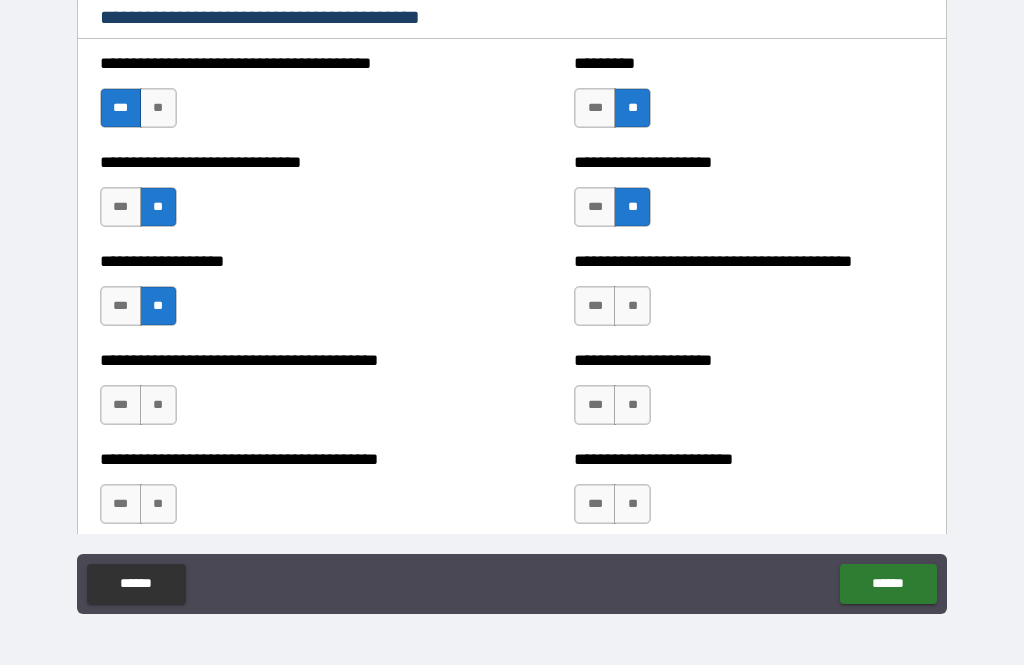 click on "***" at bounding box center (595, 306) 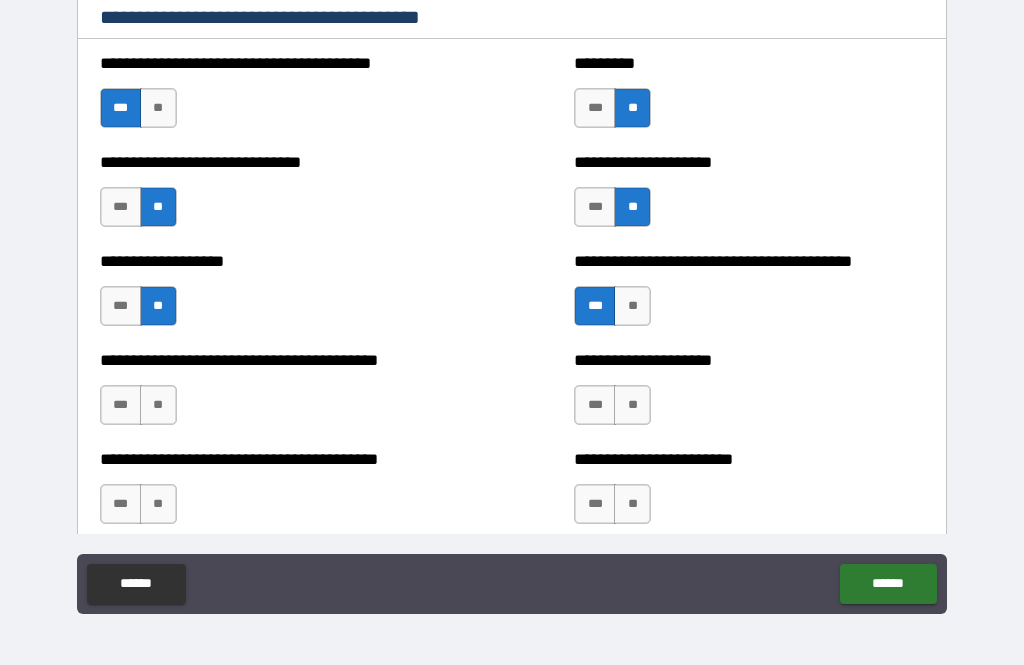 click on "**" at bounding box center [158, 405] 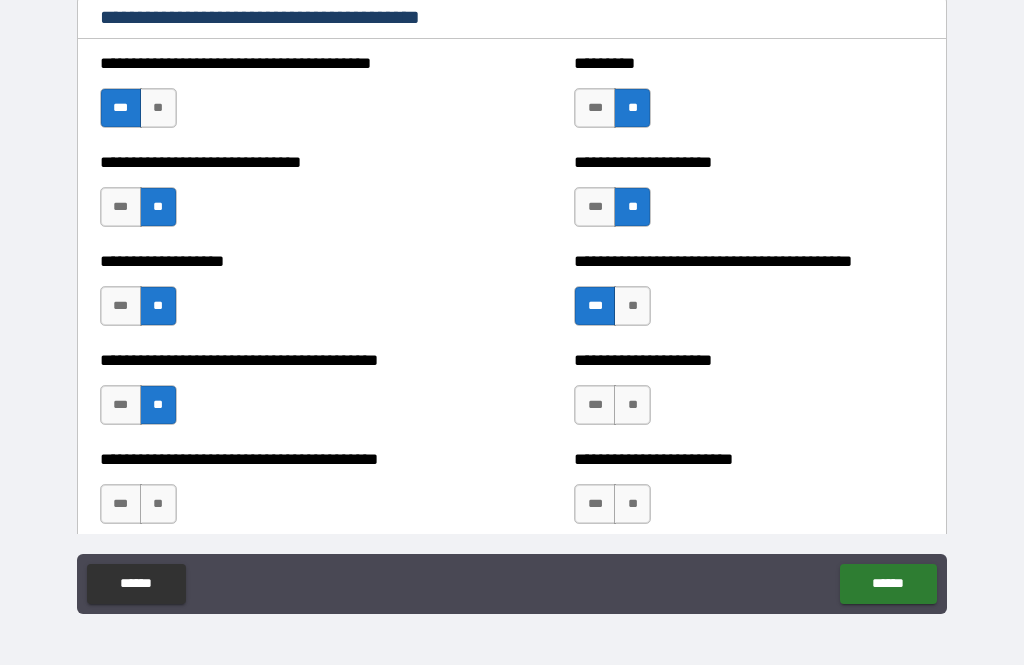 click on "**" at bounding box center [632, 405] 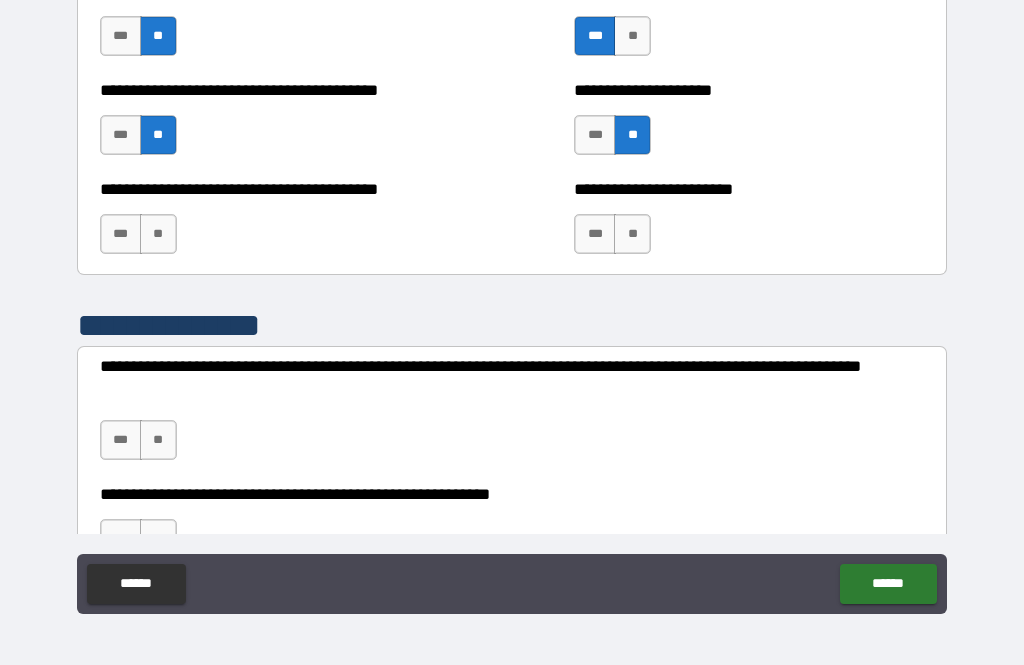 scroll, scrollTop: 3322, scrollLeft: 0, axis: vertical 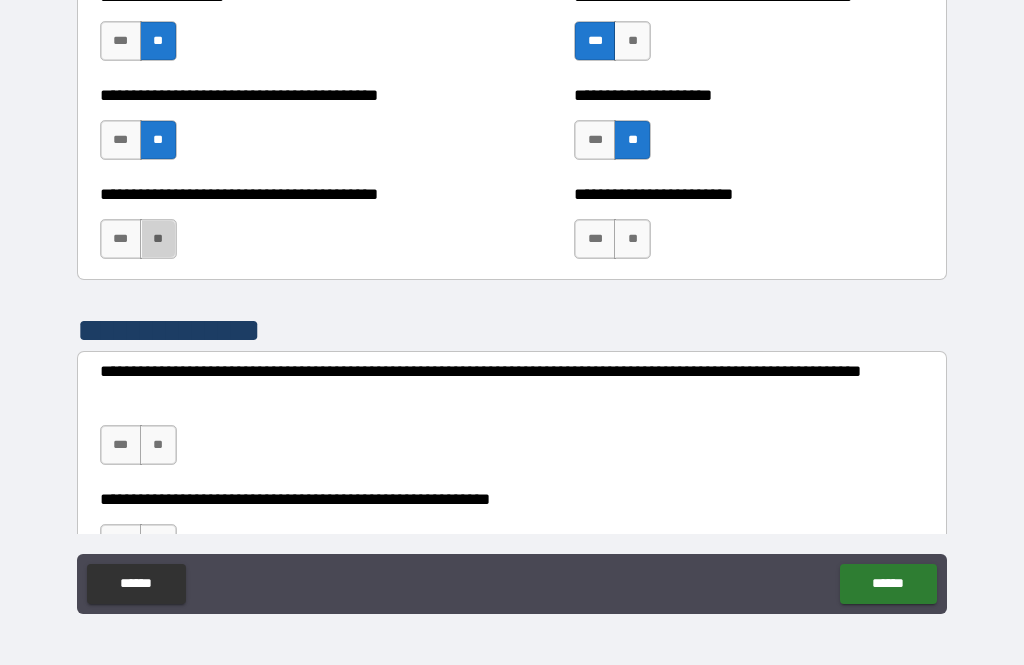 click on "**" at bounding box center [158, 239] 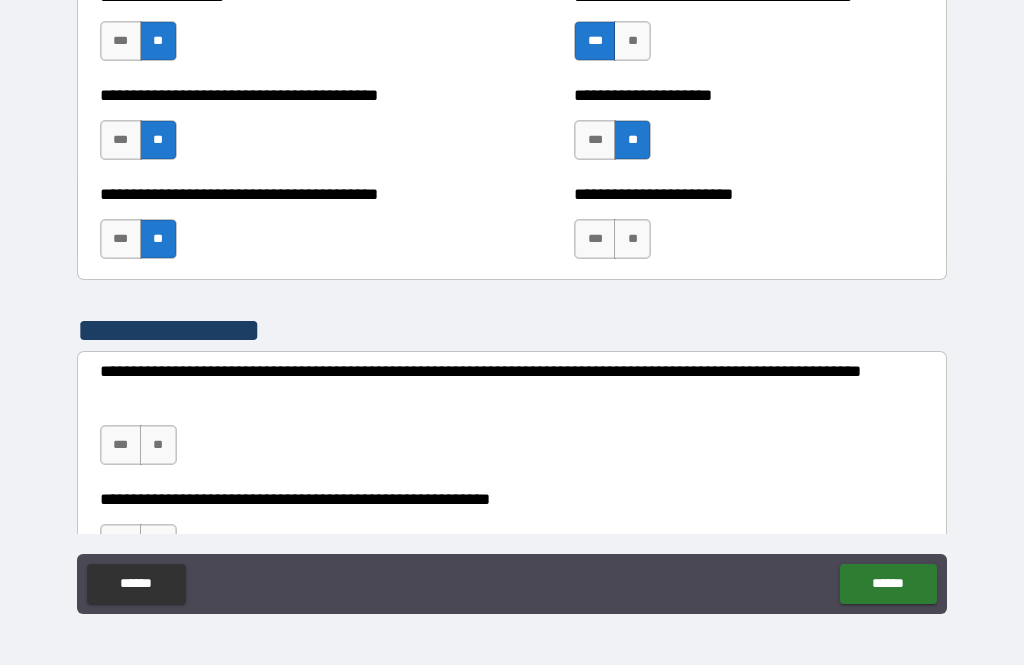 click on "**" at bounding box center [632, 239] 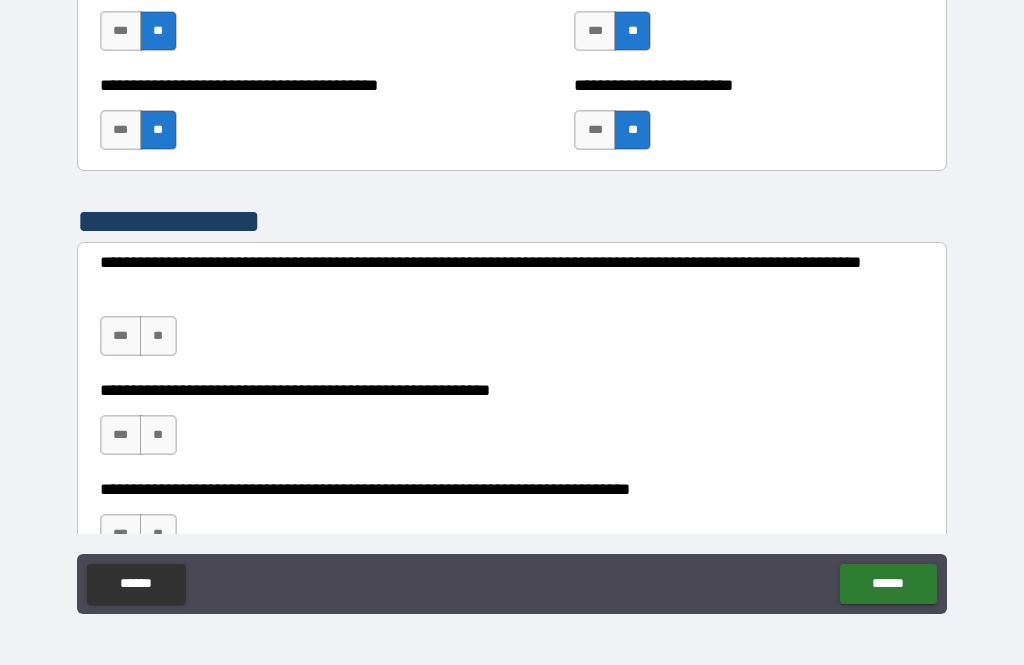 scroll, scrollTop: 3432, scrollLeft: 0, axis: vertical 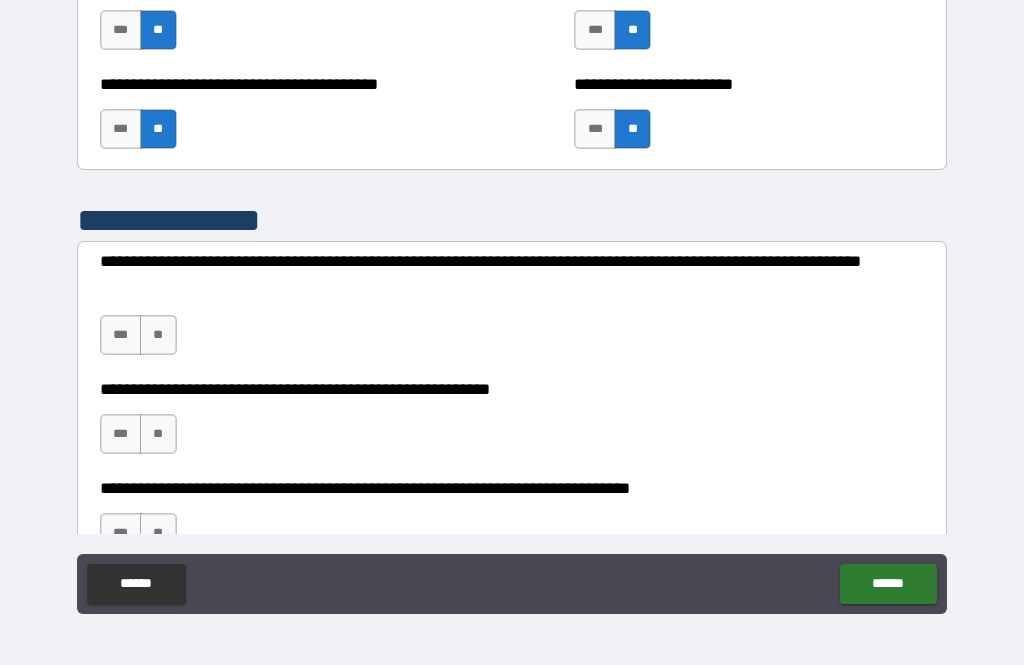 click on "**" at bounding box center [158, 335] 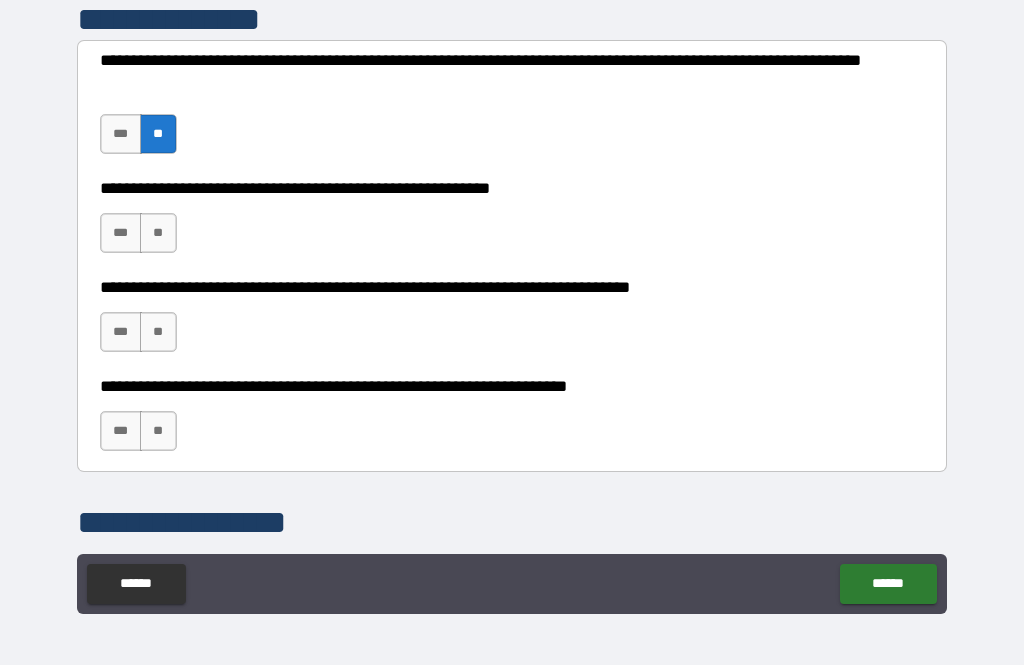 scroll, scrollTop: 3647, scrollLeft: 0, axis: vertical 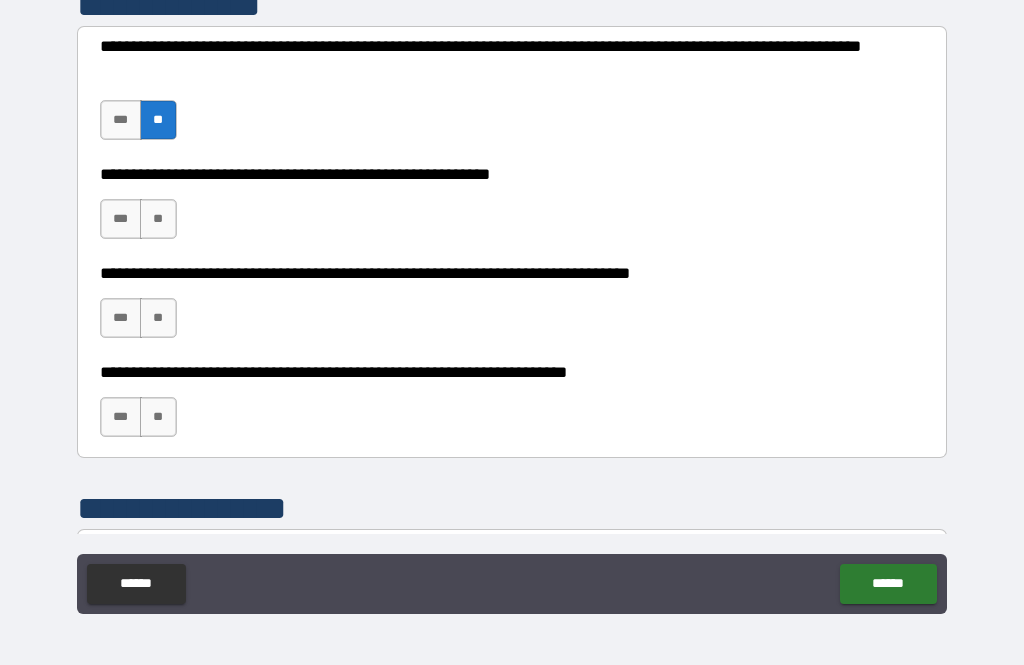 click on "**" at bounding box center (158, 219) 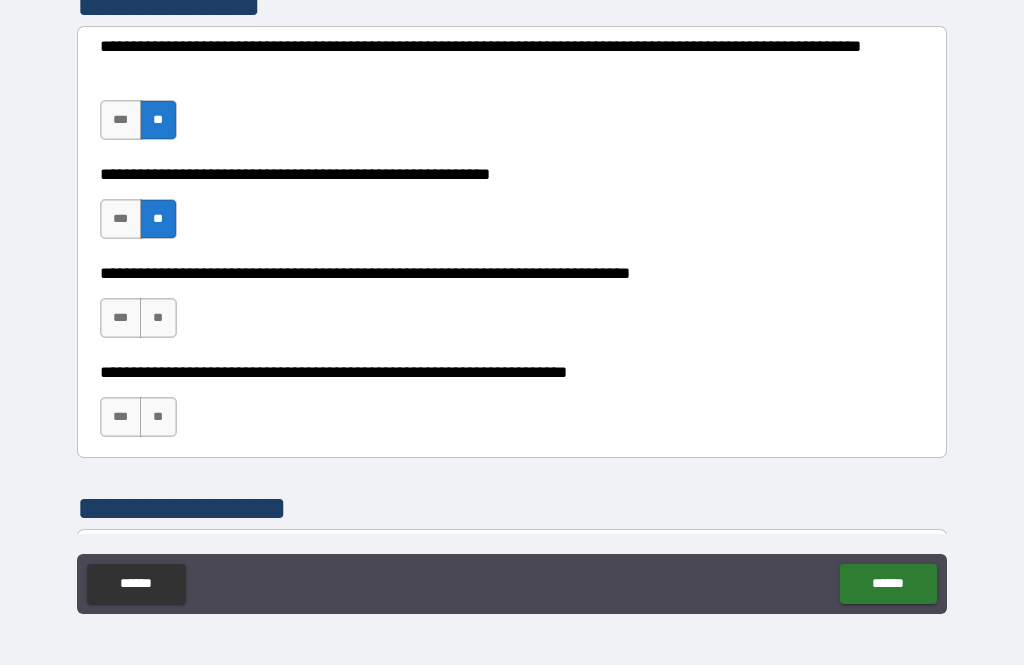 click on "**" at bounding box center [158, 318] 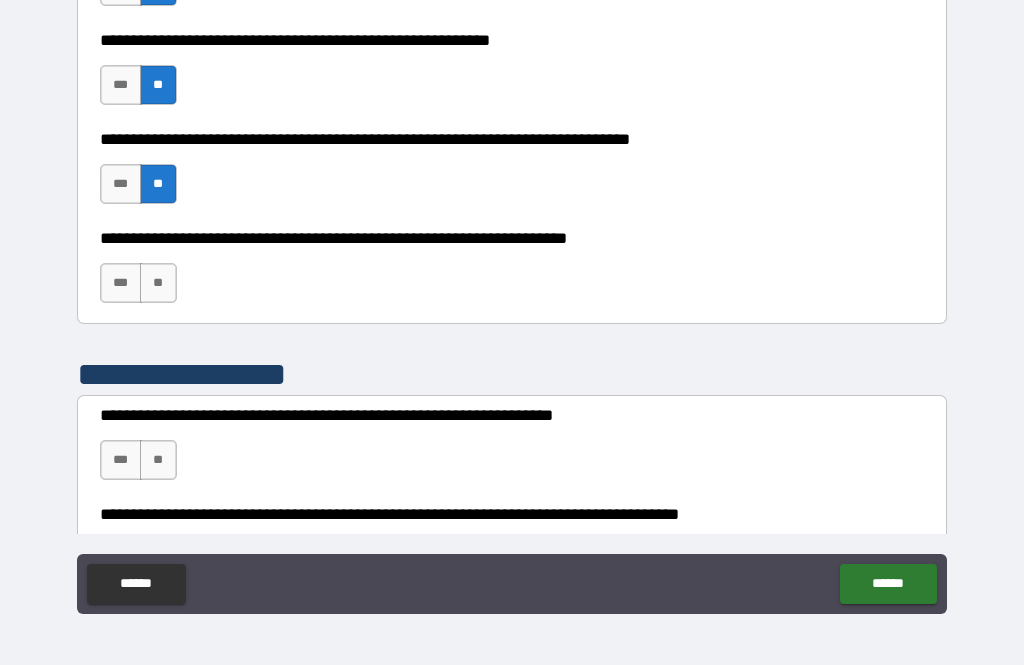 scroll, scrollTop: 3792, scrollLeft: 0, axis: vertical 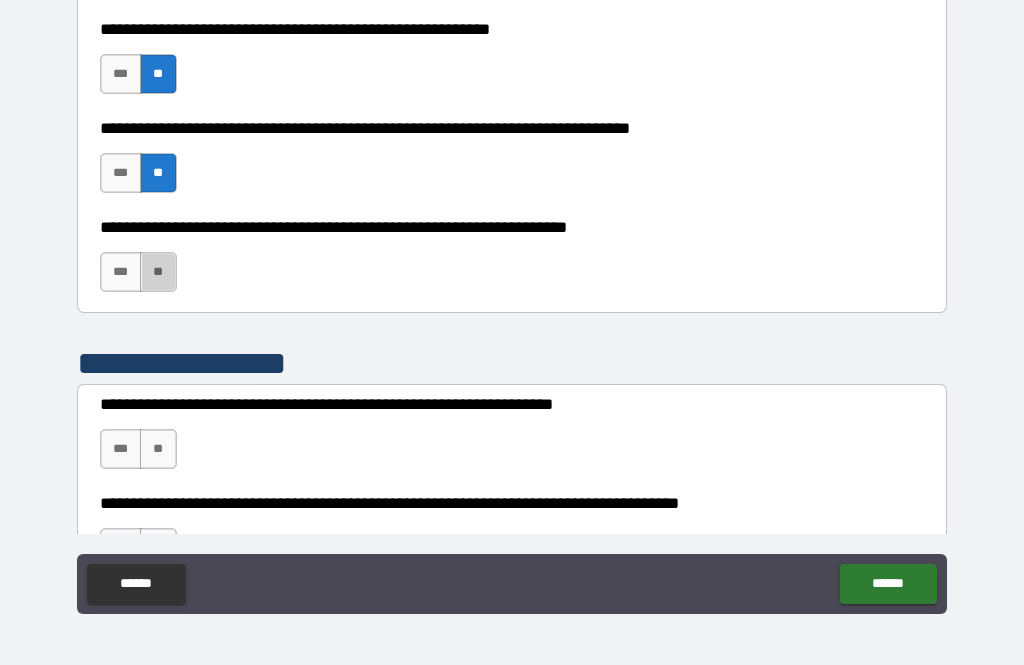 click on "**" at bounding box center (158, 272) 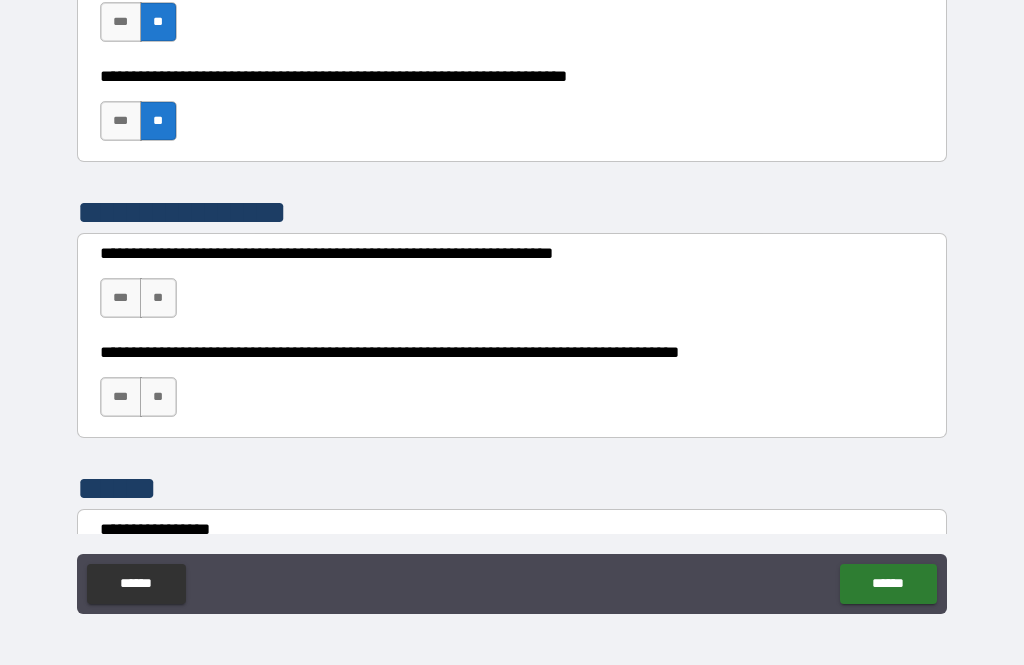 scroll, scrollTop: 3948, scrollLeft: 0, axis: vertical 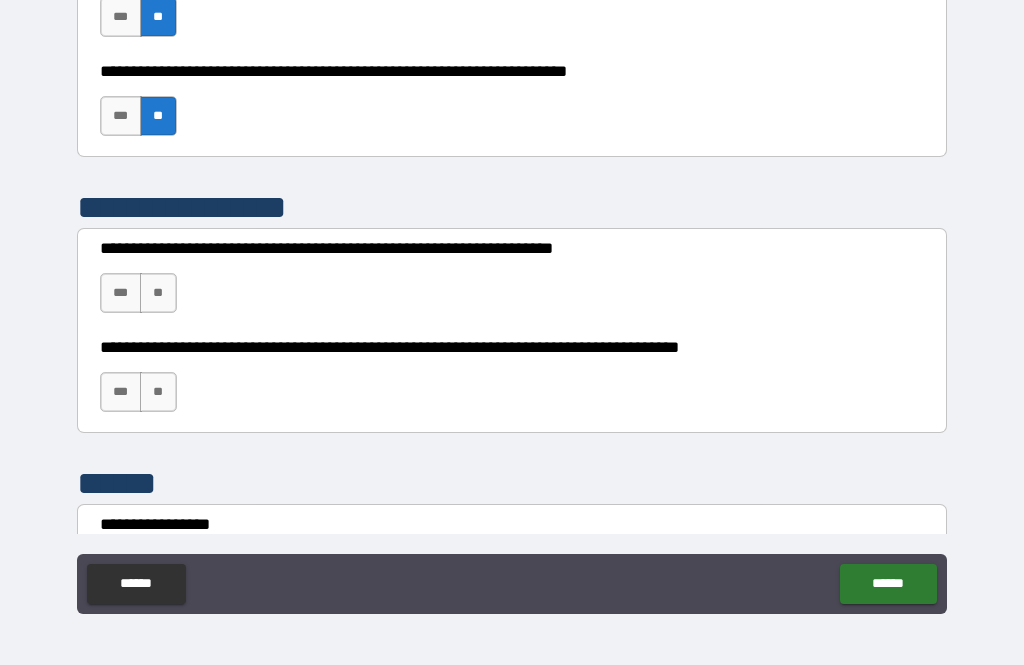 click on "***" at bounding box center [121, 293] 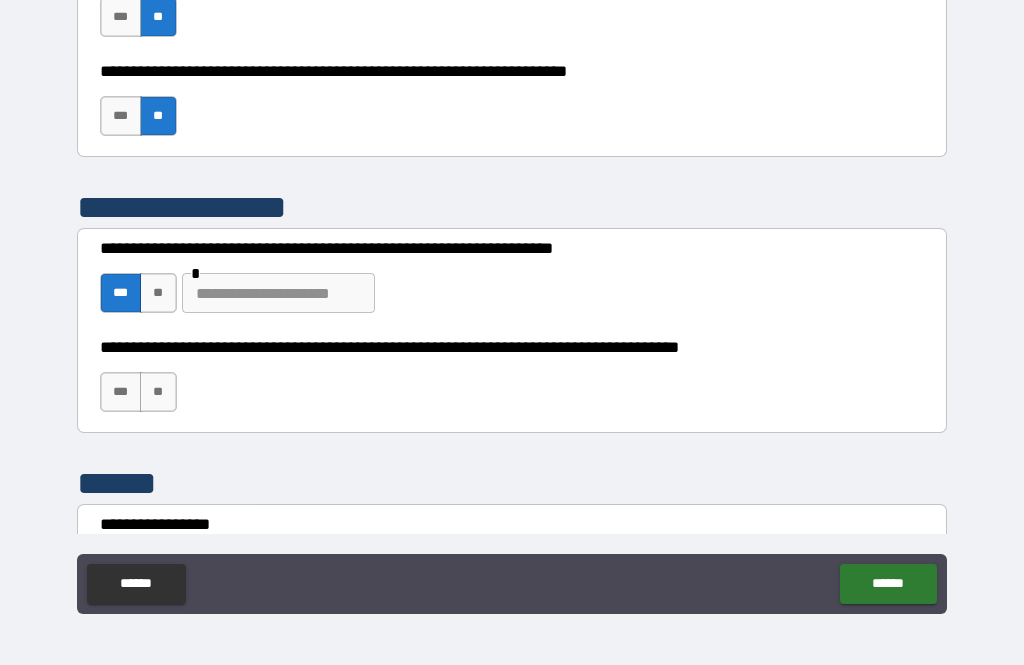 click at bounding box center [278, 293] 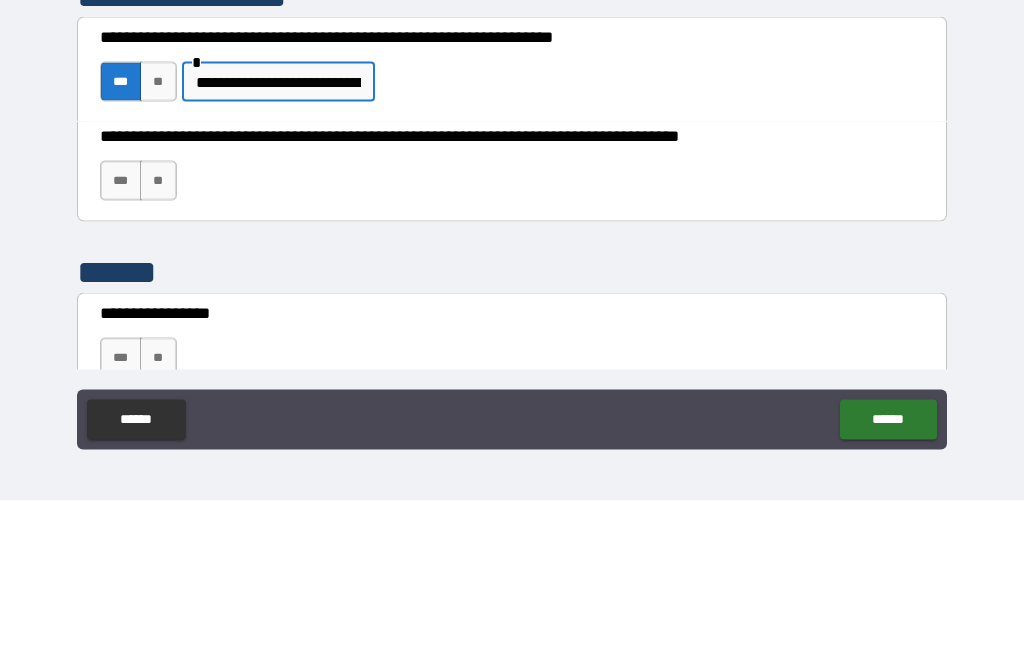 scroll, scrollTop: 3973, scrollLeft: 0, axis: vertical 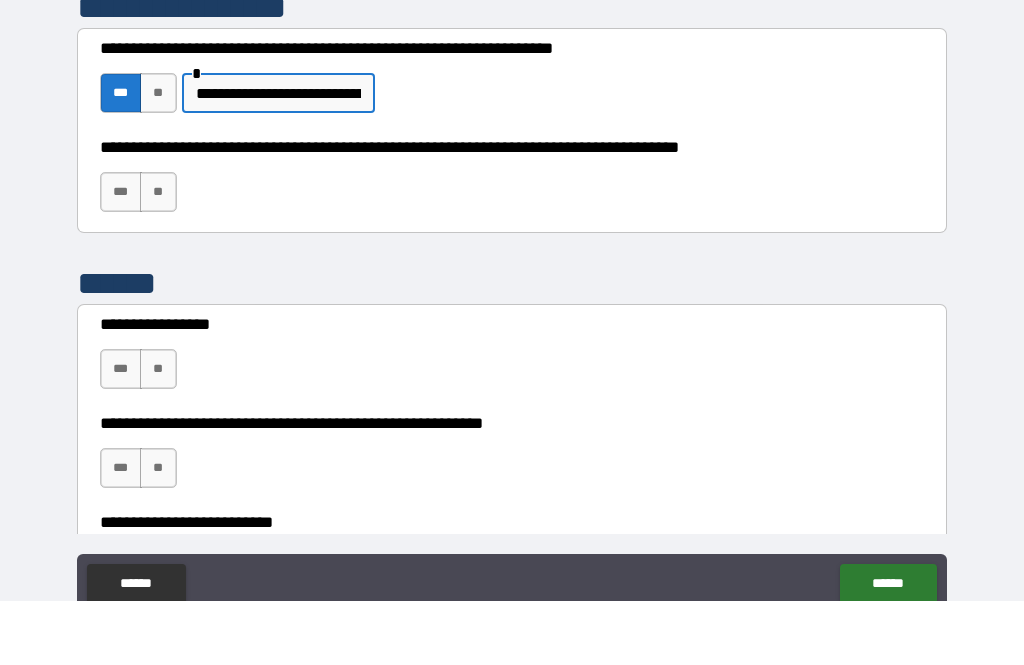click on "**********" at bounding box center [278, 157] 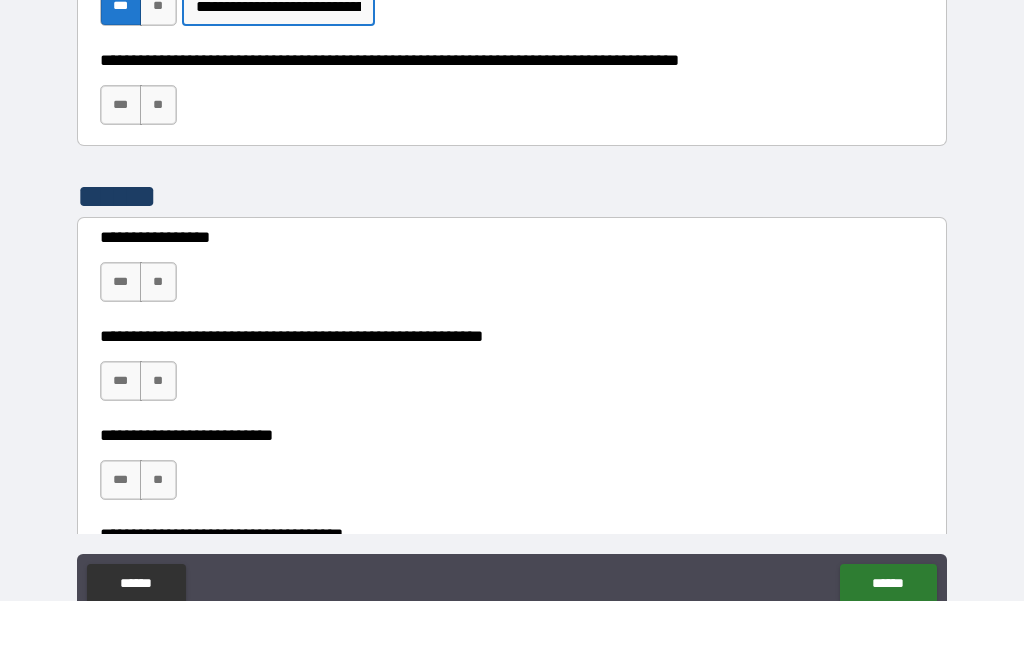 scroll, scrollTop: 4239, scrollLeft: 0, axis: vertical 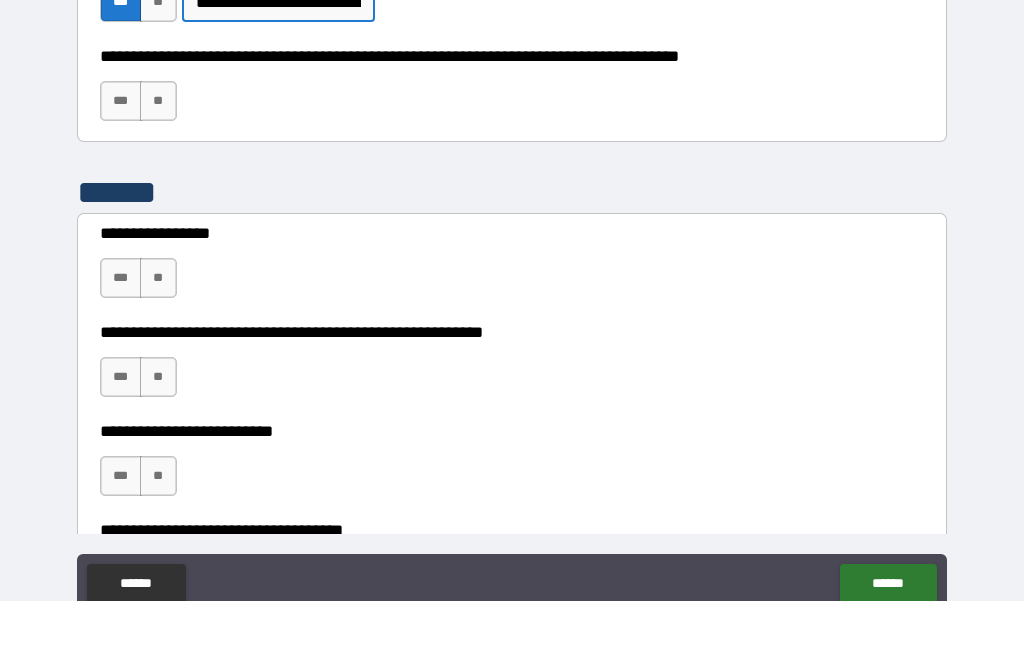 type on "**********" 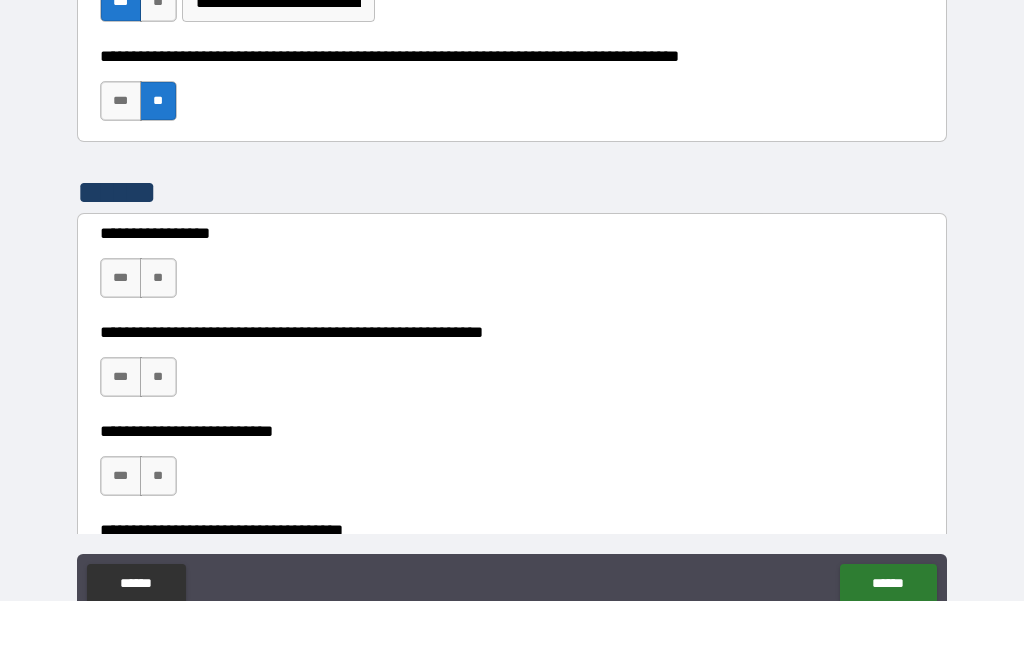 scroll, scrollTop: 64, scrollLeft: 0, axis: vertical 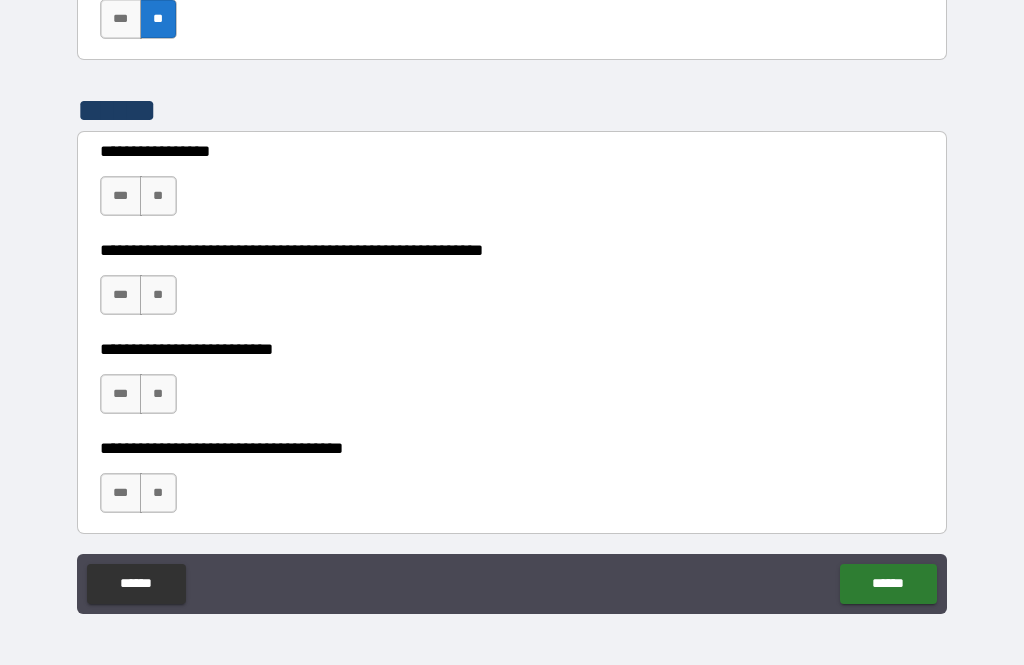 click on "**" at bounding box center (158, 196) 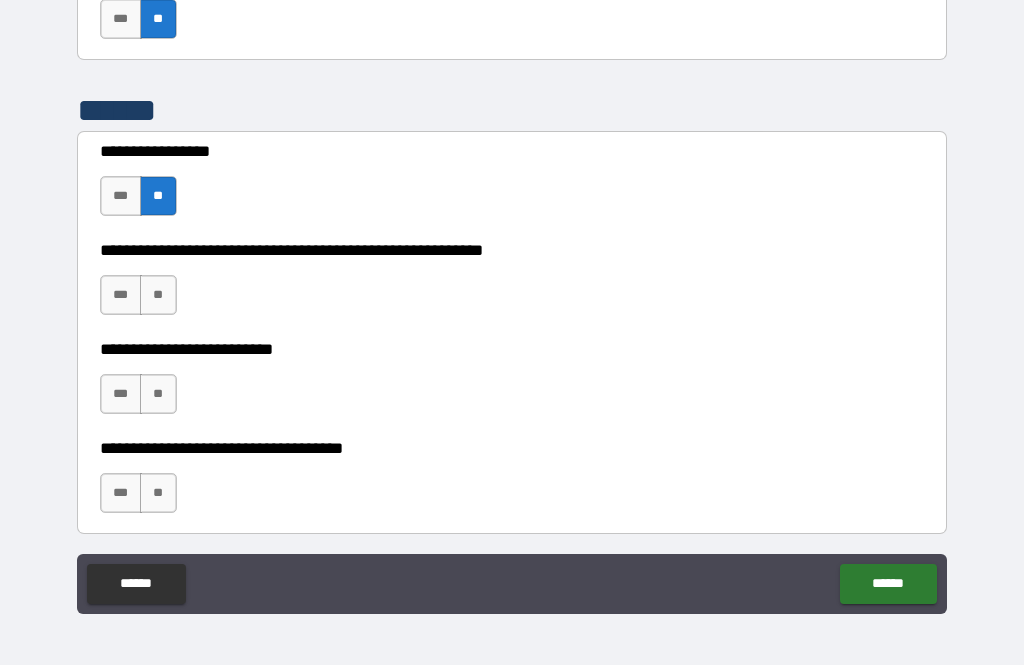 click on "**" at bounding box center (158, 295) 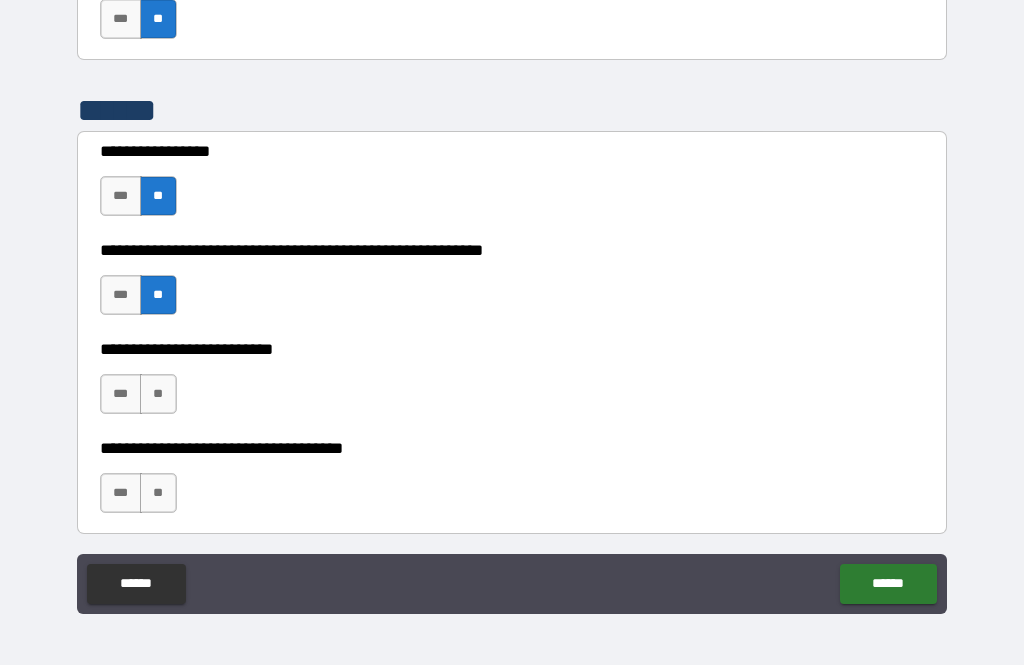 click on "**" at bounding box center (158, 394) 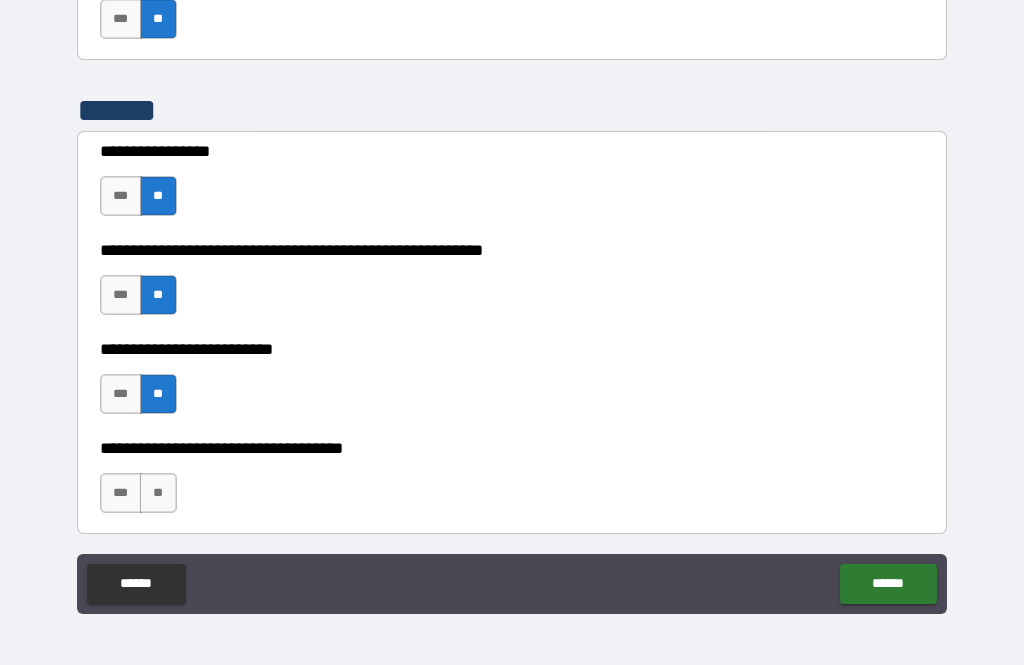 click on "**" at bounding box center [158, 493] 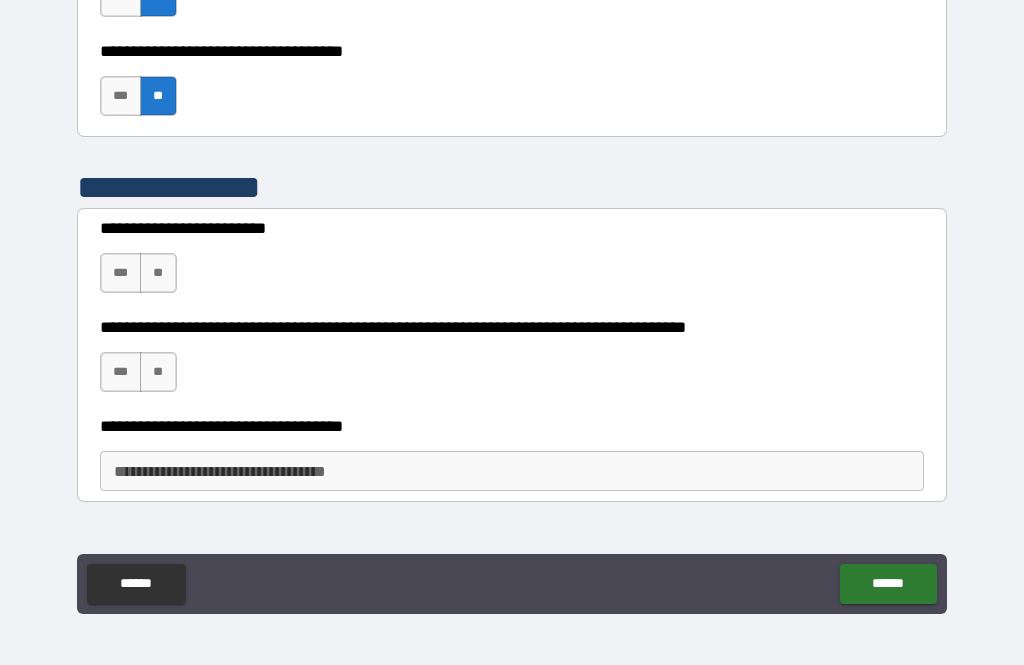 scroll, scrollTop: 4724, scrollLeft: 0, axis: vertical 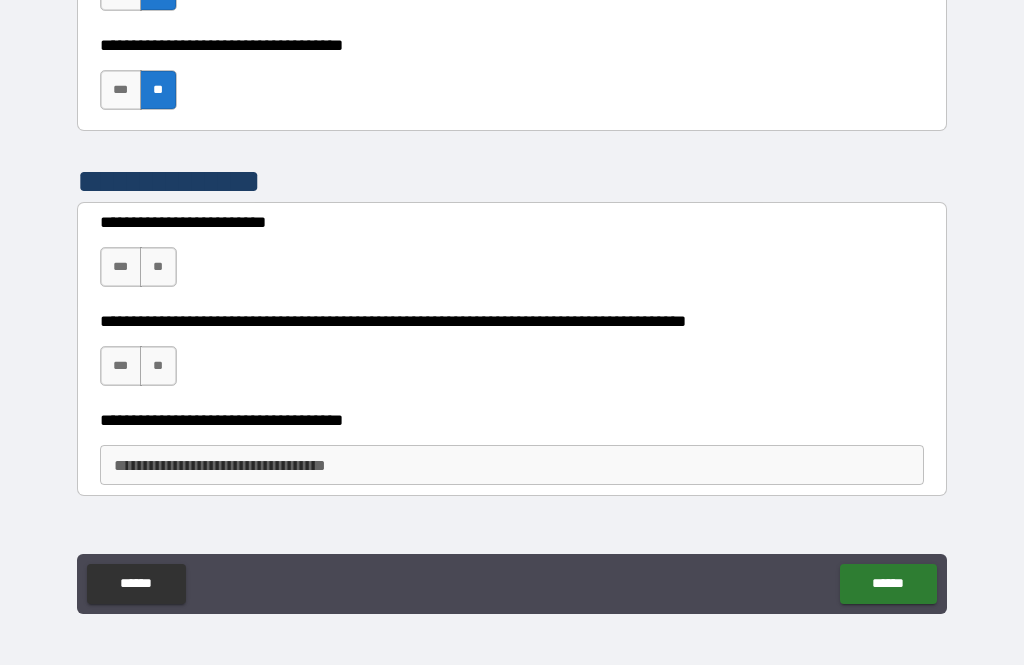 click on "**" at bounding box center [158, 267] 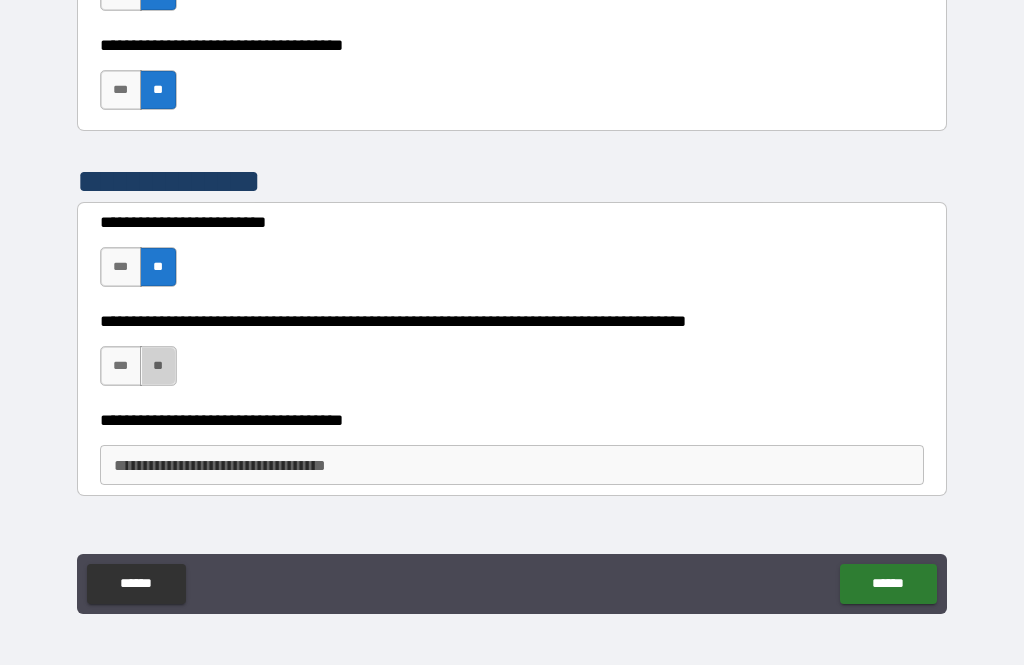 click on "**" at bounding box center [158, 366] 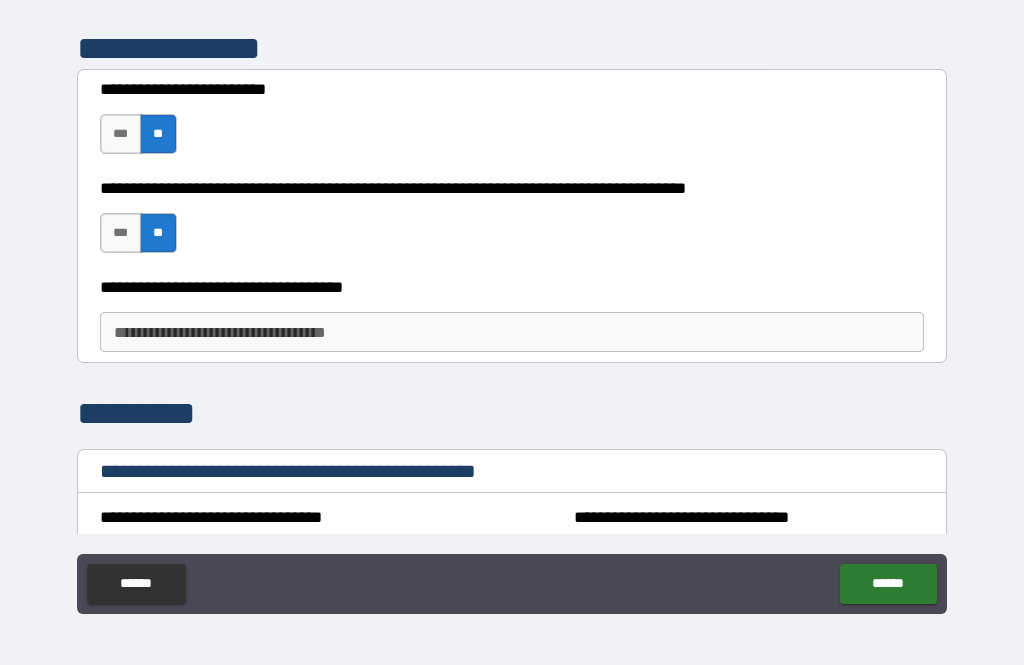 scroll, scrollTop: 4872, scrollLeft: 0, axis: vertical 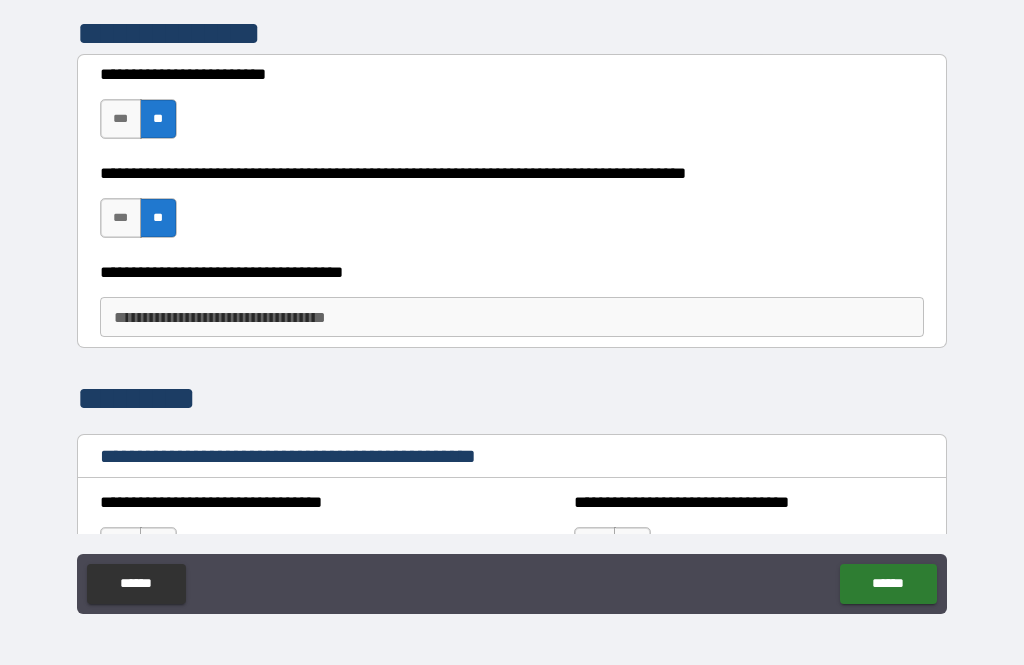 click on "**********" at bounding box center (512, 317) 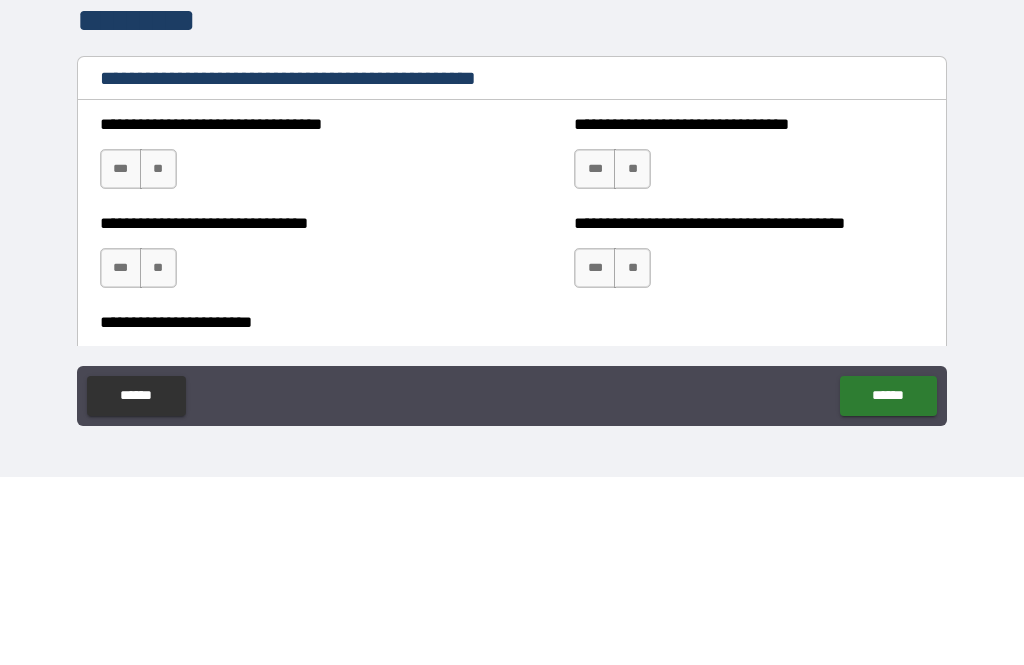 scroll, scrollTop: 5062, scrollLeft: 0, axis: vertical 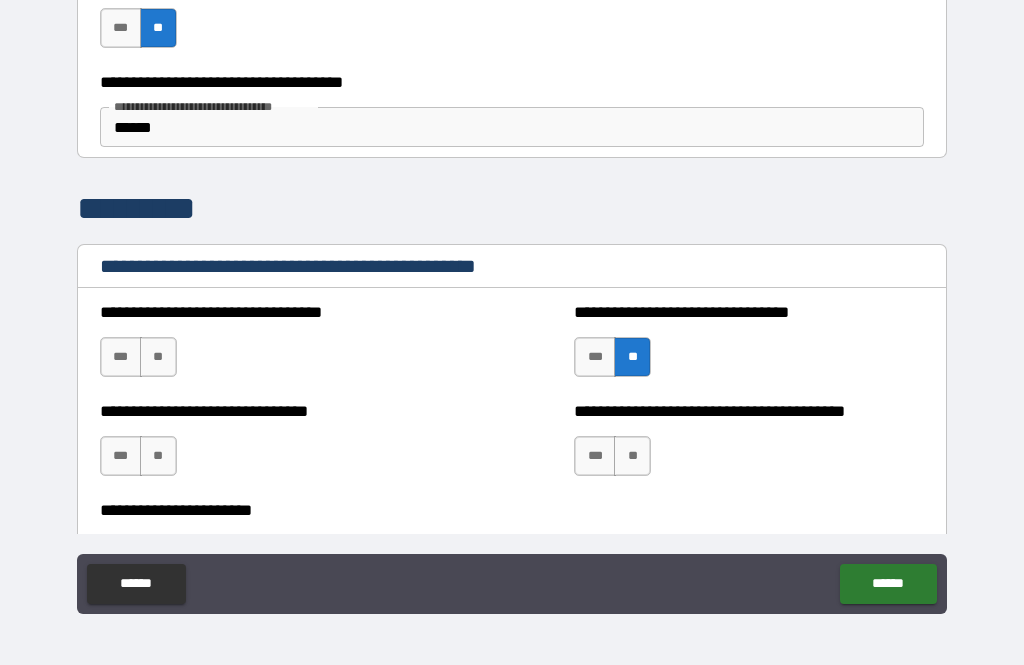 click on "**" at bounding box center (158, 456) 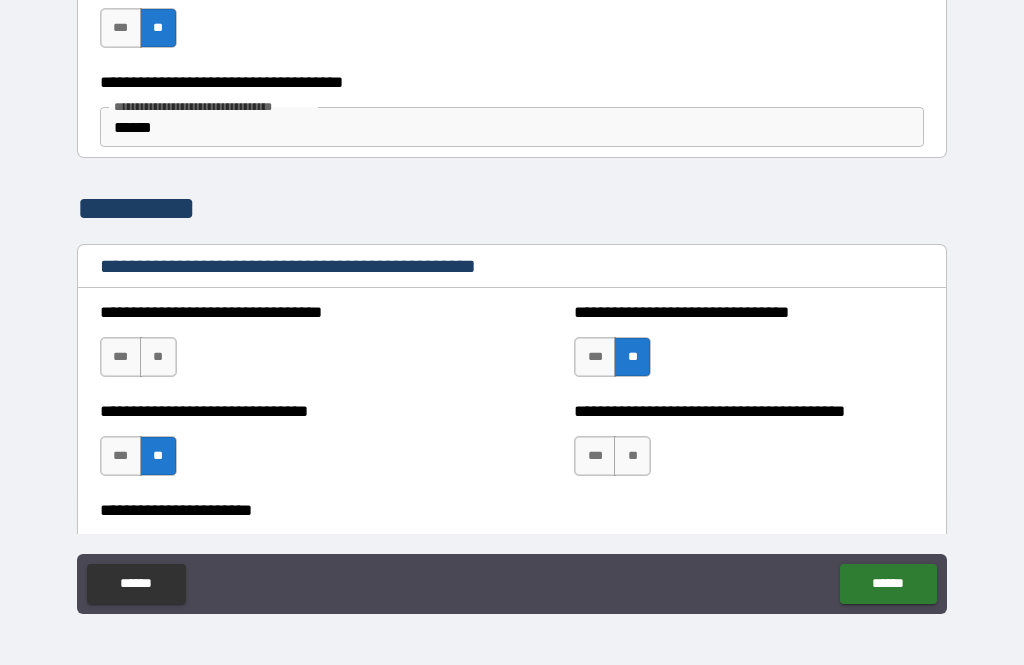 click on "***" at bounding box center [121, 357] 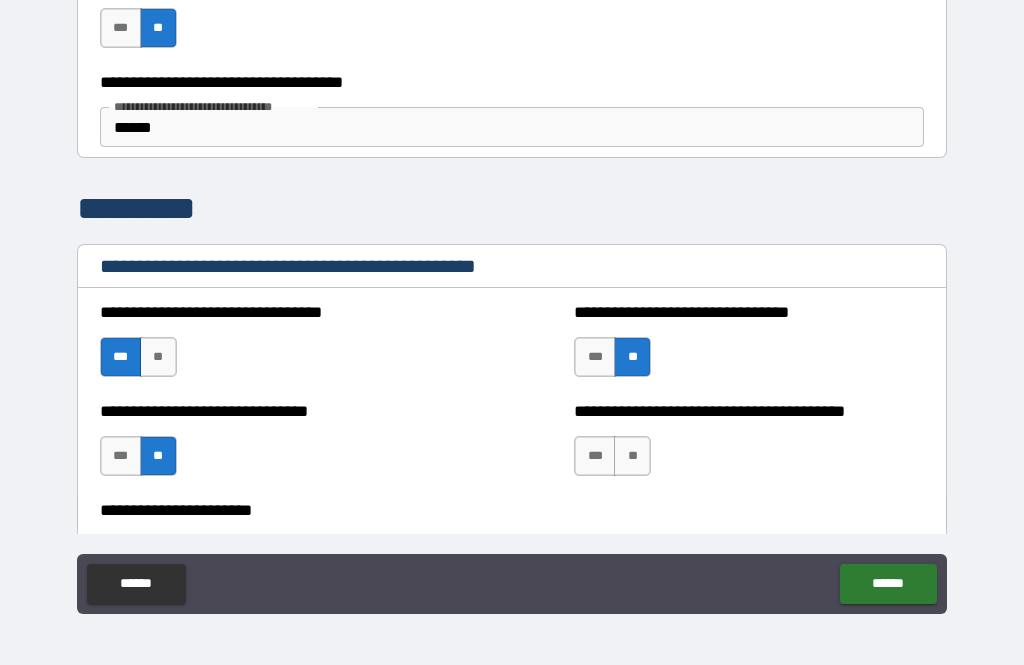 click on "***" at bounding box center [595, 456] 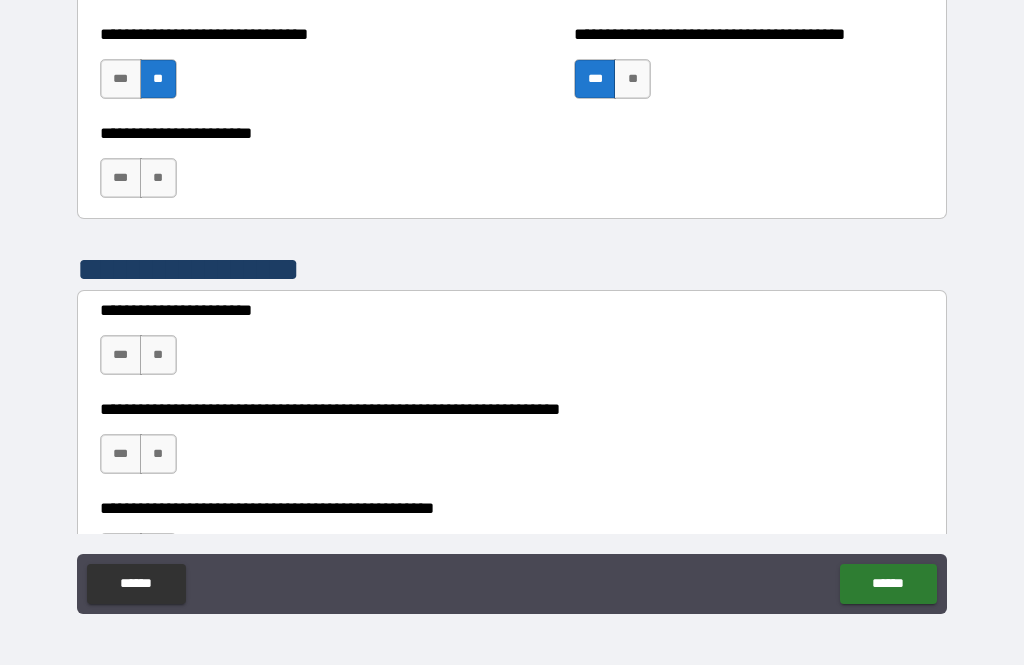 scroll, scrollTop: 5445, scrollLeft: 0, axis: vertical 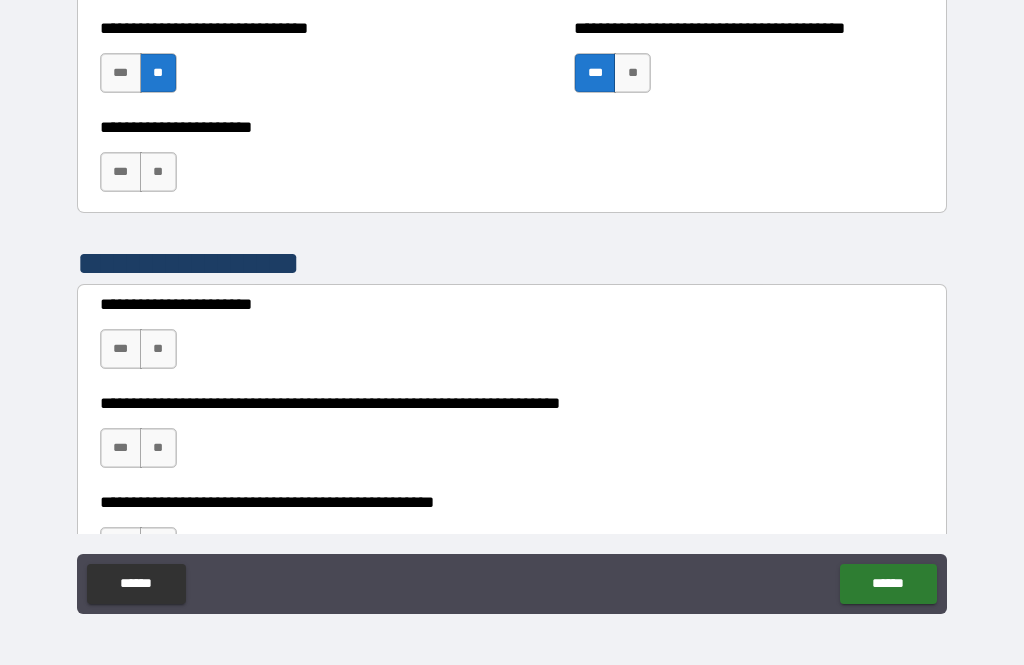 click on "**" at bounding box center [158, 448] 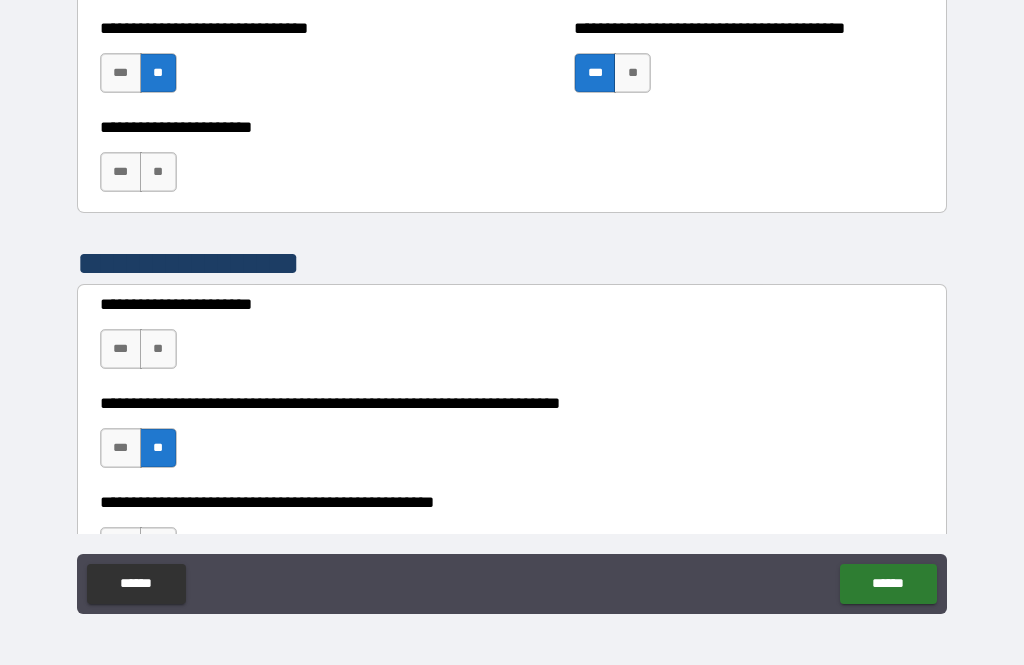click on "**" at bounding box center [158, 349] 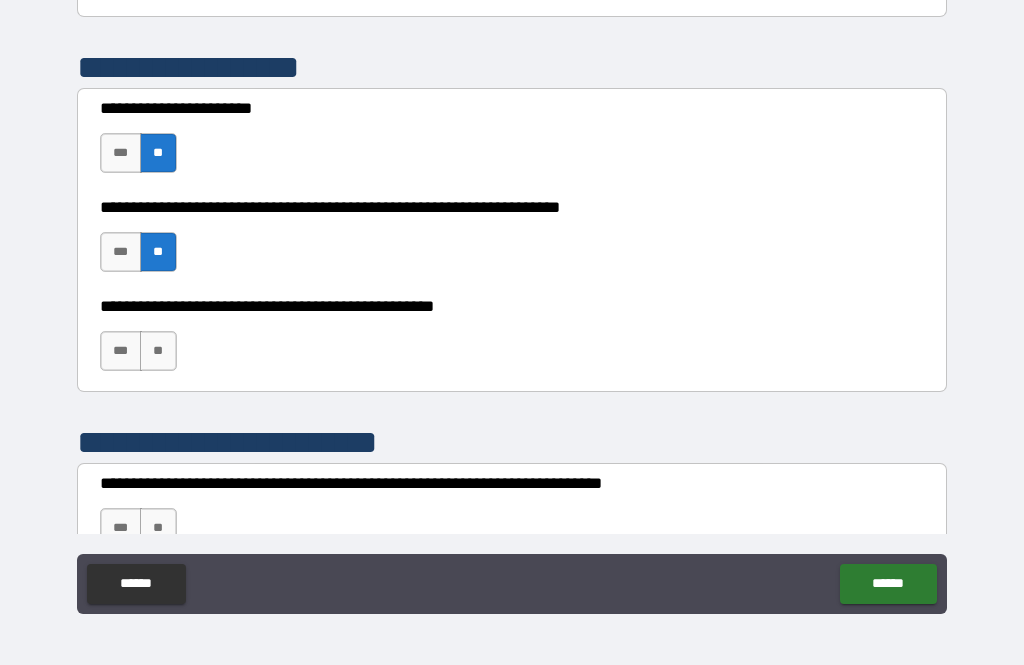 scroll, scrollTop: 5655, scrollLeft: 0, axis: vertical 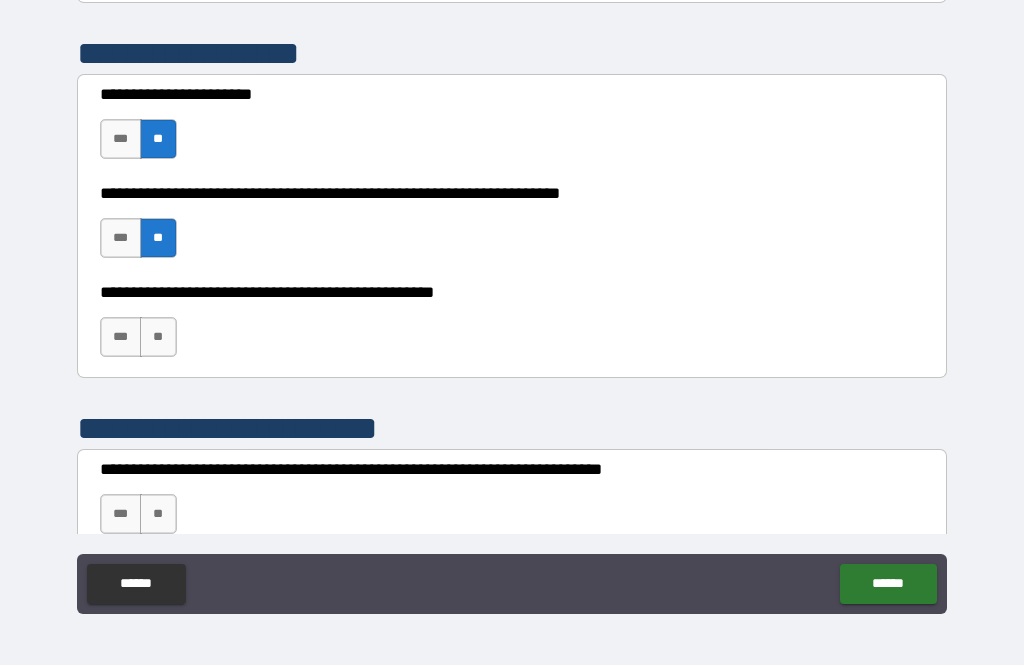 click on "**" at bounding box center (158, 337) 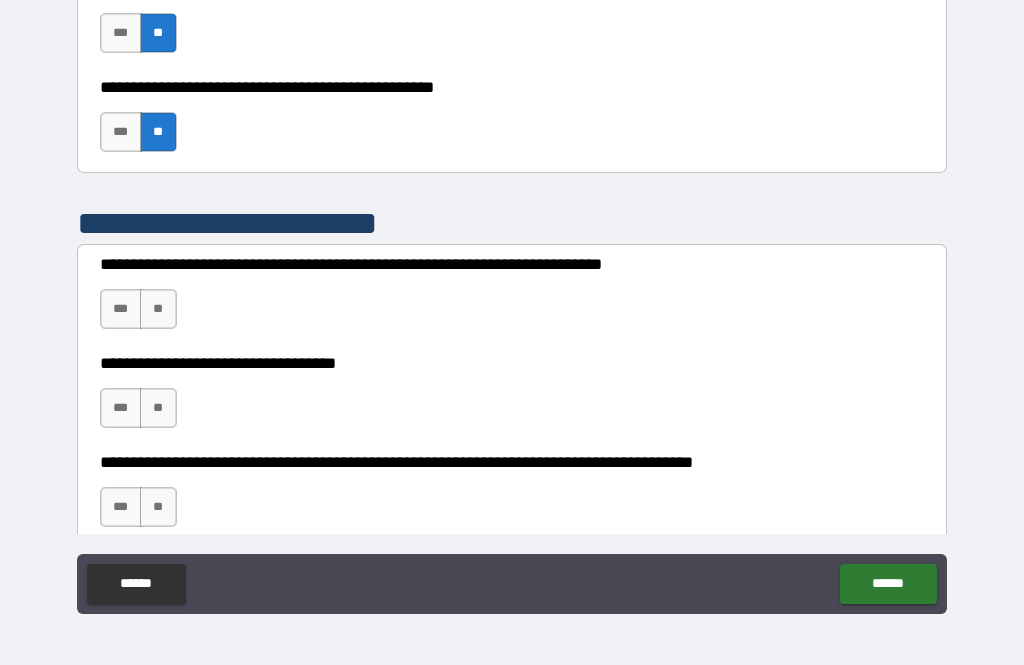 scroll, scrollTop: 5867, scrollLeft: 0, axis: vertical 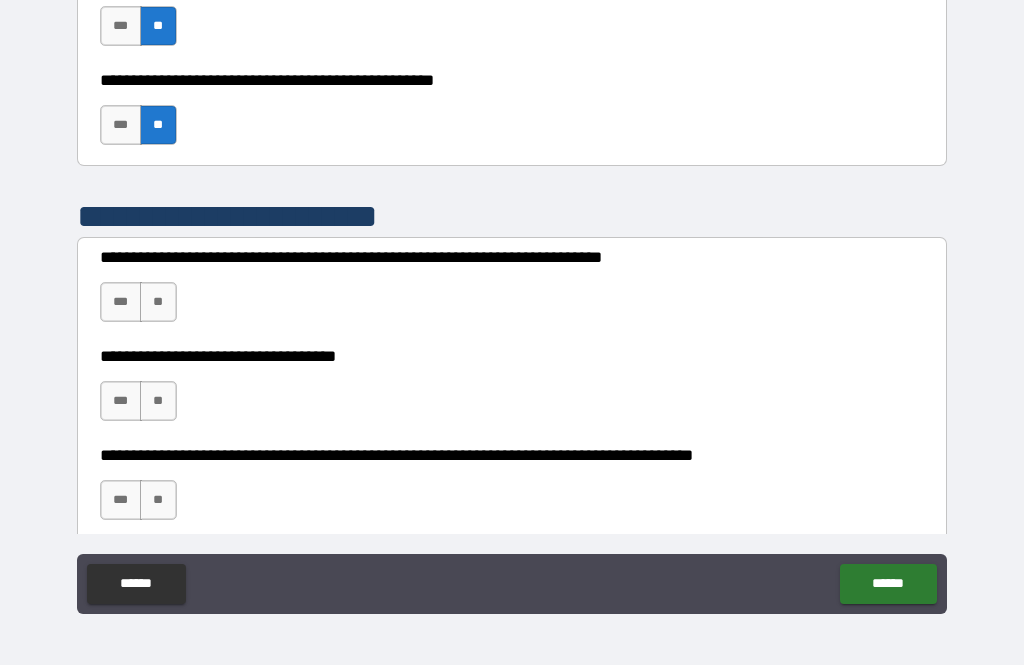 click on "**" at bounding box center (158, 302) 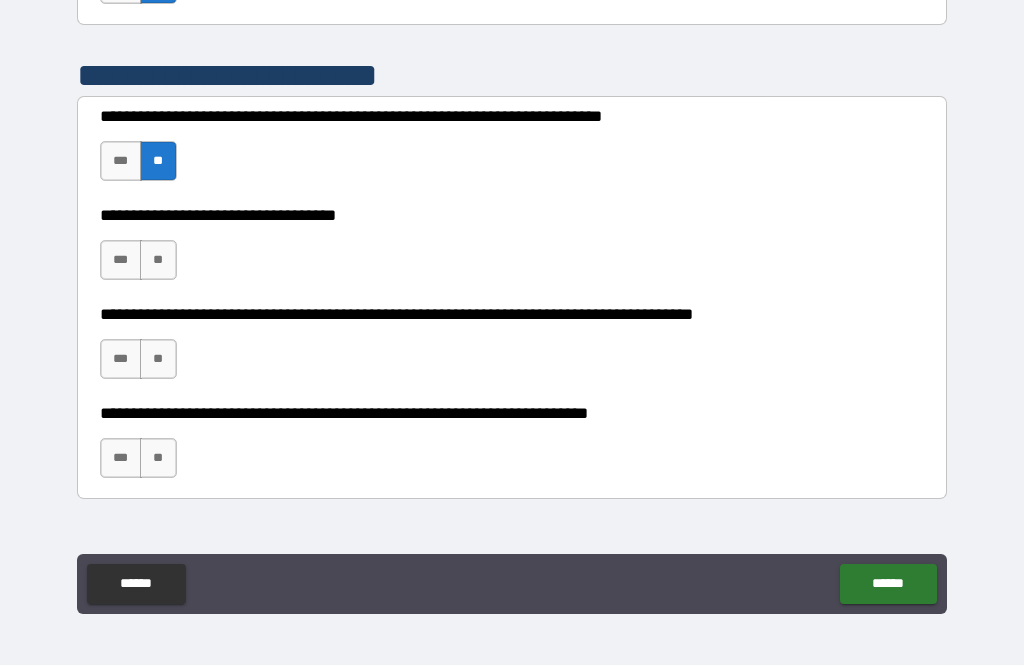 scroll, scrollTop: 6019, scrollLeft: 0, axis: vertical 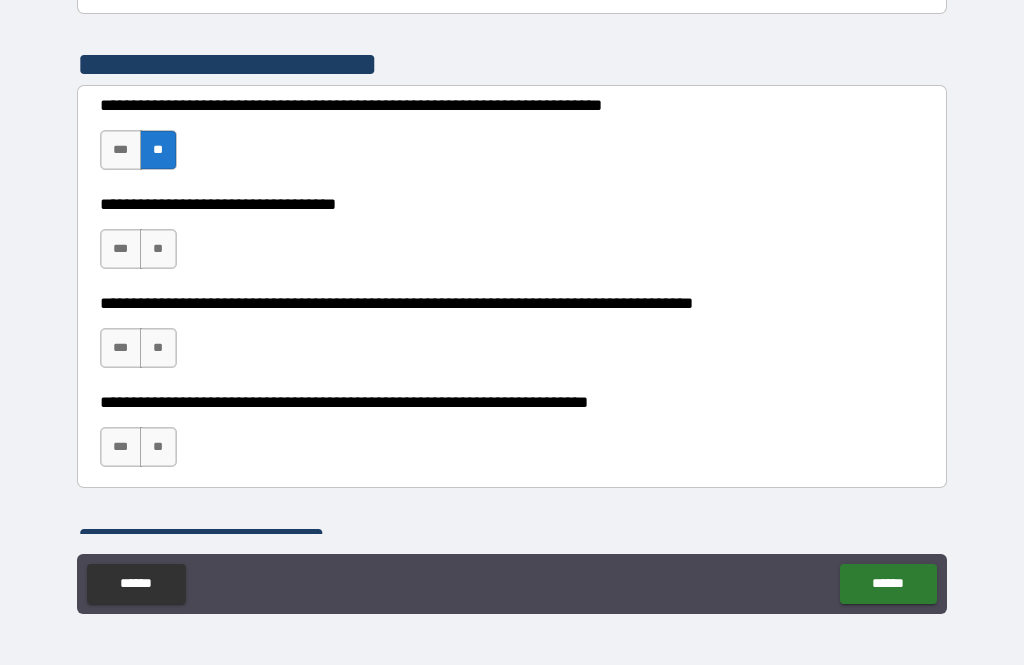 click on "**" at bounding box center [158, 348] 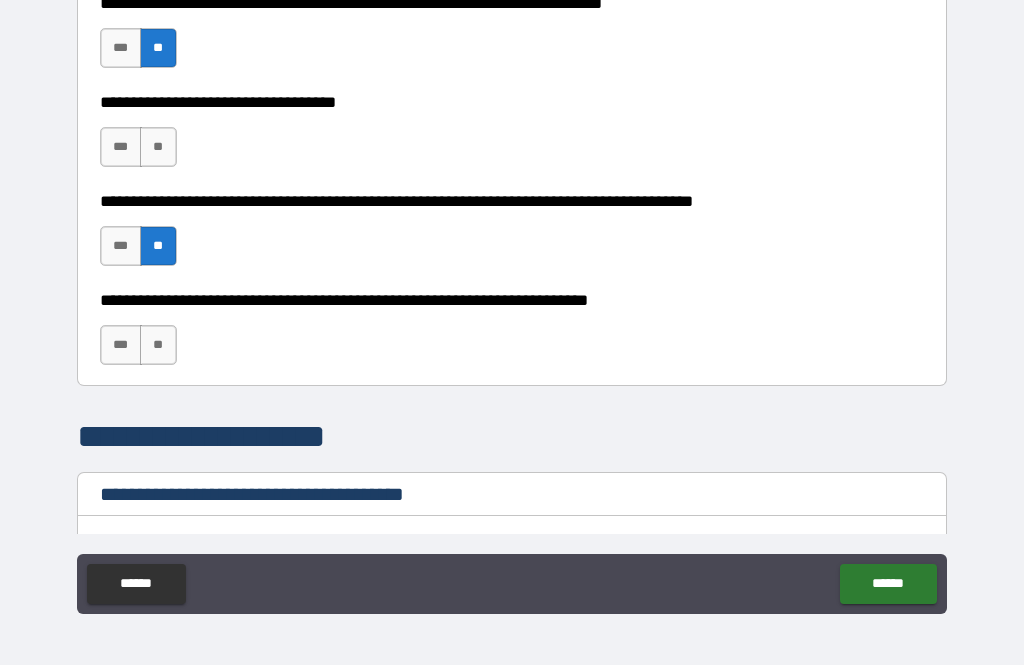 scroll, scrollTop: 6140, scrollLeft: 0, axis: vertical 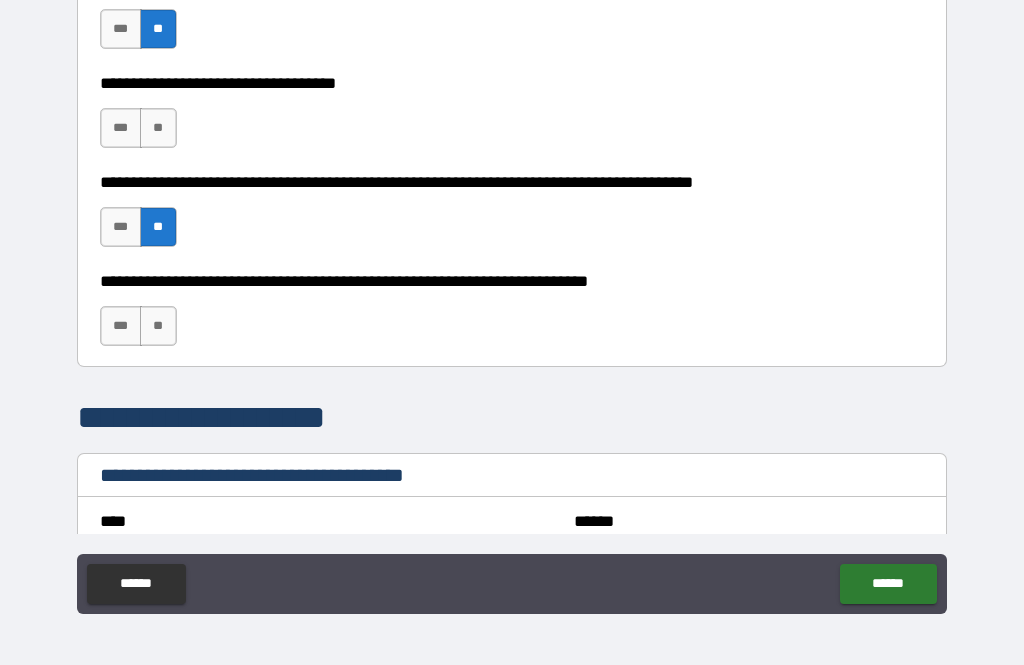 click on "**" at bounding box center [158, 326] 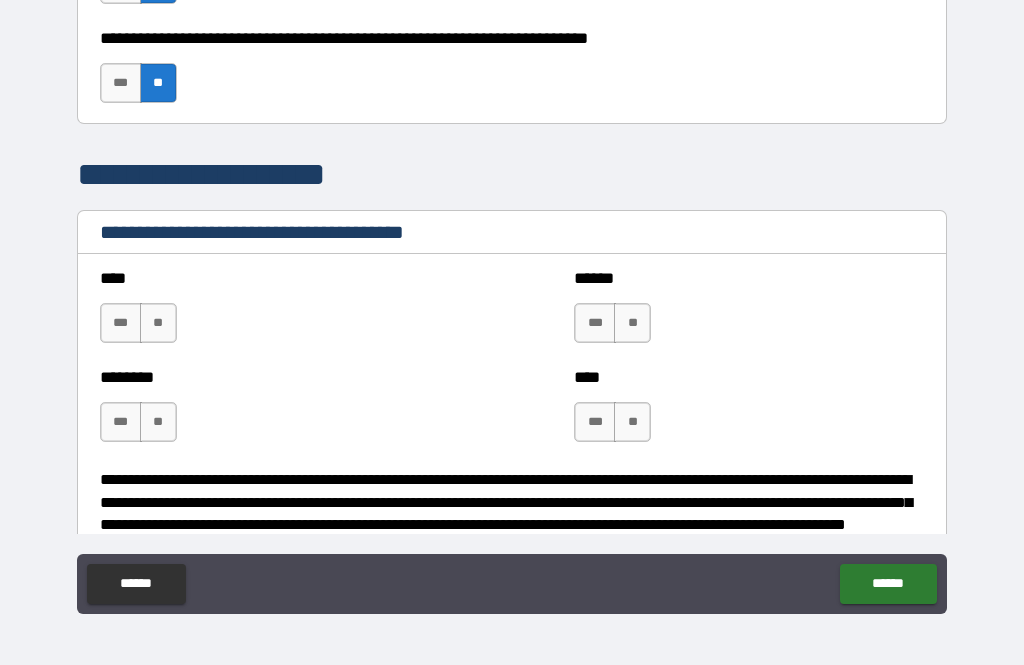 scroll, scrollTop: 6393, scrollLeft: 0, axis: vertical 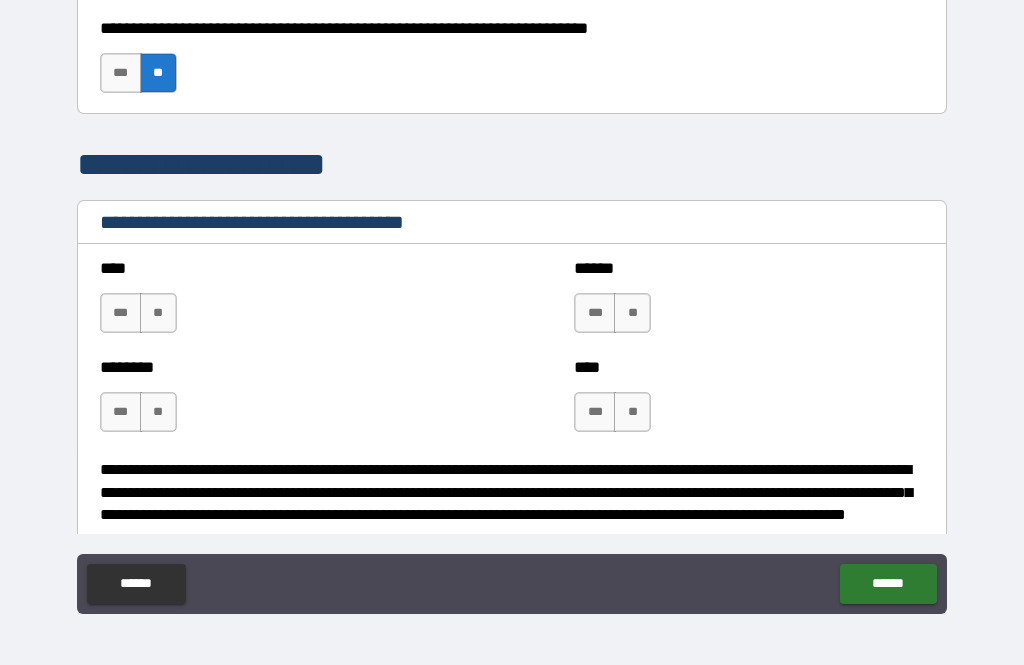 click on "***" at bounding box center (121, 412) 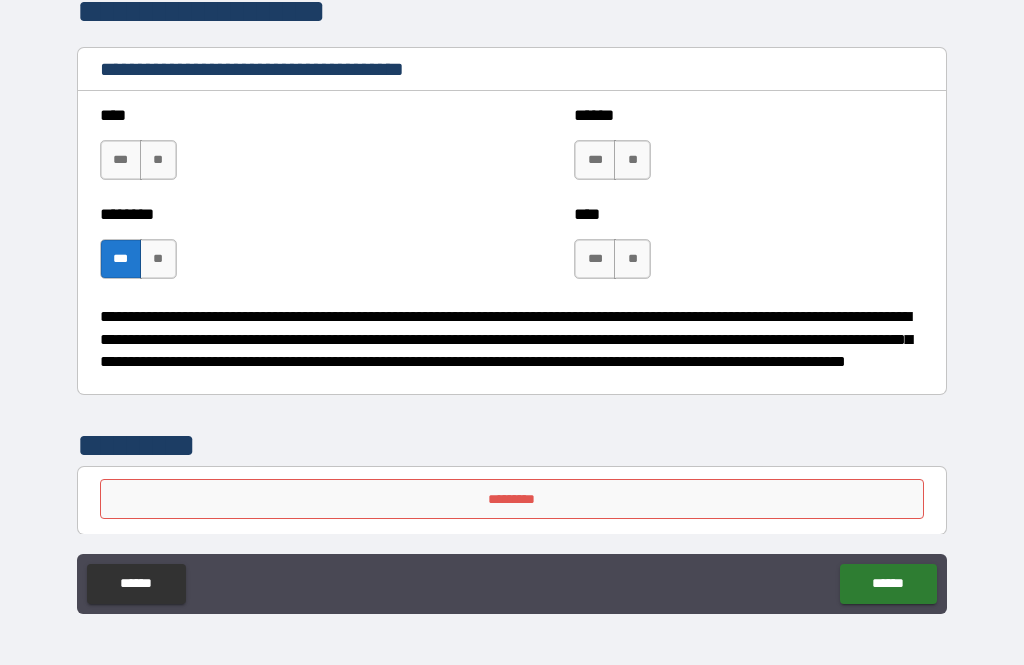 scroll, scrollTop: 6538, scrollLeft: 0, axis: vertical 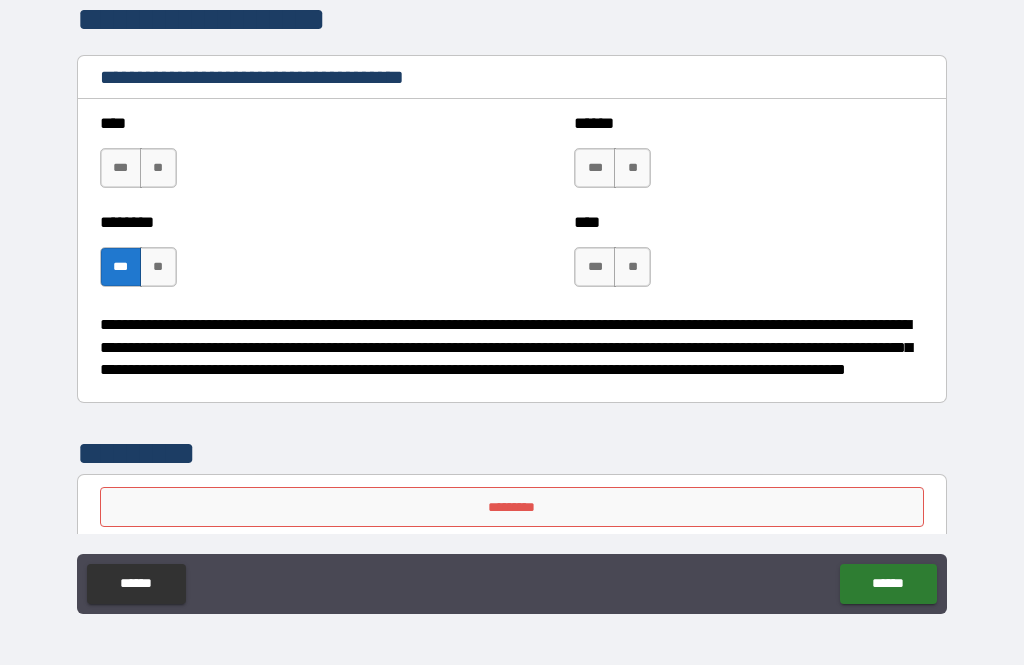 click on "*********" at bounding box center (512, 507) 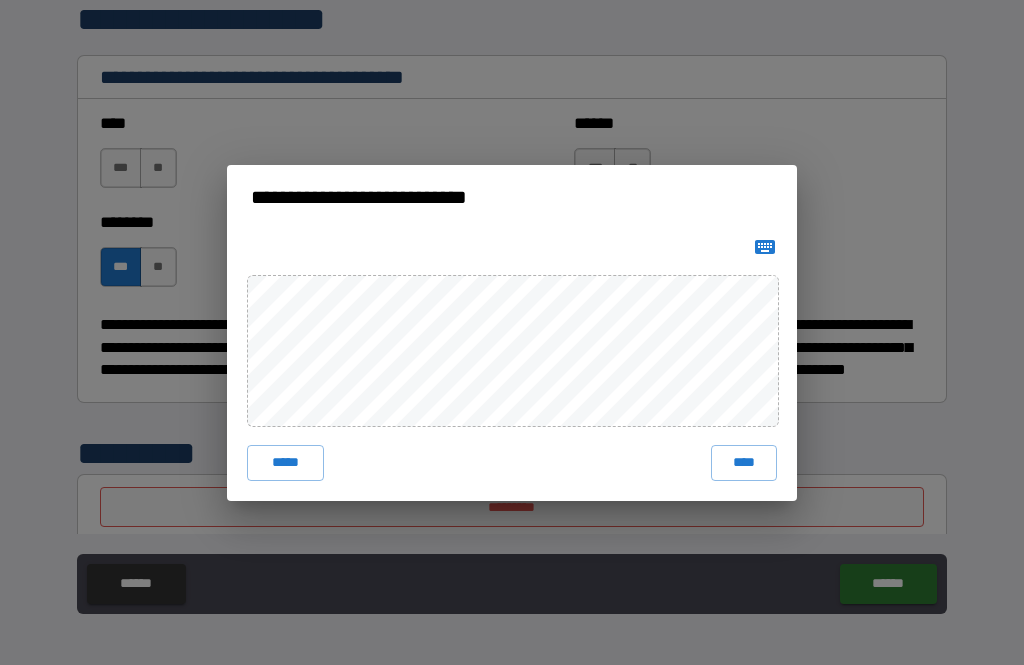 click on "***** ****" at bounding box center [512, 365] 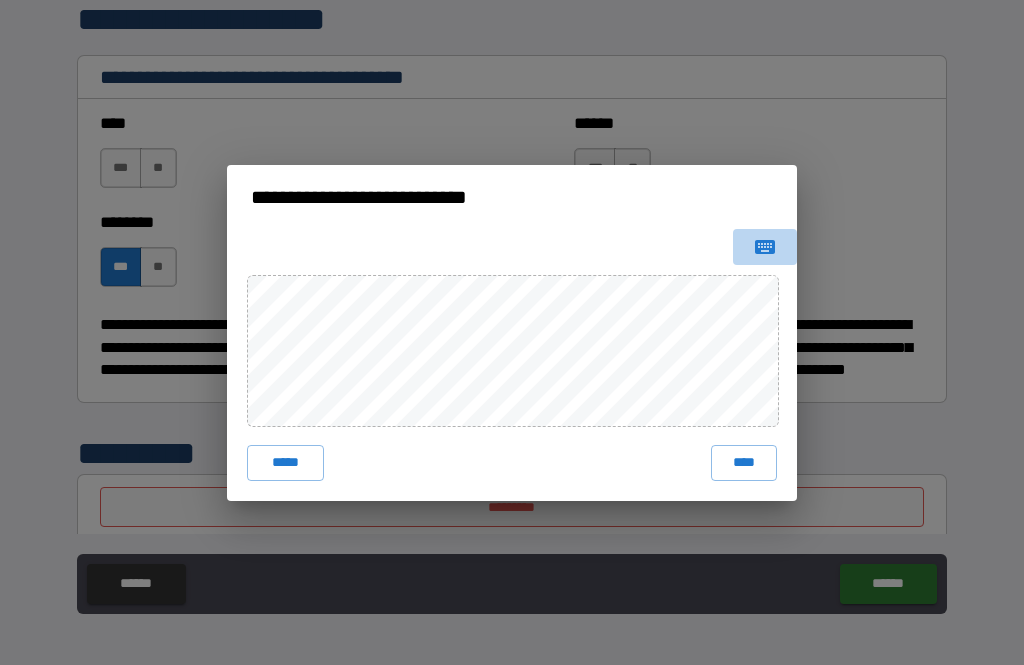 click at bounding box center (765, 247) 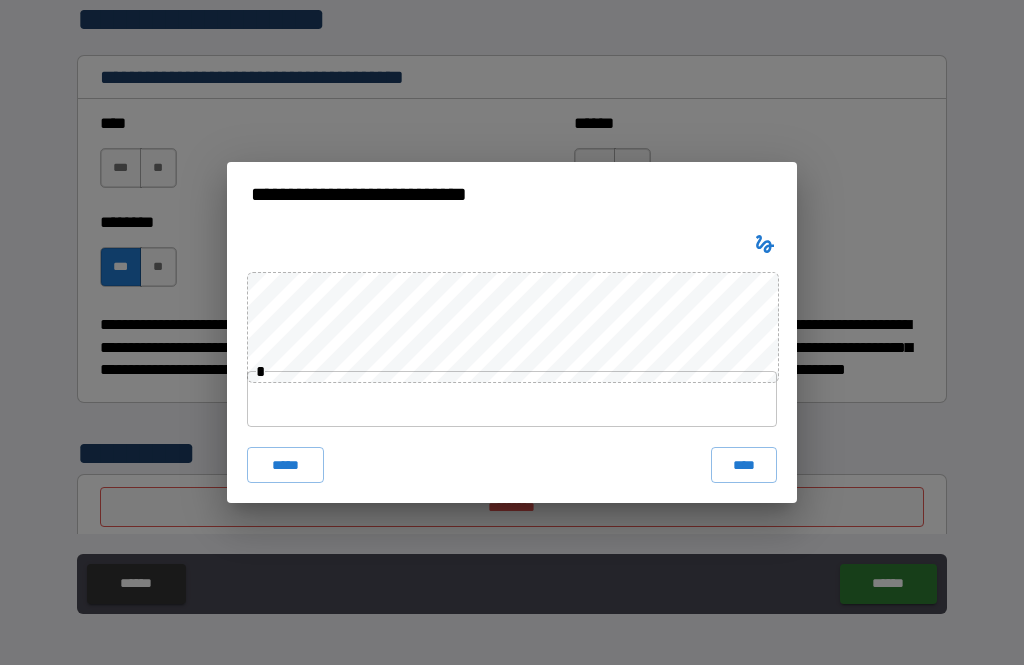 click at bounding box center [765, 244] 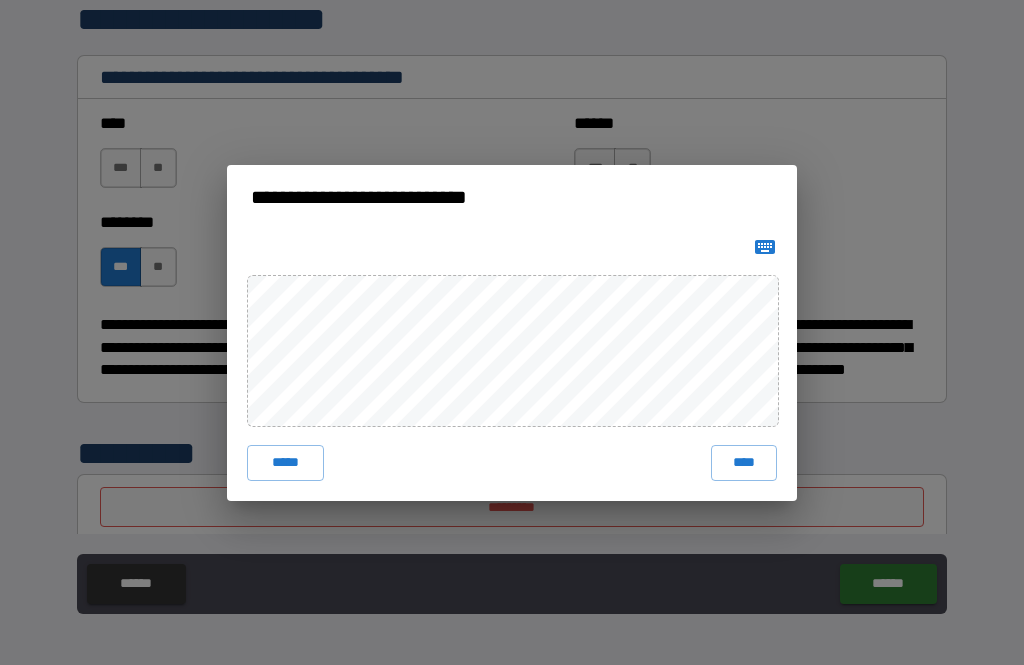 click at bounding box center [765, 247] 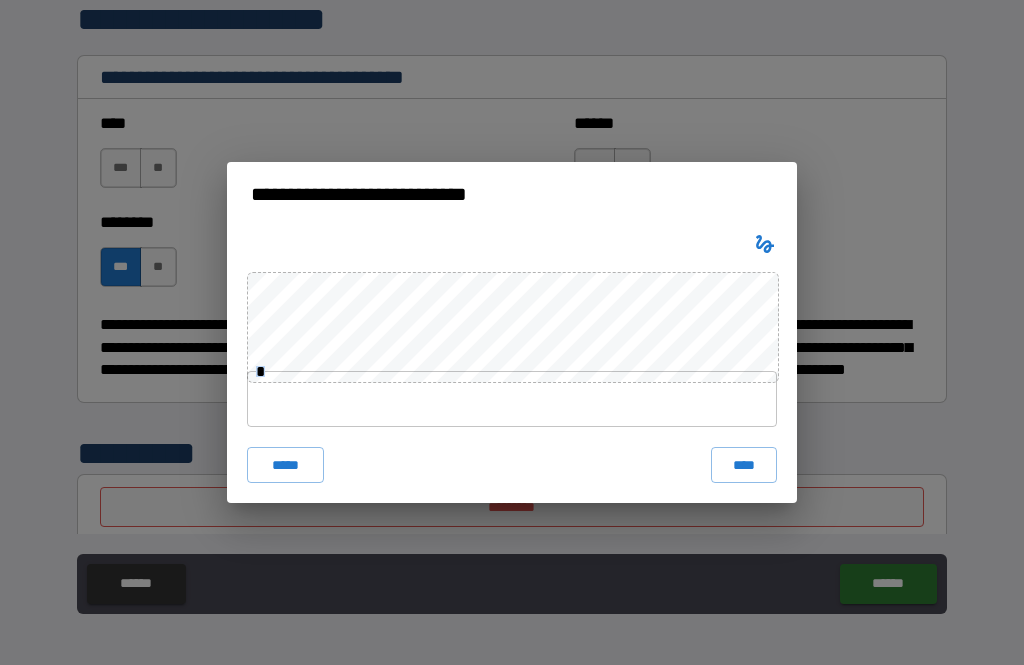 click on "****" at bounding box center (744, 465) 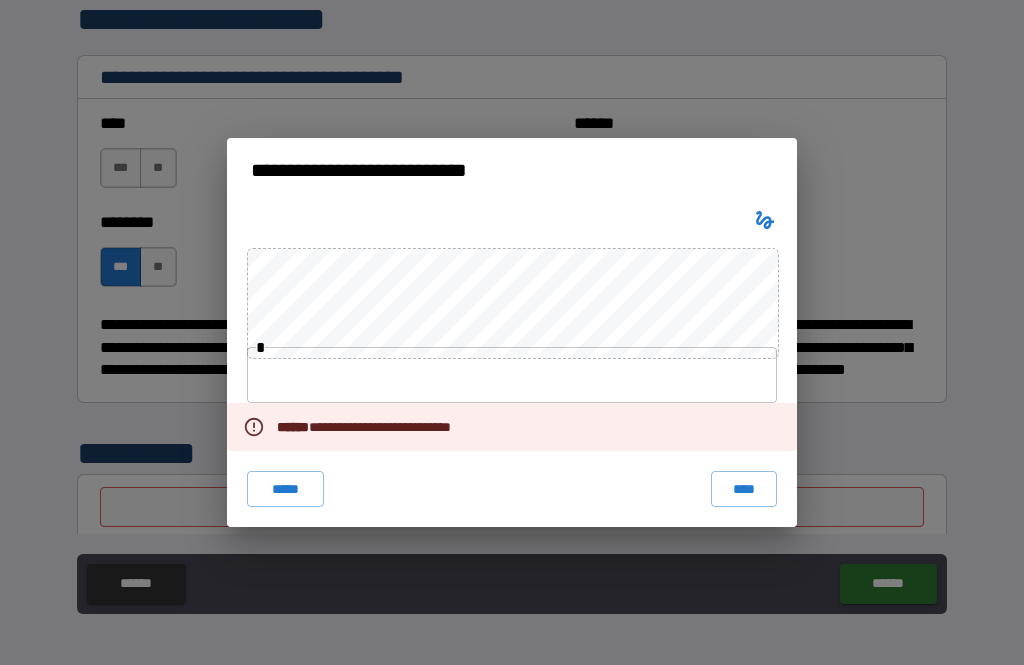 click on "**********" at bounding box center [512, 365] 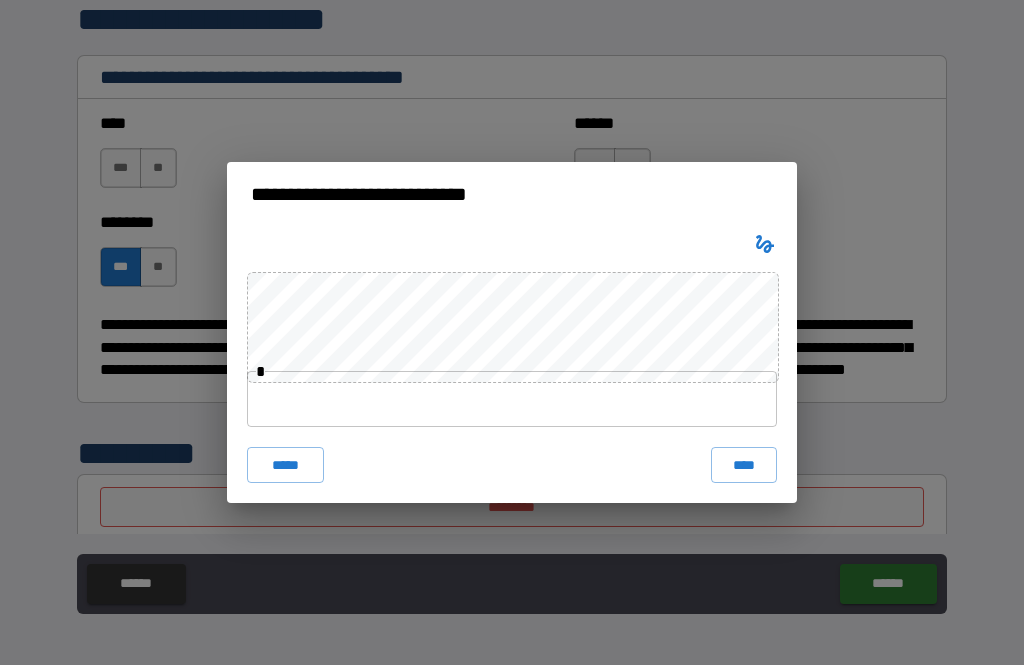 click on "*****" at bounding box center (285, 465) 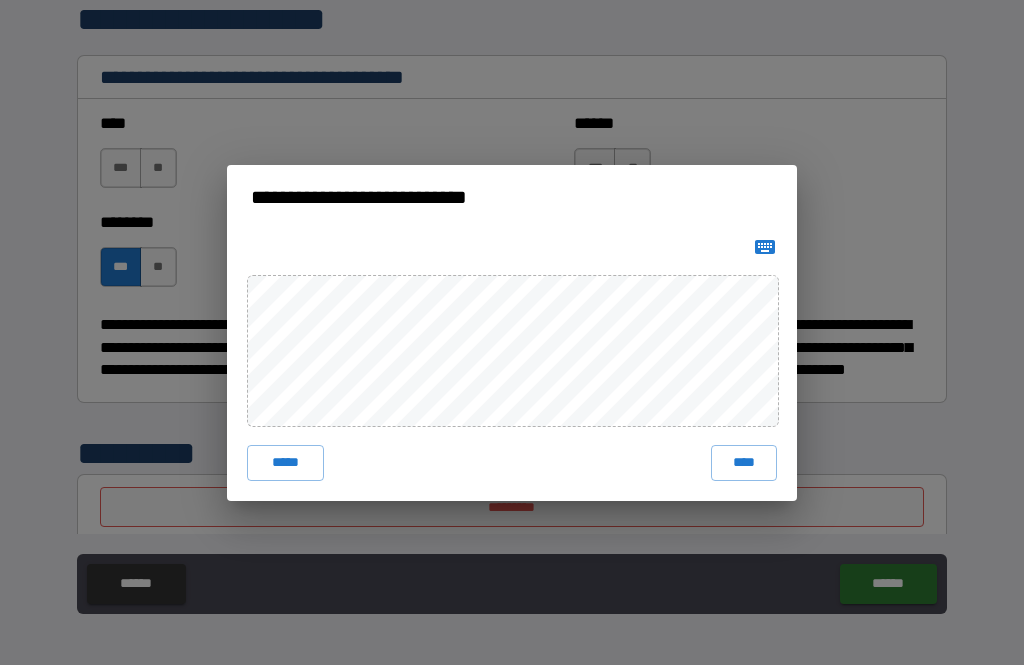 click on "*****" at bounding box center [285, 463] 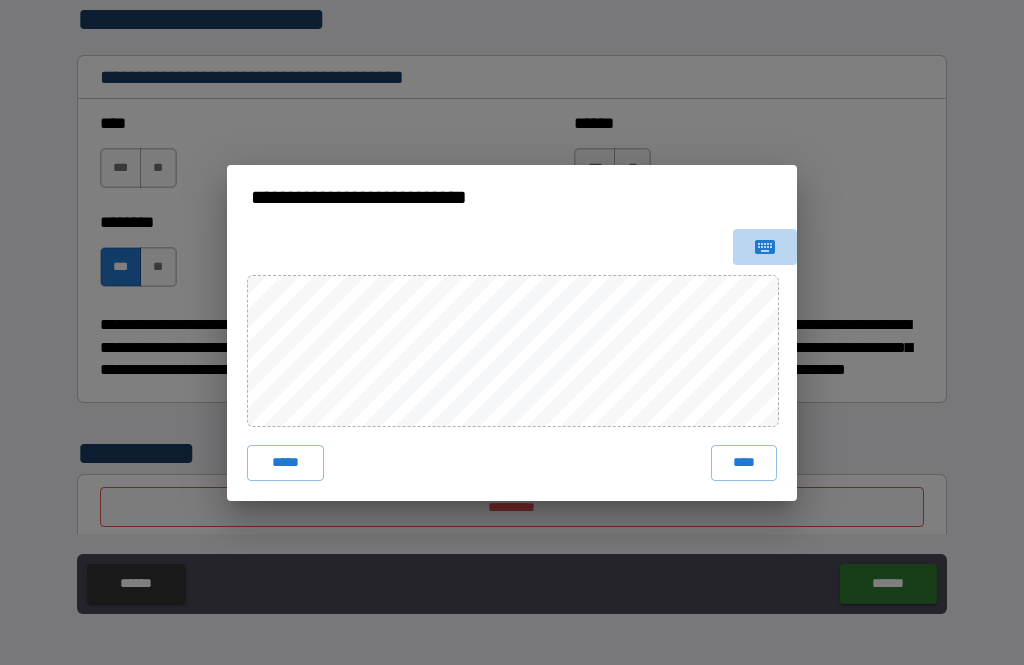 click 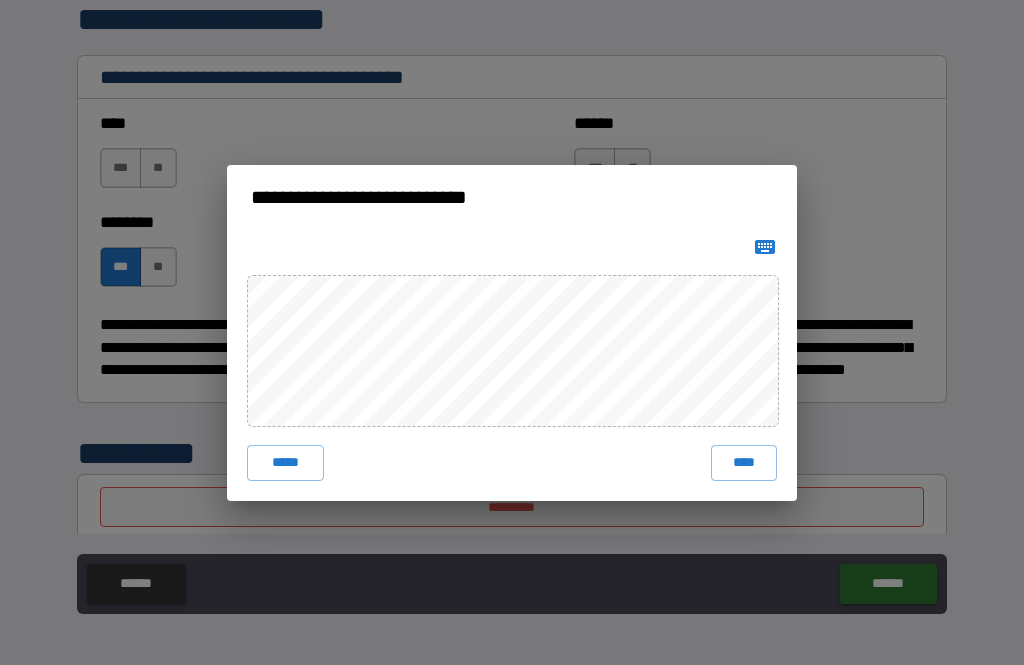click 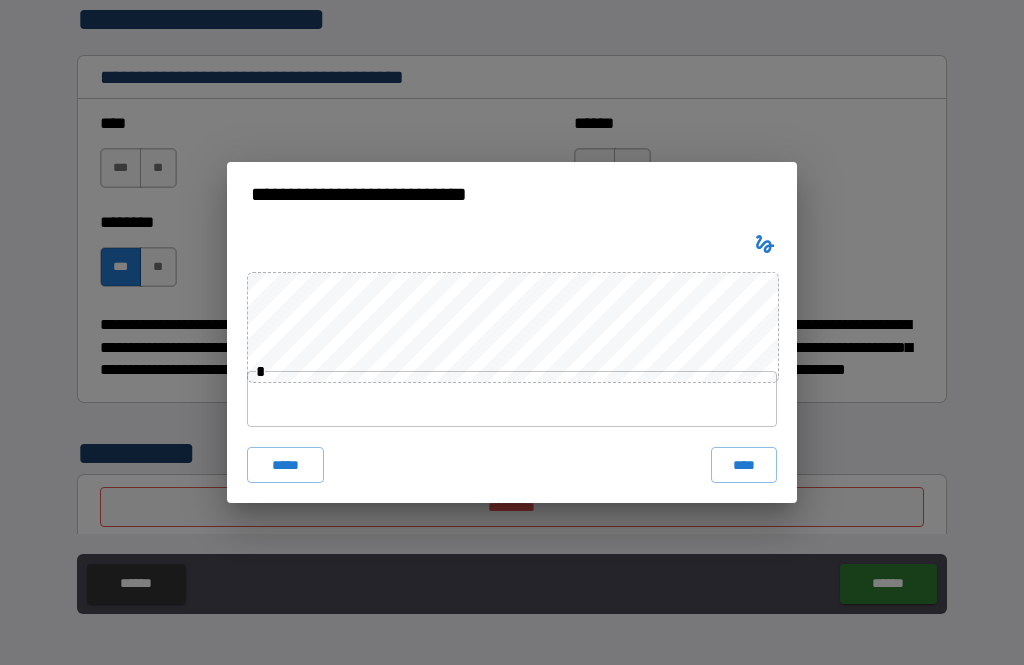 click on "****" at bounding box center (744, 465) 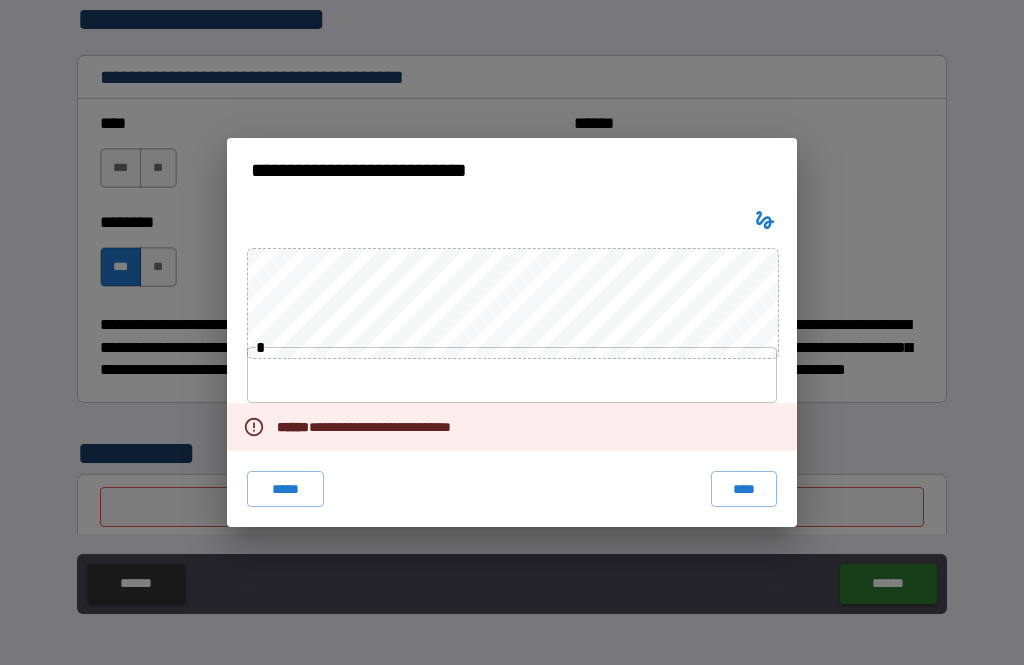 click on "**********" at bounding box center (512, 365) 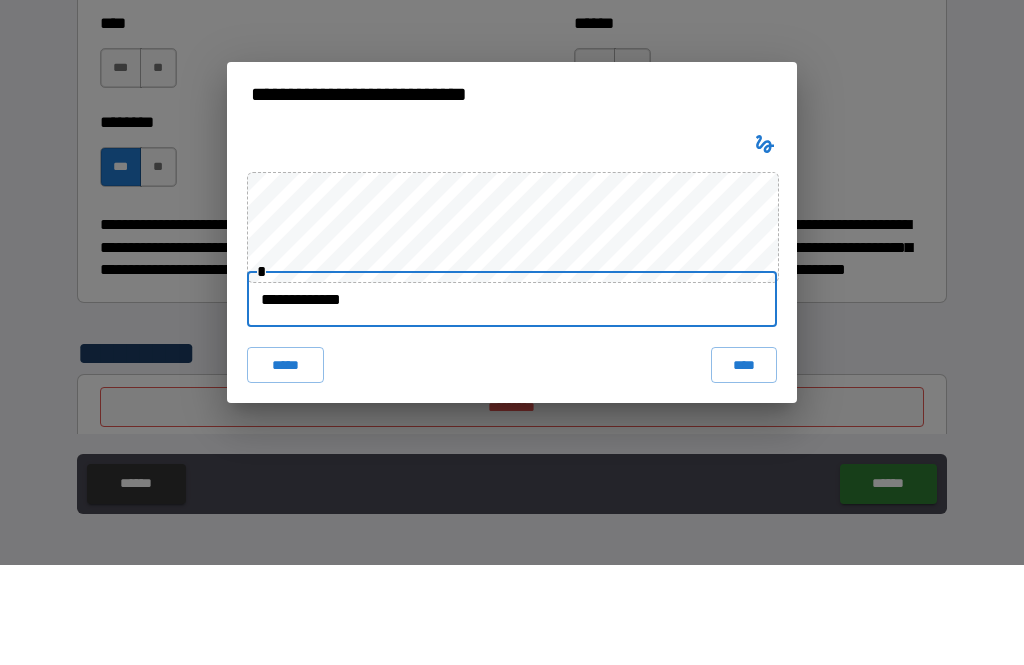 type on "**********" 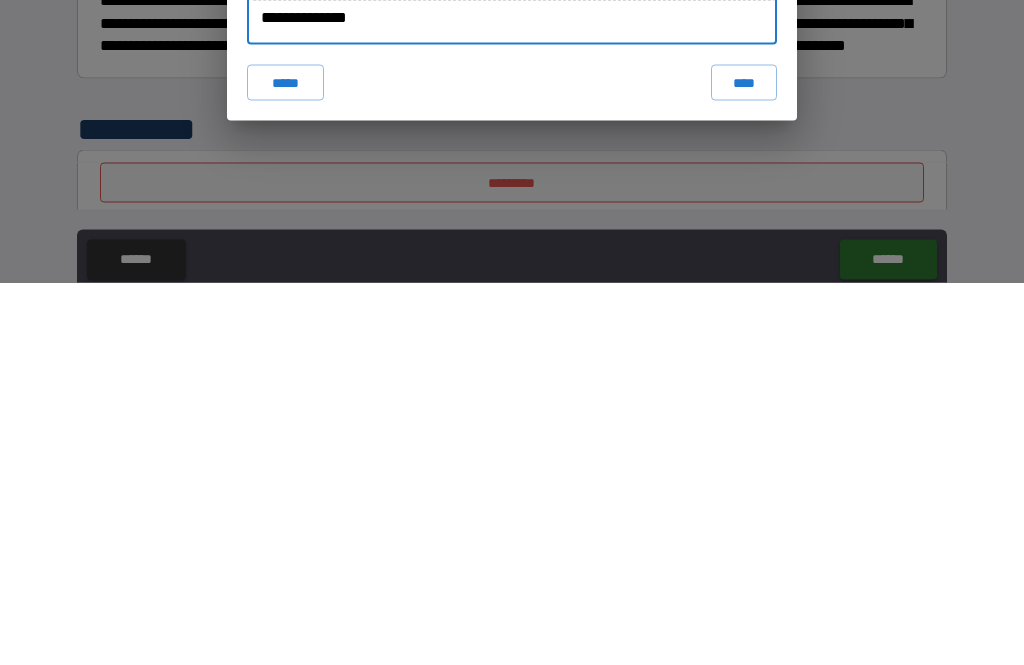scroll, scrollTop: 0, scrollLeft: 0, axis: both 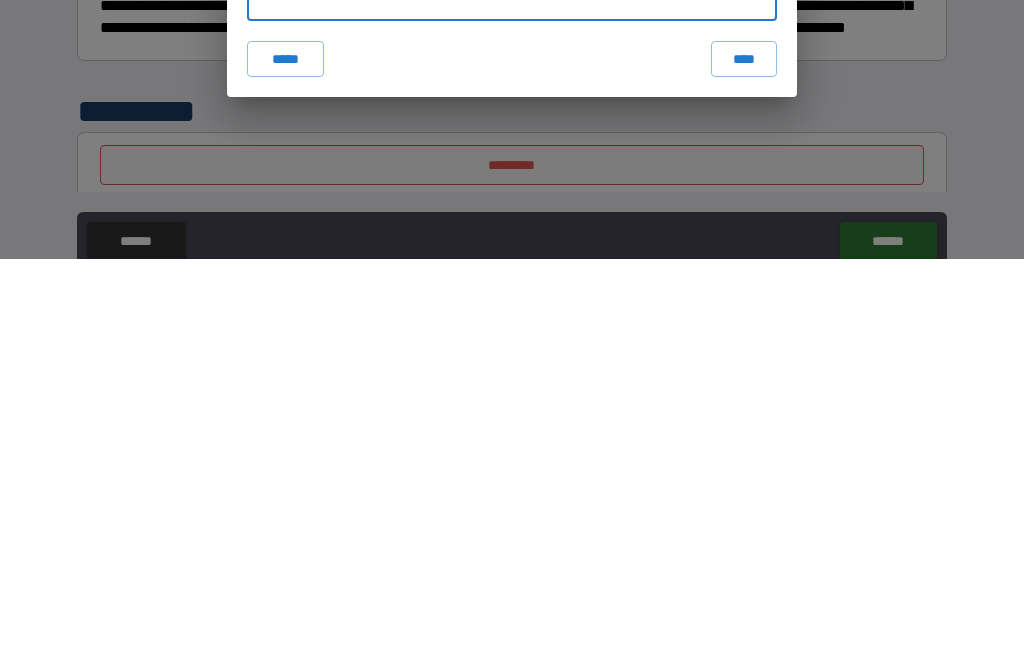 click on "****" at bounding box center (744, 465) 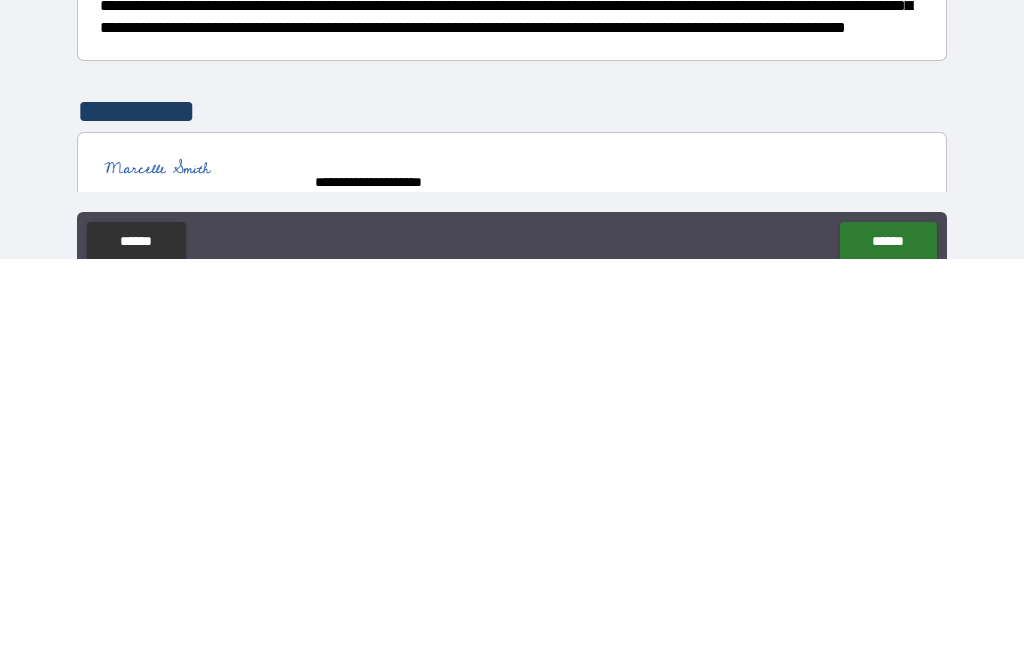 scroll, scrollTop: 64, scrollLeft: 0, axis: vertical 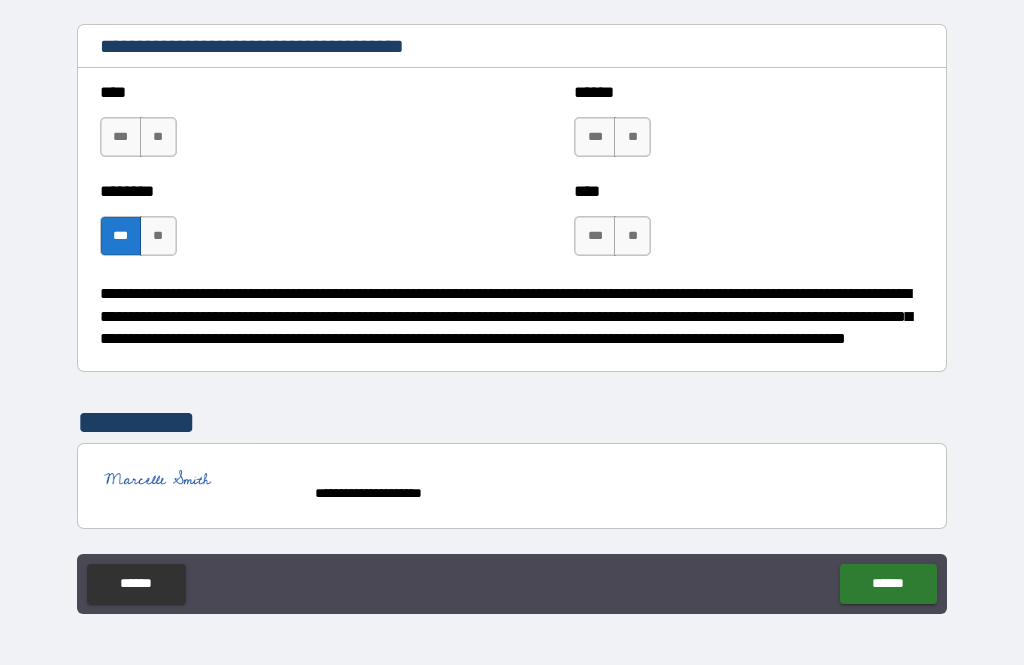 click on "******" at bounding box center [888, 584] 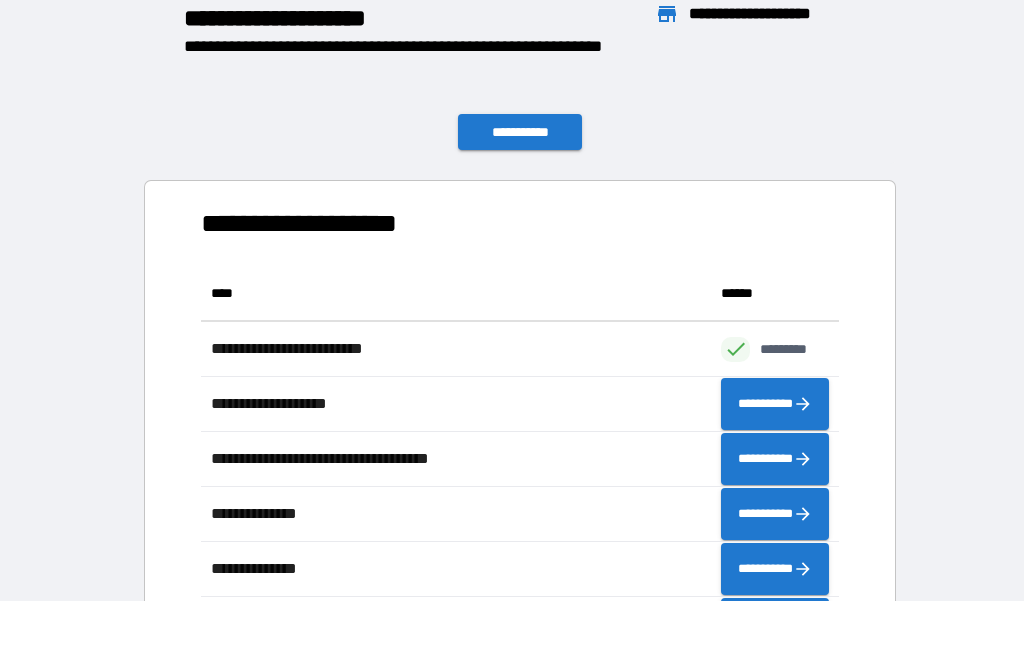 scroll, scrollTop: 1, scrollLeft: 1, axis: both 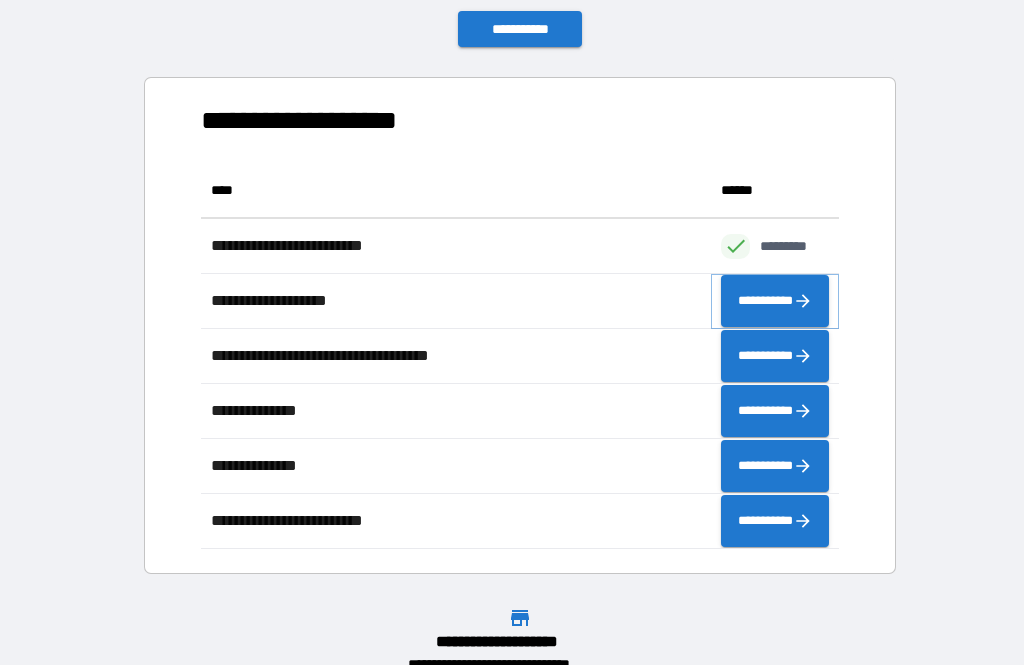 click on "**********" at bounding box center (775, 301) 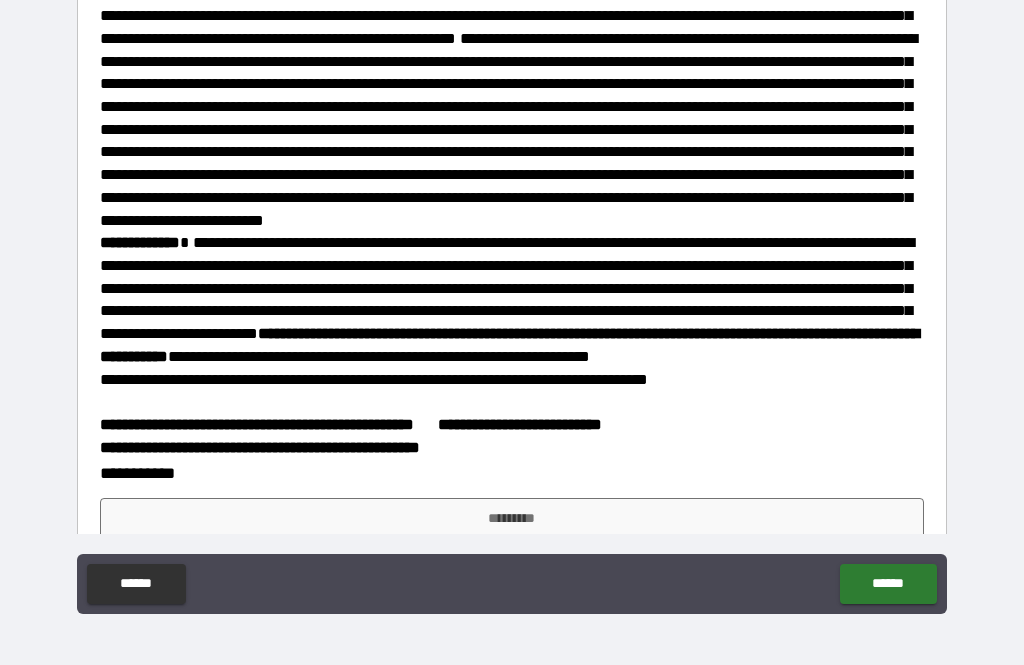 scroll, scrollTop: 593, scrollLeft: 0, axis: vertical 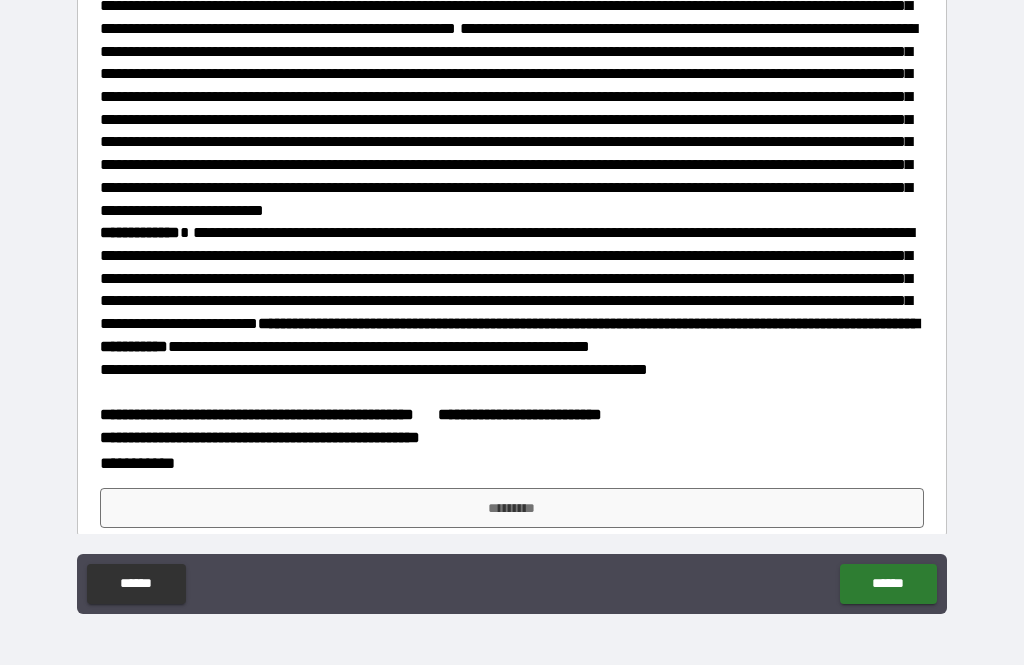 click on "**********" at bounding box center [351, 414] 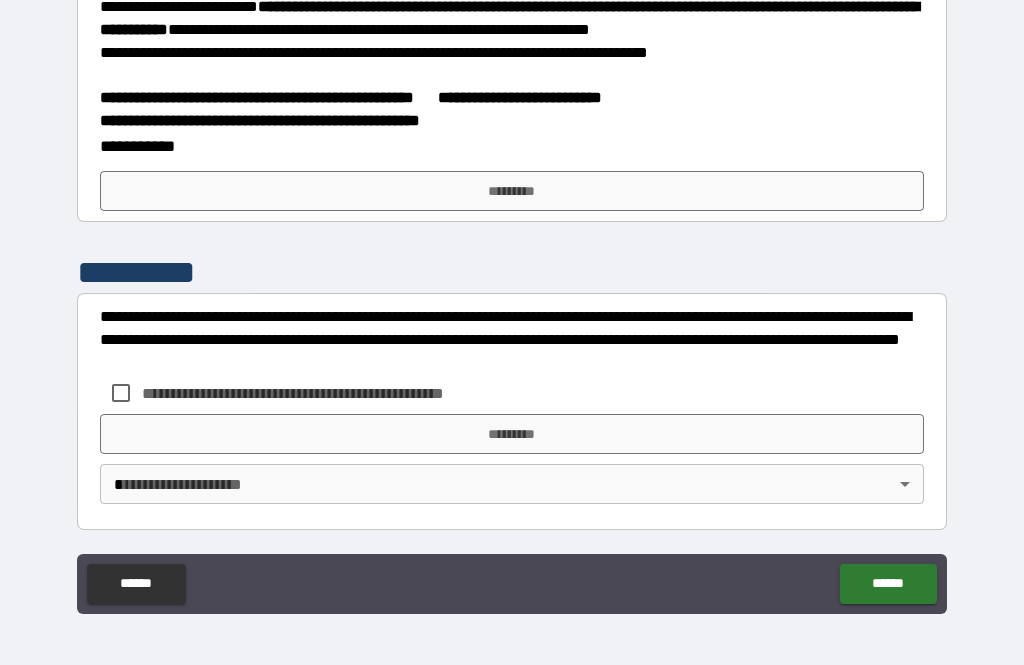 scroll, scrollTop: 915, scrollLeft: 0, axis: vertical 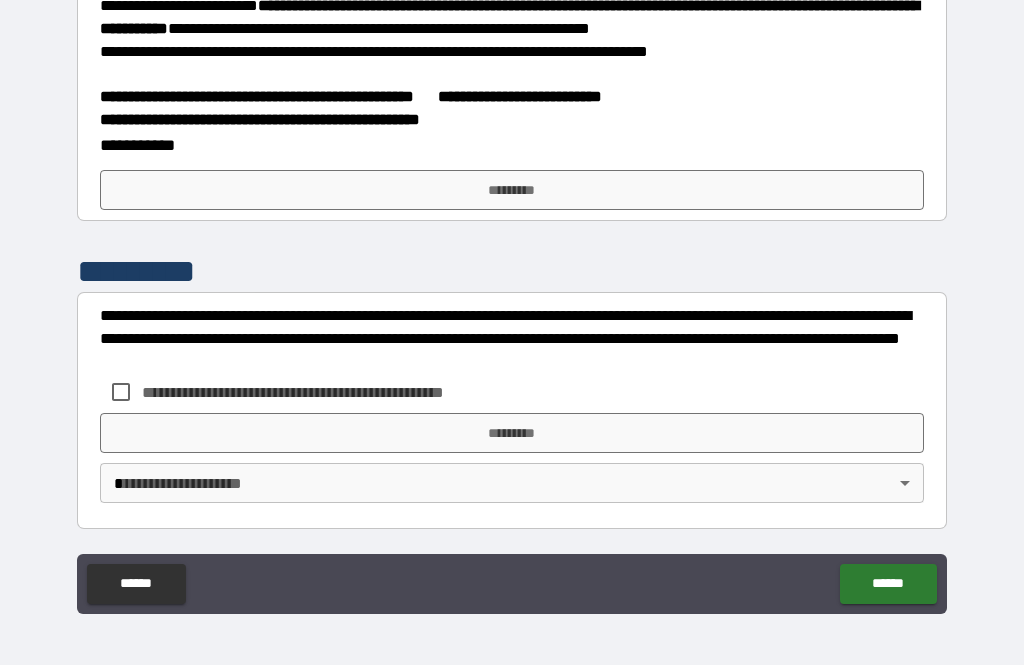 click on "*********" at bounding box center (512, 190) 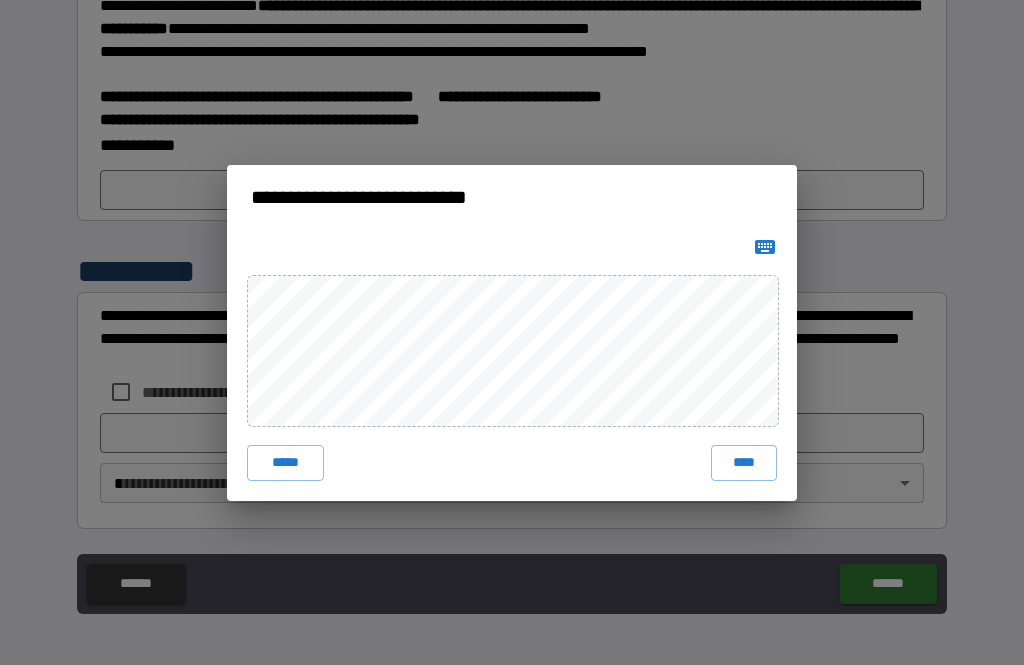 click on "***** ****" at bounding box center (512, 463) 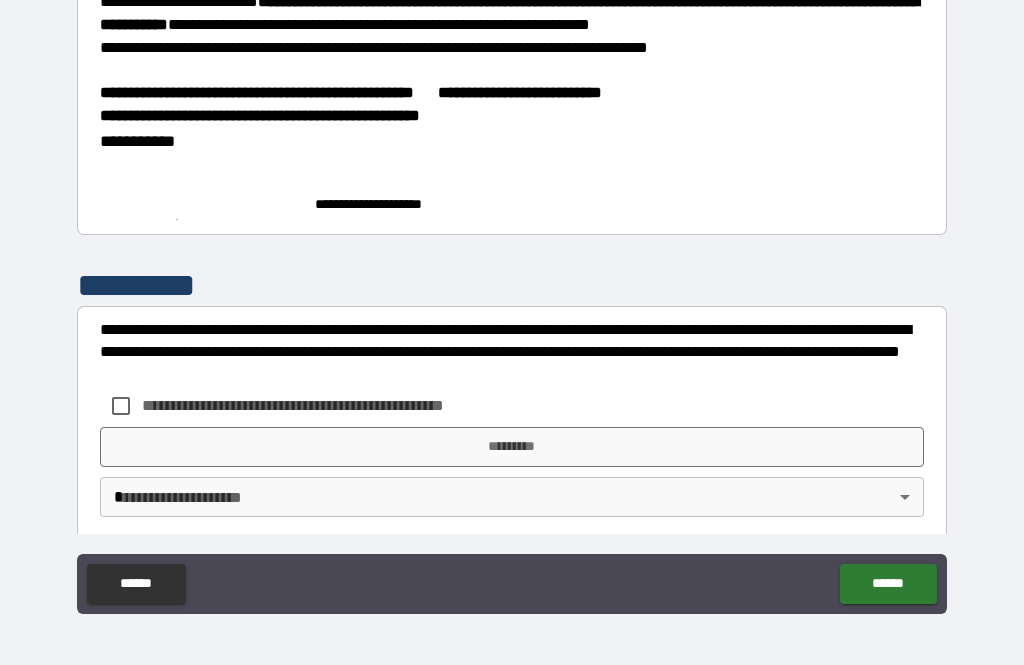 scroll, scrollTop: 916, scrollLeft: 0, axis: vertical 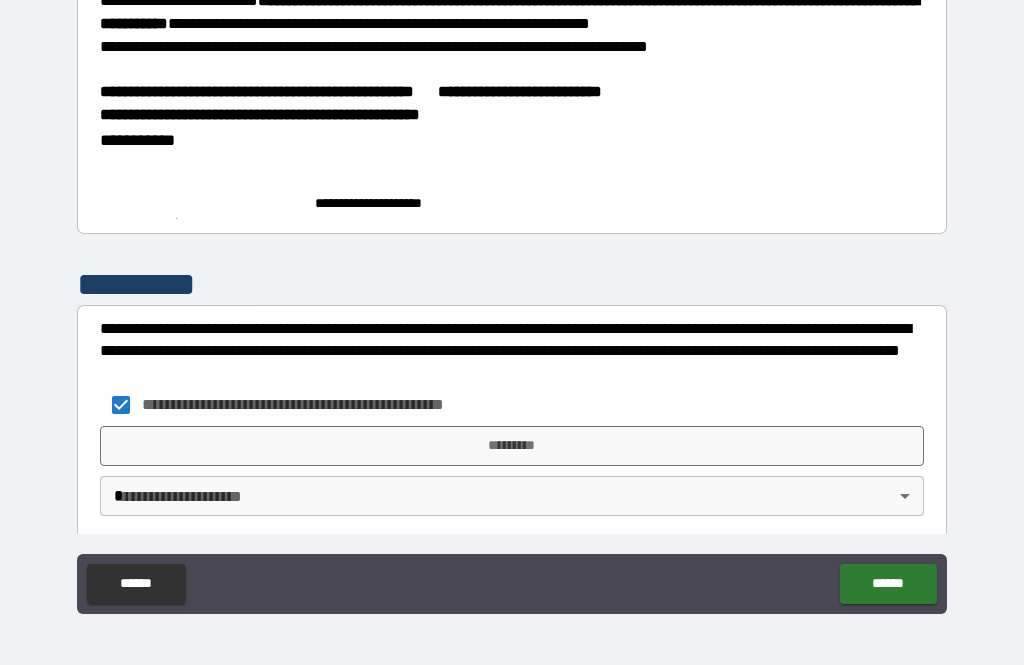 click on "**********" at bounding box center [351, 91] 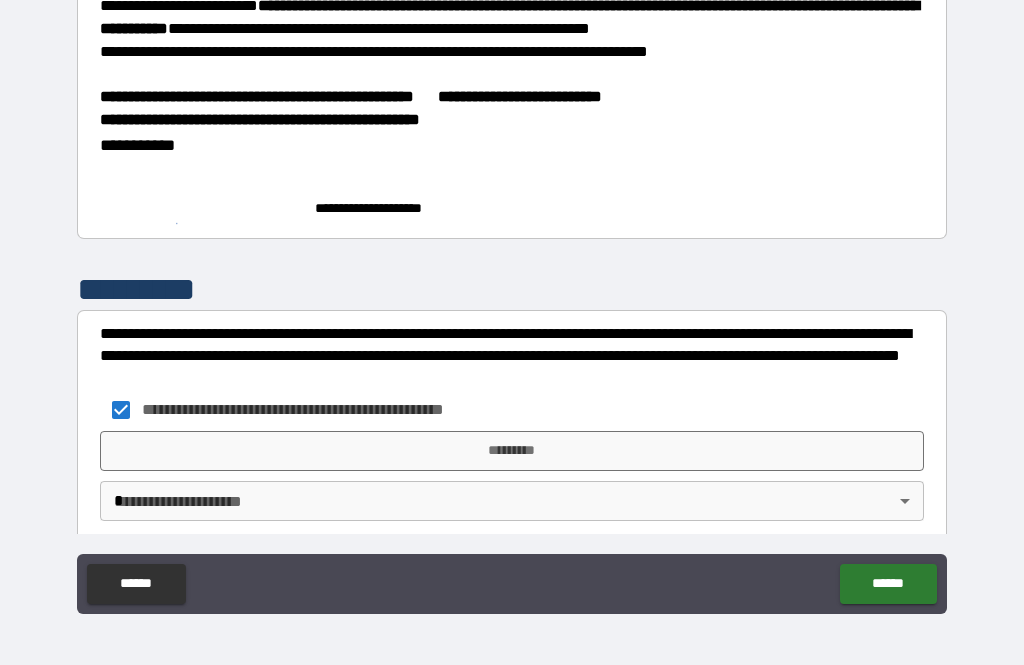 scroll, scrollTop: 911, scrollLeft: 0, axis: vertical 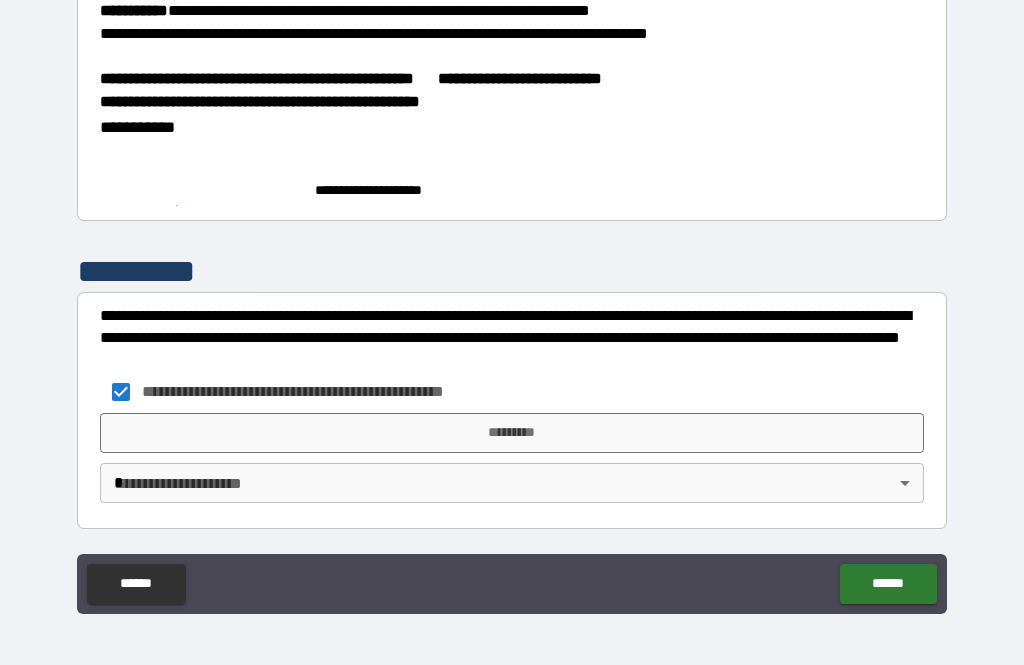 click on "*********" at bounding box center (512, 433) 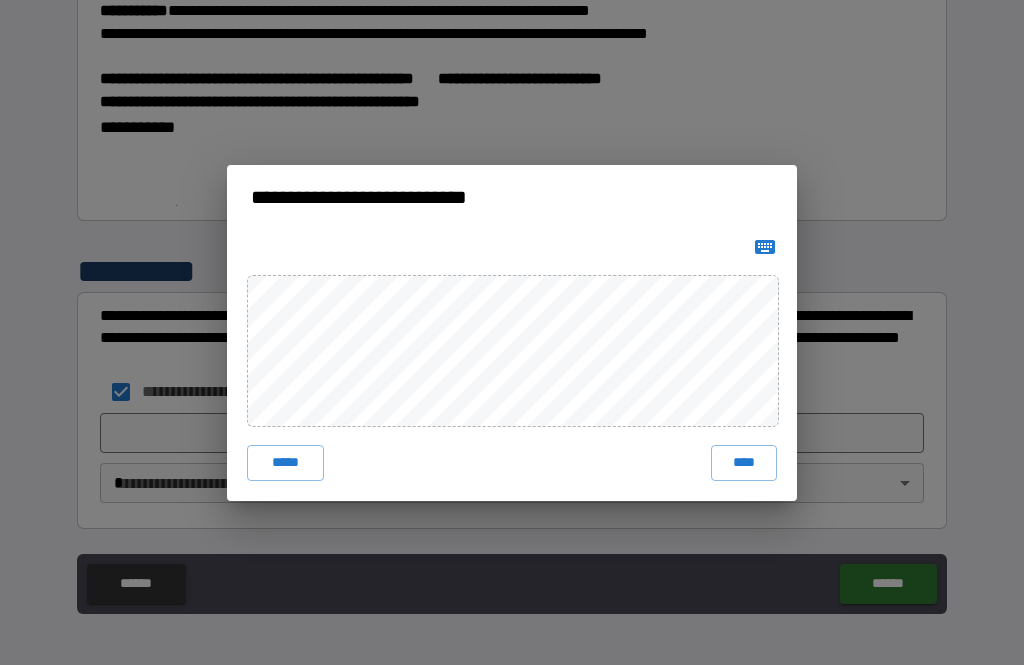 click 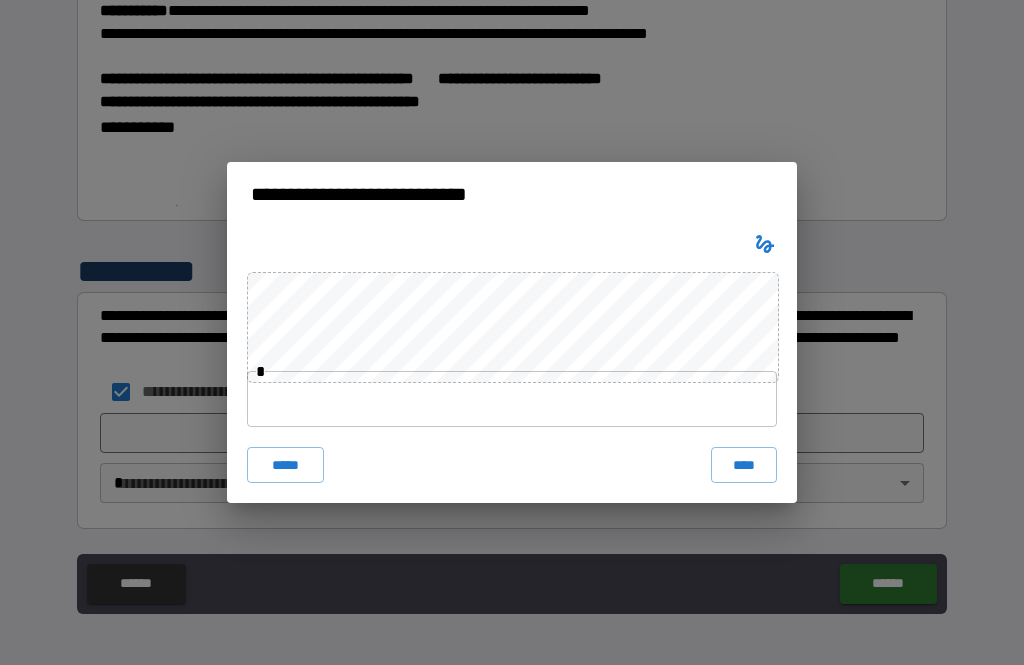 click at bounding box center [512, 399] 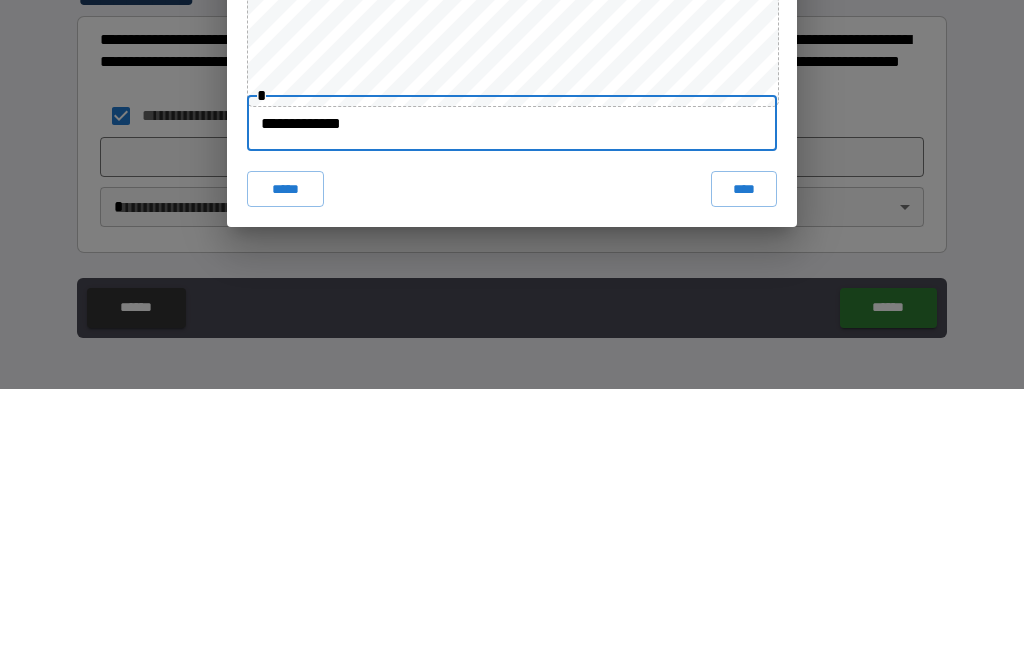 type on "**********" 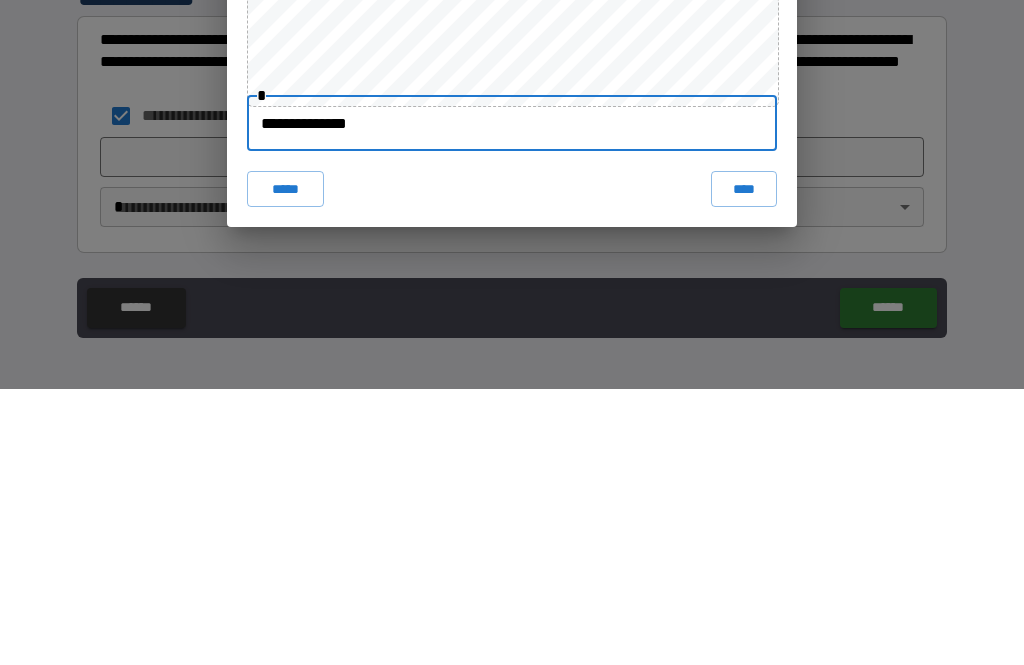 click on "****" at bounding box center (744, 465) 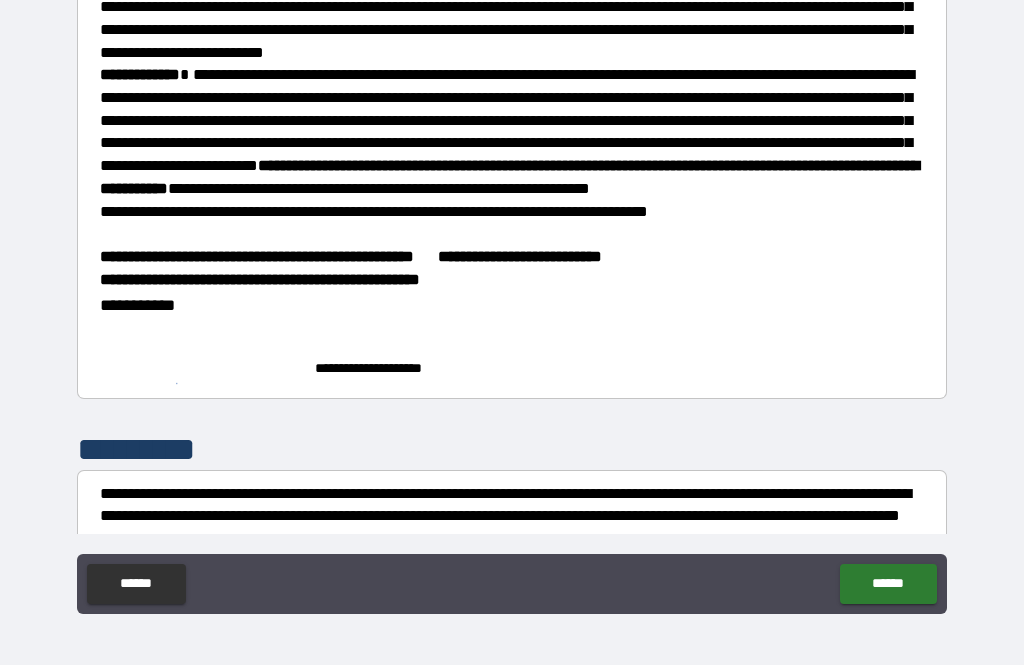 scroll, scrollTop: 750, scrollLeft: 0, axis: vertical 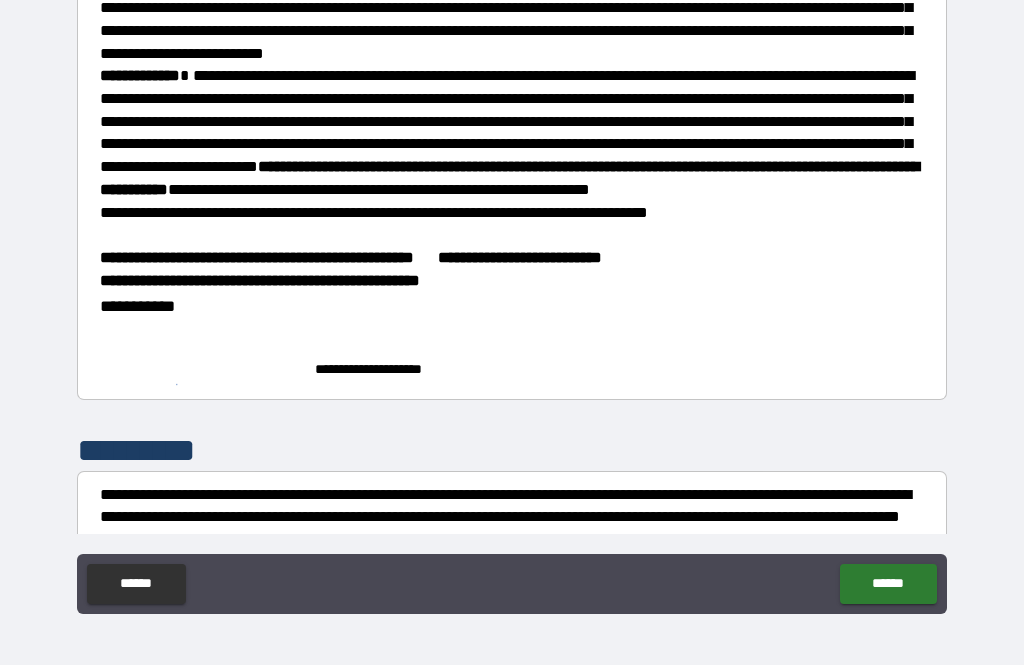 click on "**********" at bounding box center [512, 306] 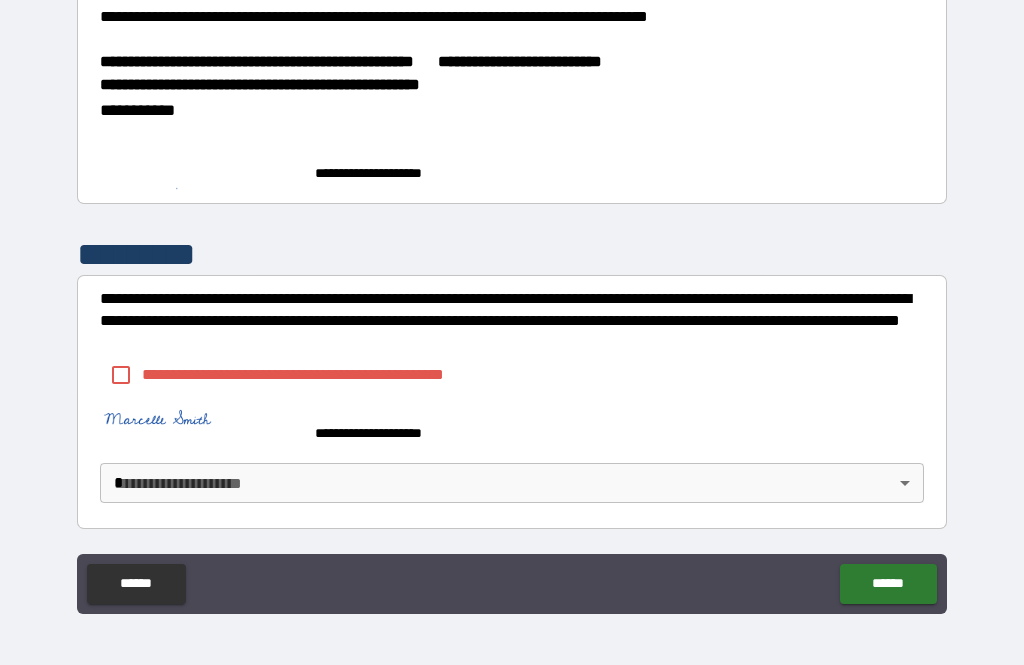 scroll, scrollTop: 1009, scrollLeft: 0, axis: vertical 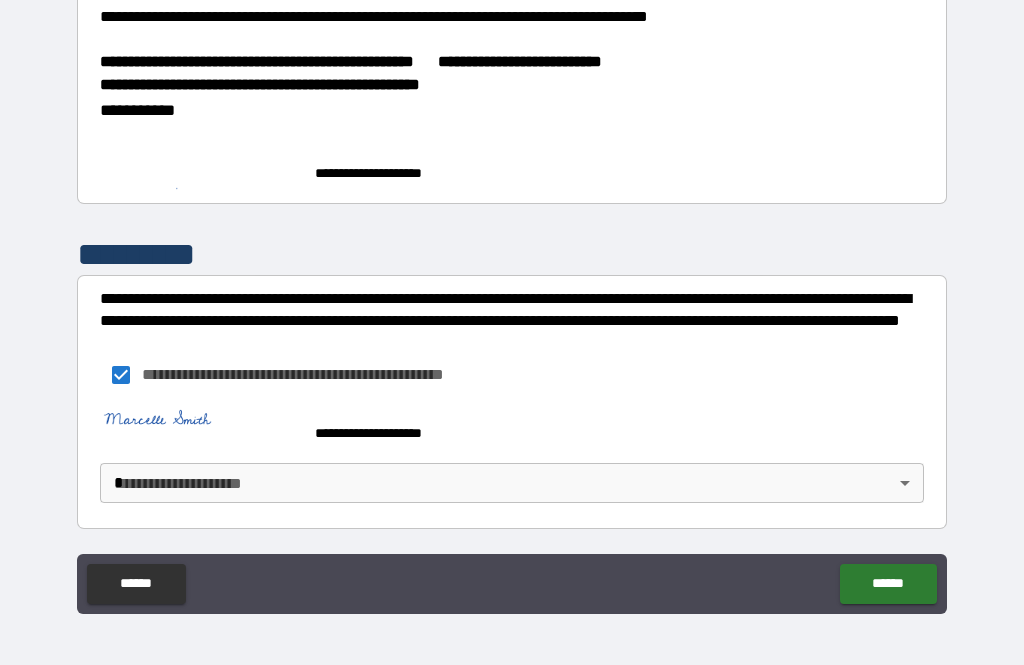 click on "******" at bounding box center (888, 584) 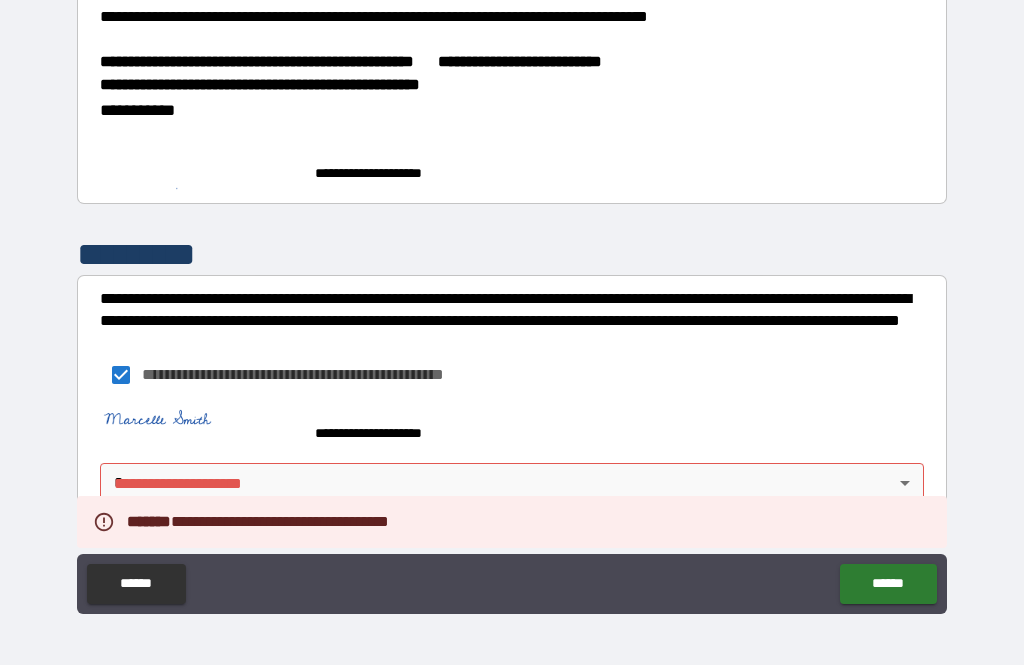 click on "******" at bounding box center (888, 584) 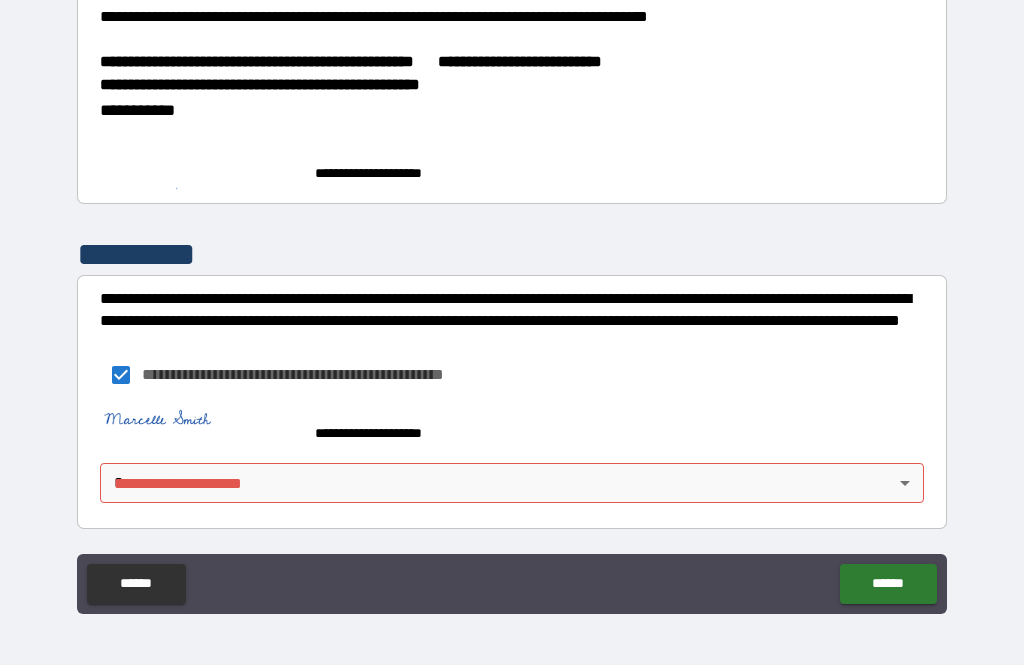 click on "******" at bounding box center (888, 584) 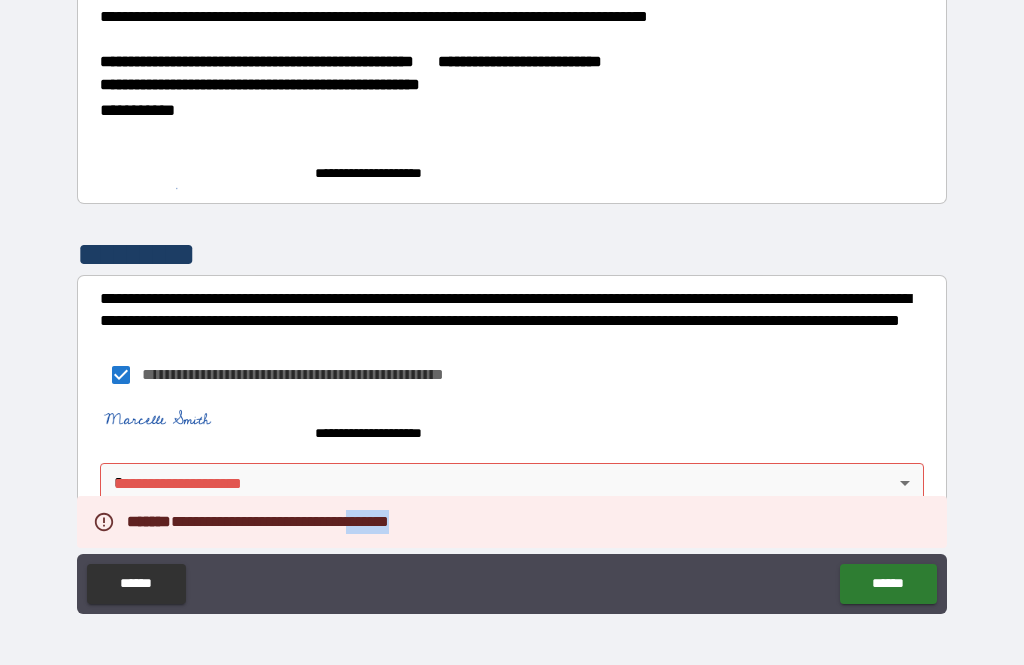 click on "**********" at bounding box center (512, 303) 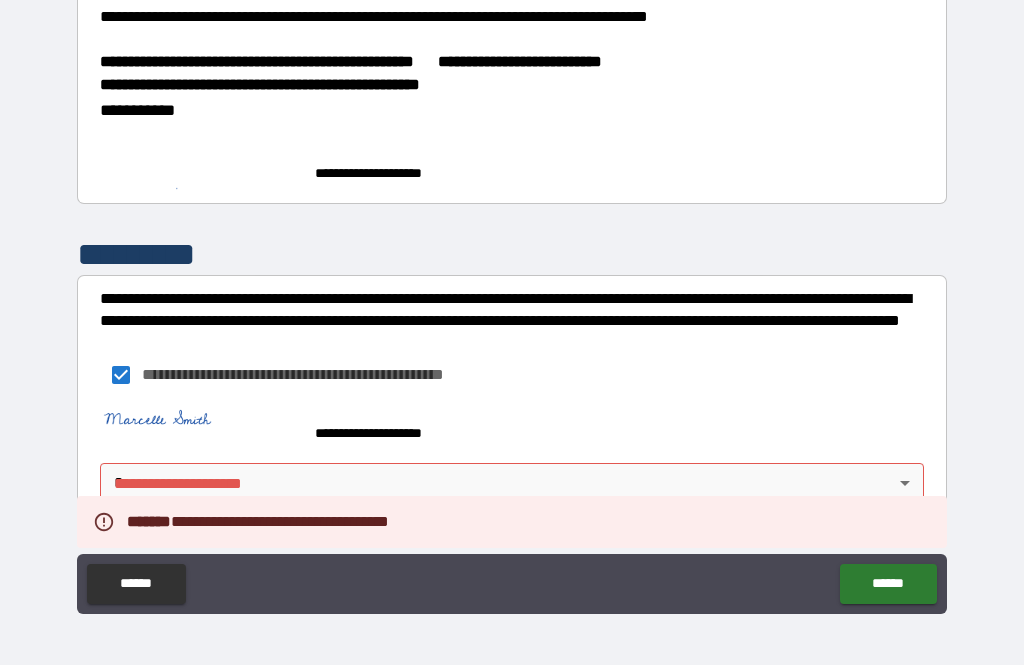 scroll, scrollTop: 1009, scrollLeft: 0, axis: vertical 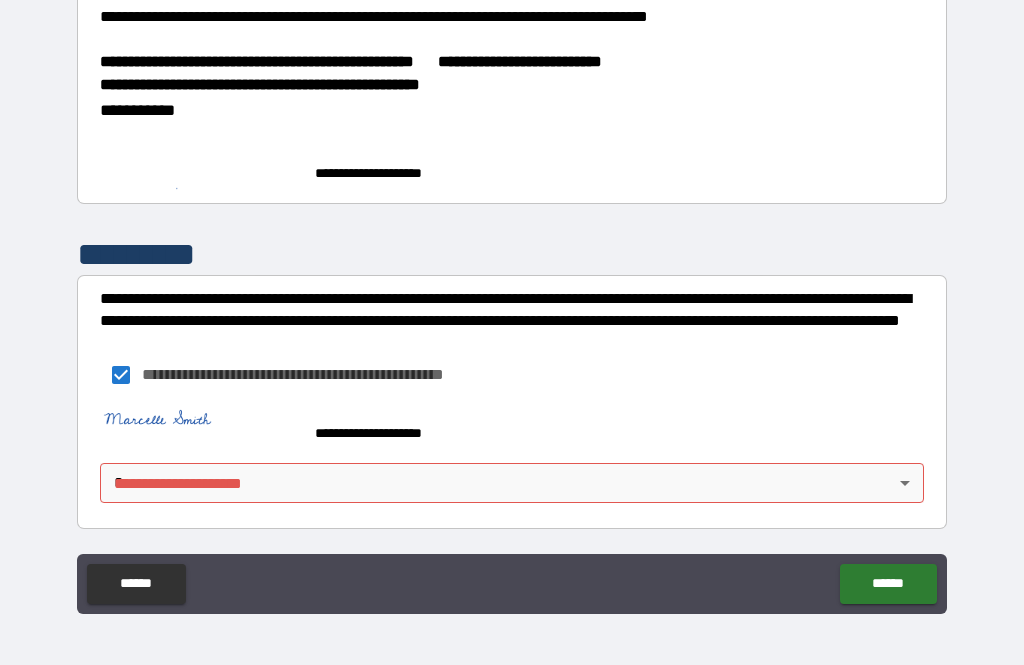 click on "**********" at bounding box center [512, 300] 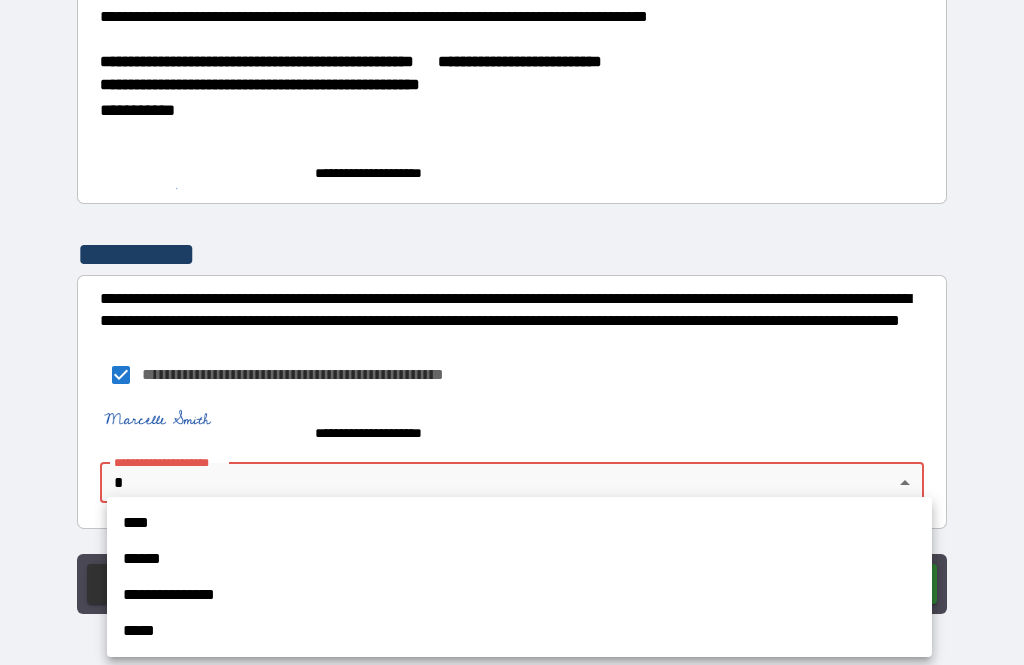 click on "****" at bounding box center (519, 523) 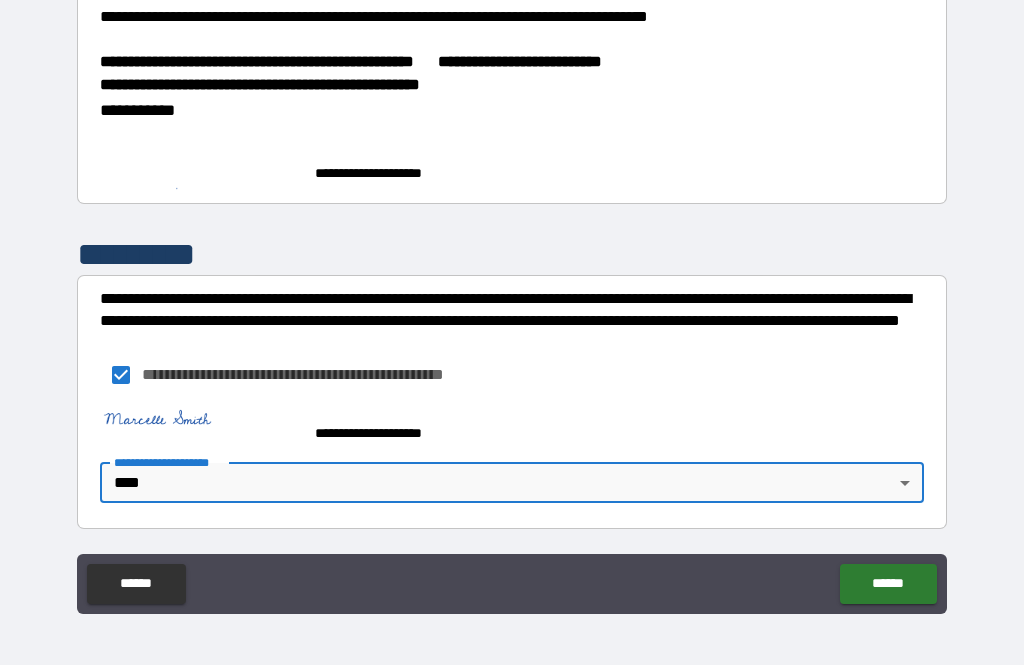 click on "******" at bounding box center [888, 584] 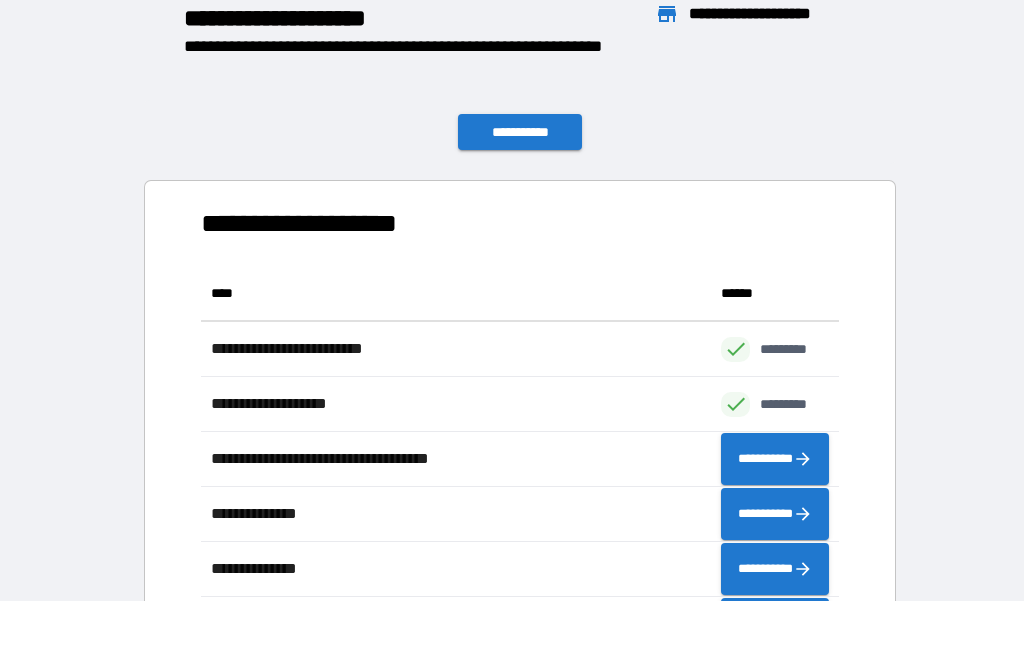 scroll, scrollTop: 1, scrollLeft: 1, axis: both 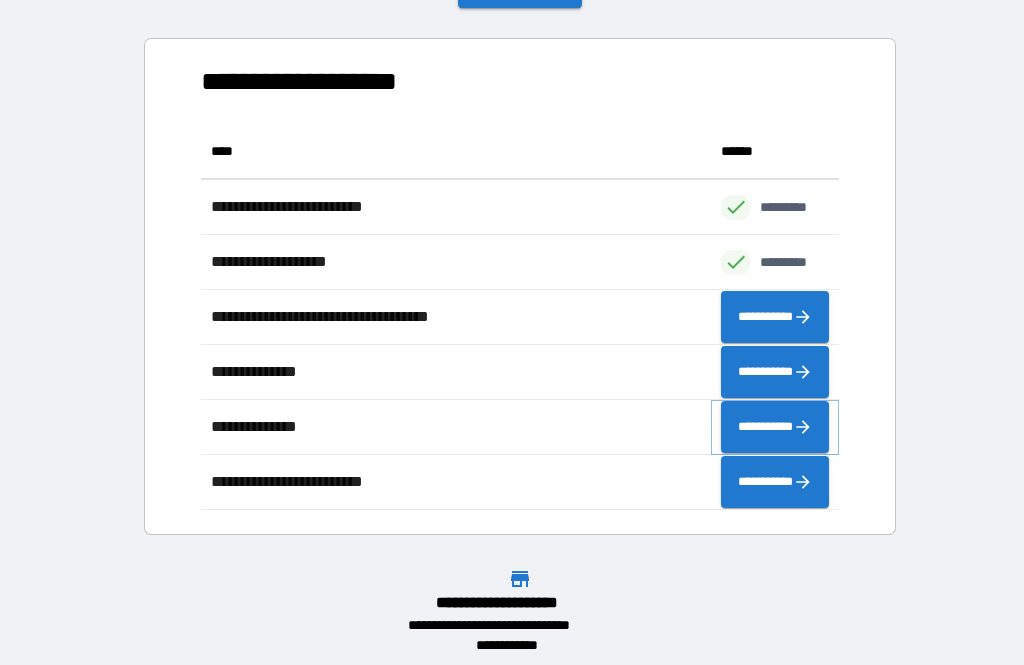click on "**********" at bounding box center [775, 427] 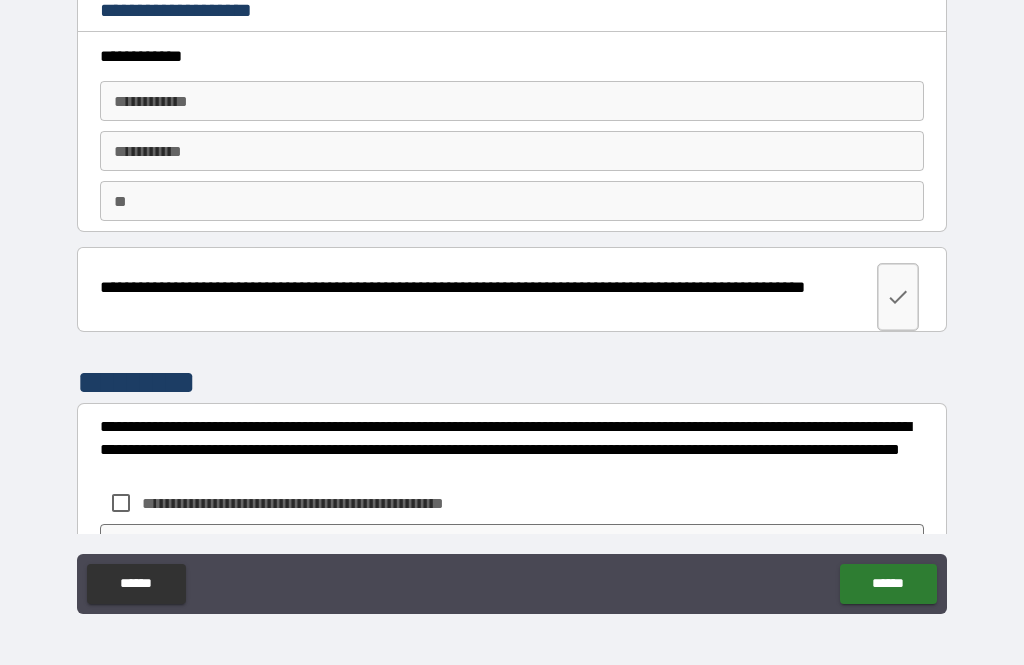 click on "**********" at bounding box center [512, 101] 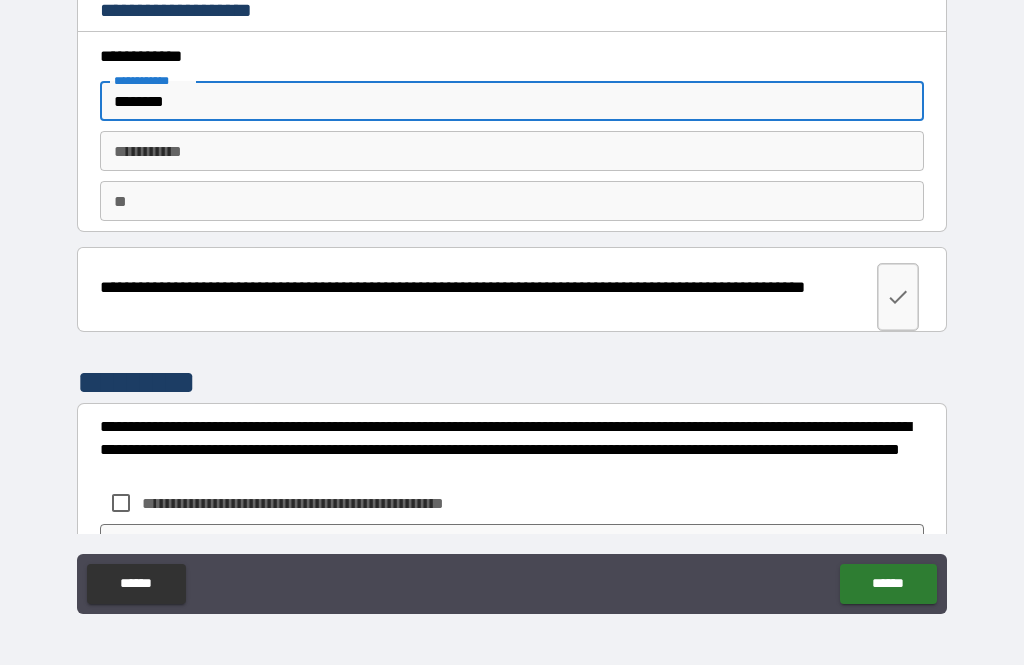 type on "********" 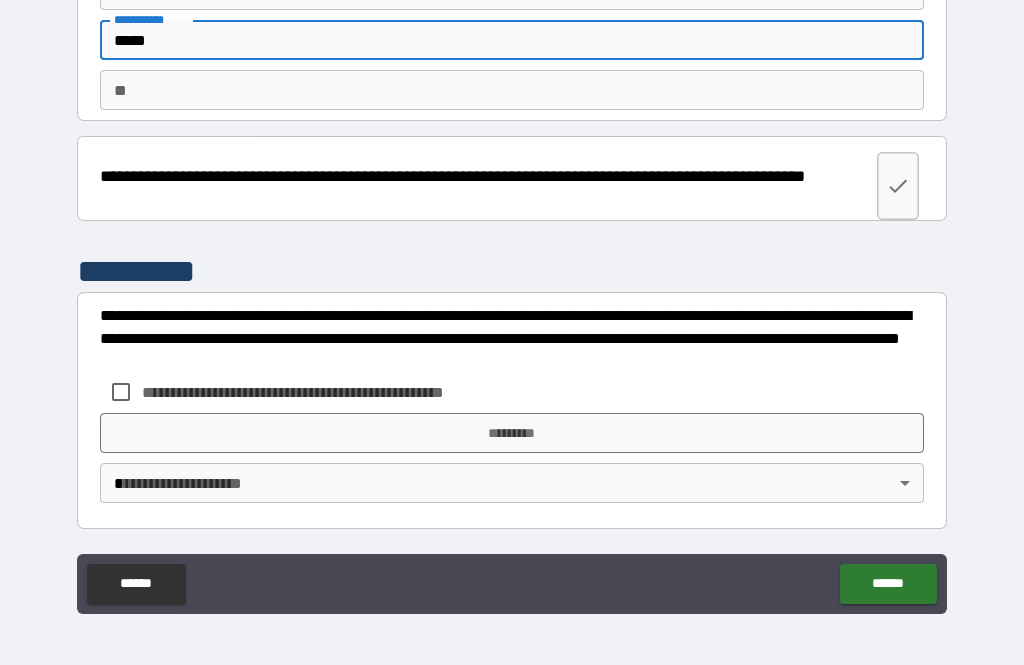 scroll, scrollTop: 111, scrollLeft: 0, axis: vertical 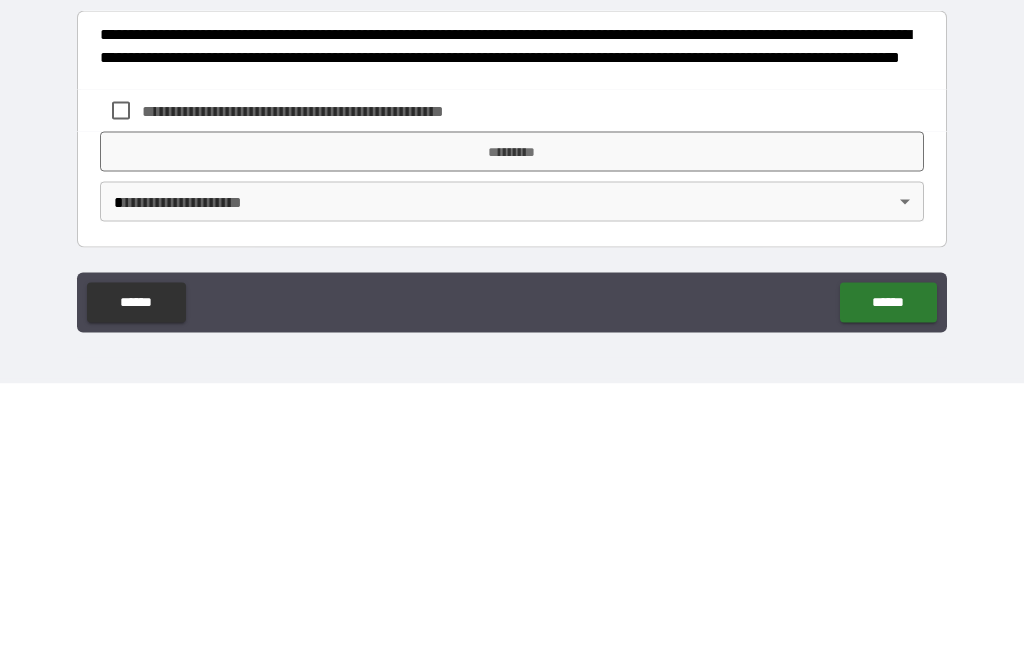 type on "*****" 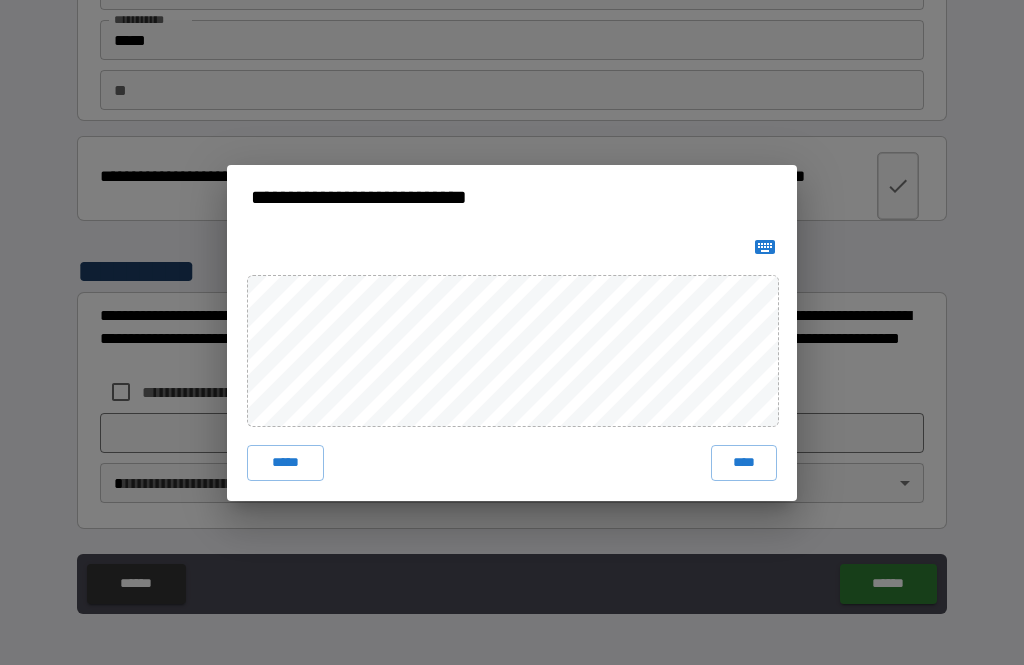 click 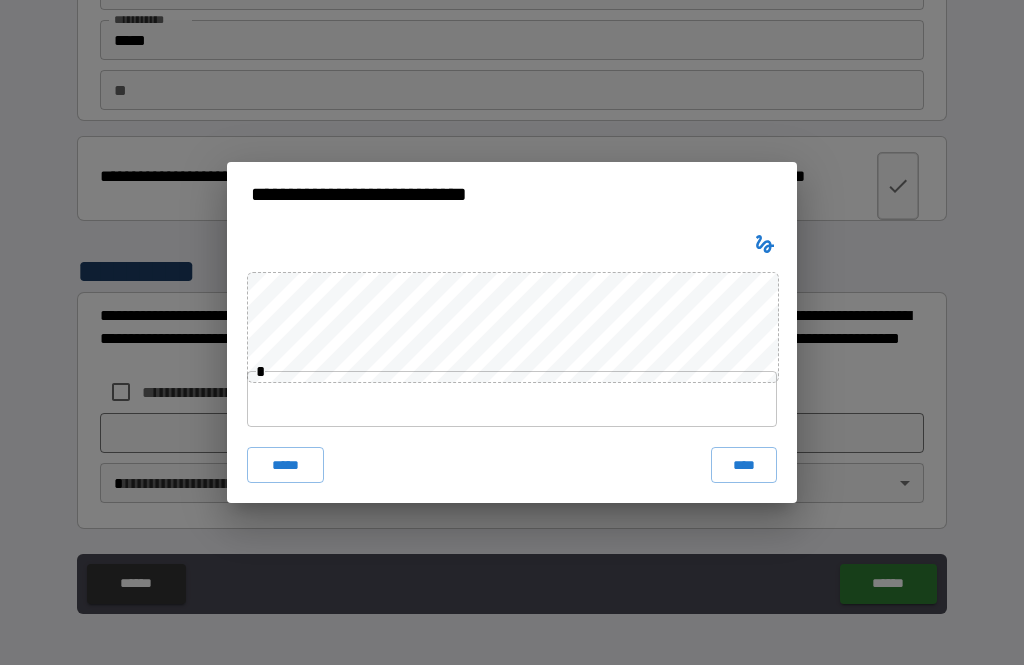 click at bounding box center [512, 399] 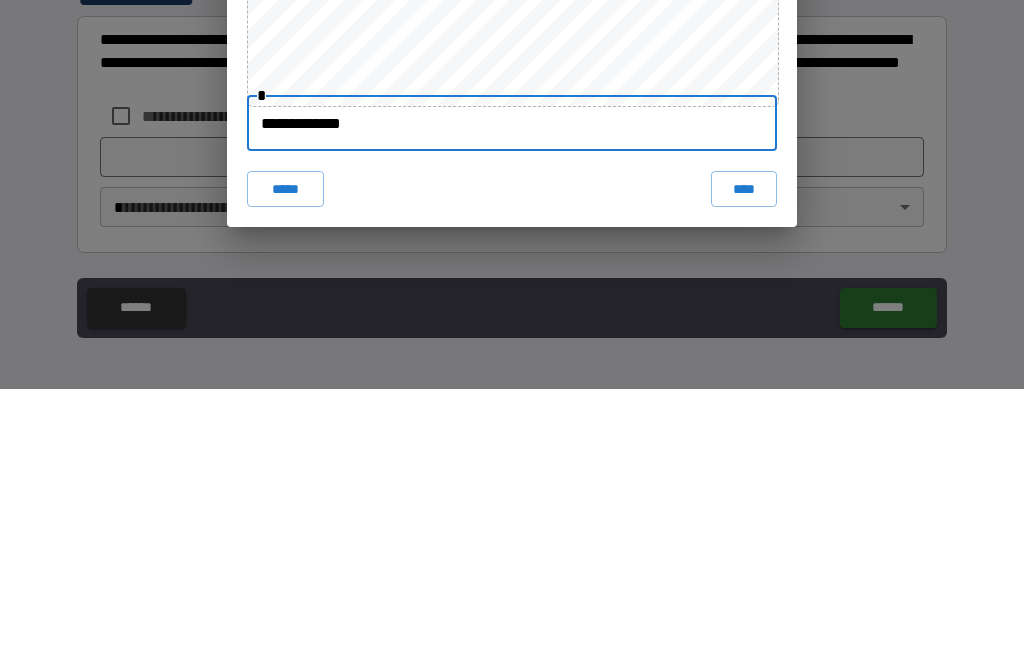 type on "**********" 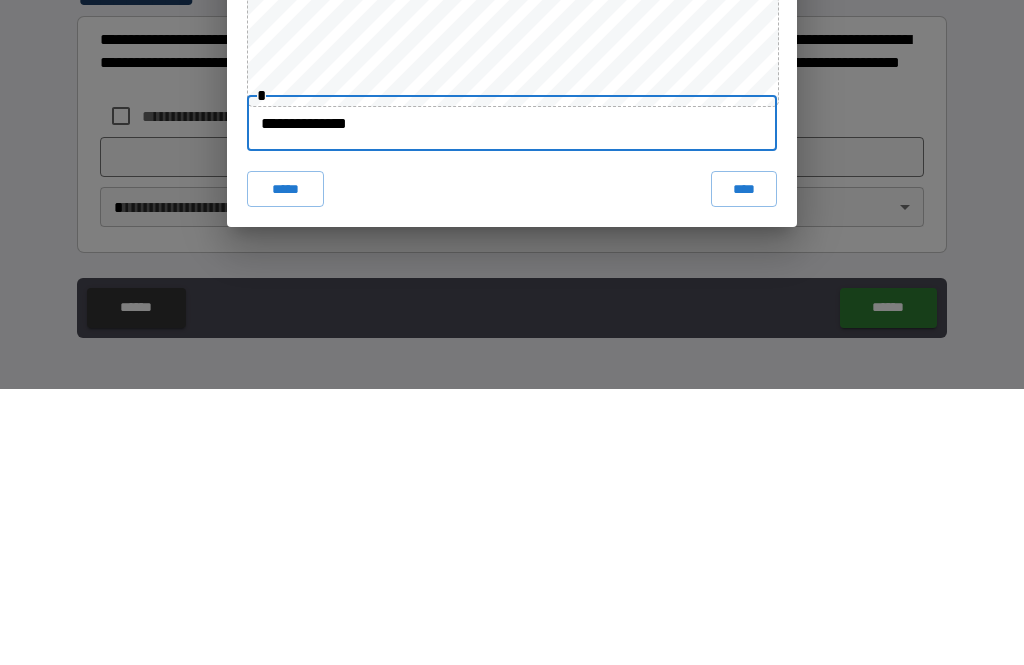 click on "****" at bounding box center [744, 465] 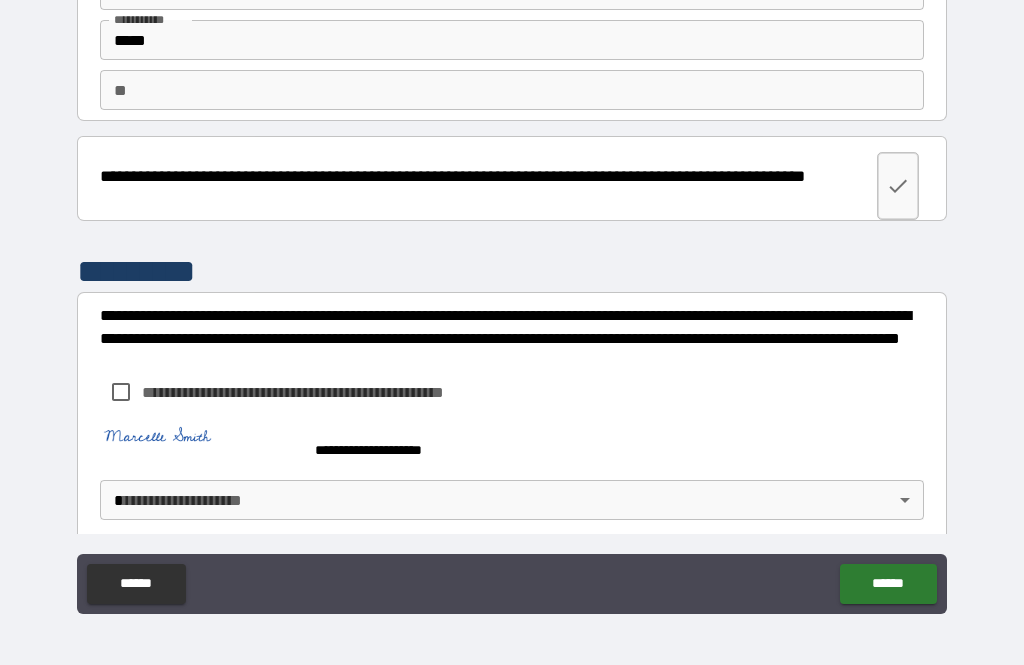 click on "**********" at bounding box center [512, 300] 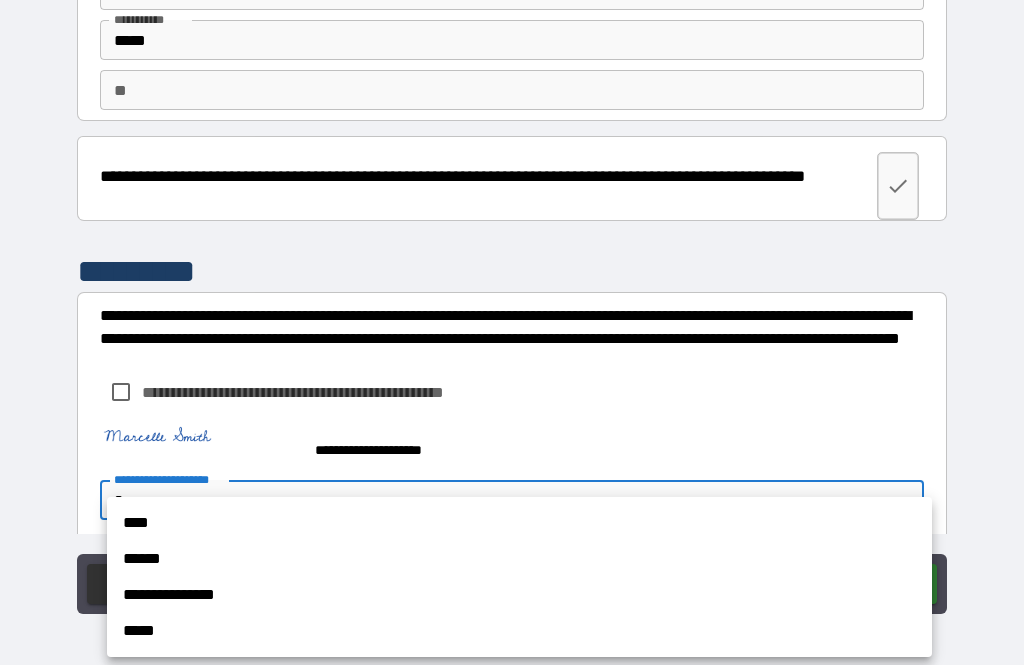 click on "****" at bounding box center (519, 523) 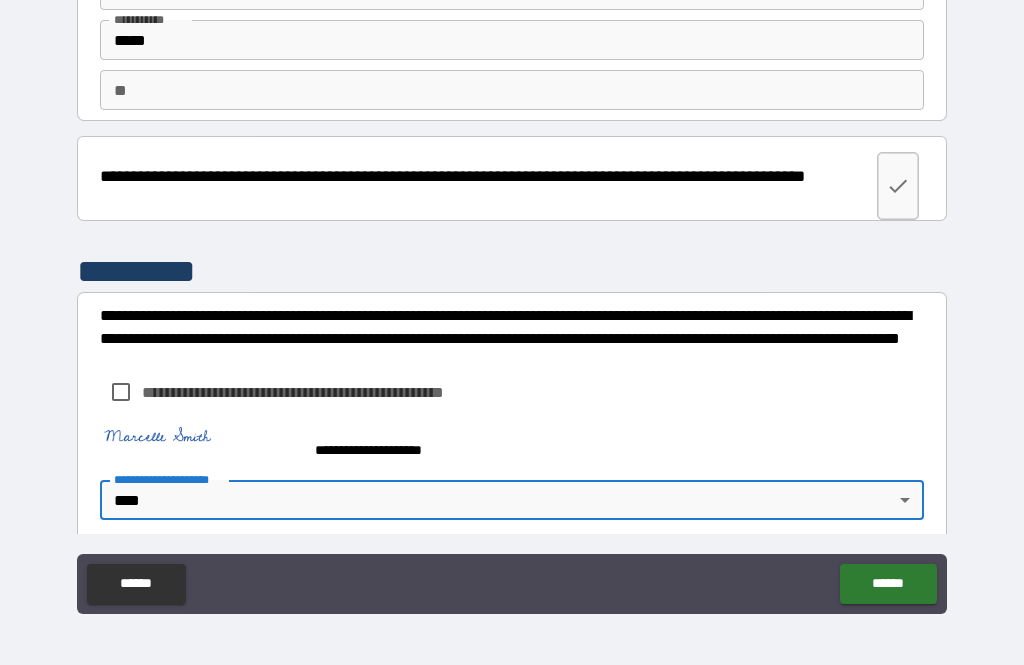click on "******" at bounding box center [888, 584] 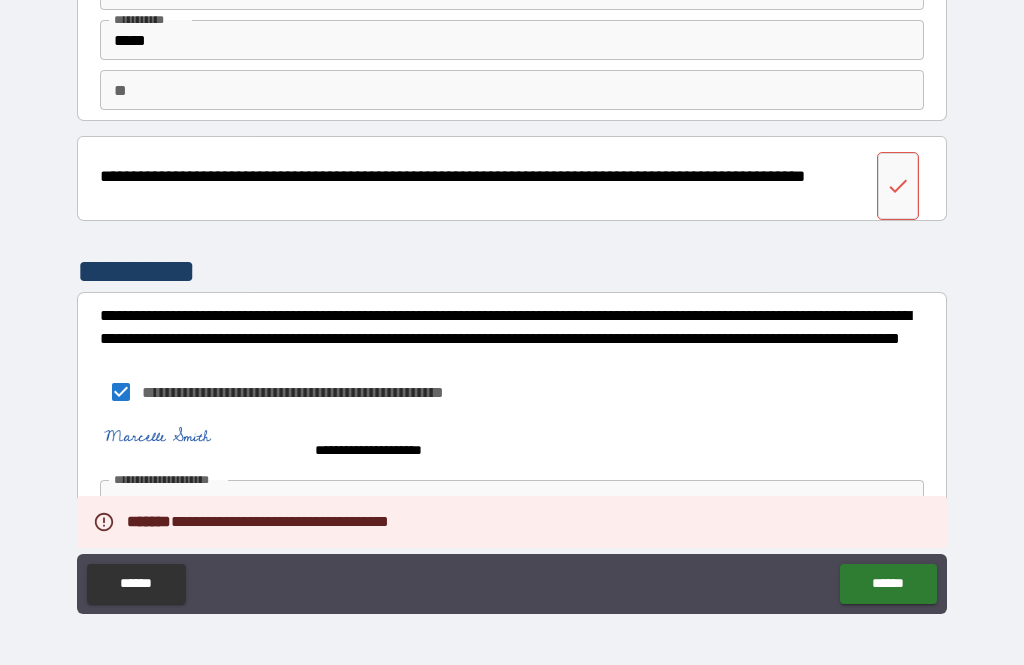 click on "******" at bounding box center (888, 584) 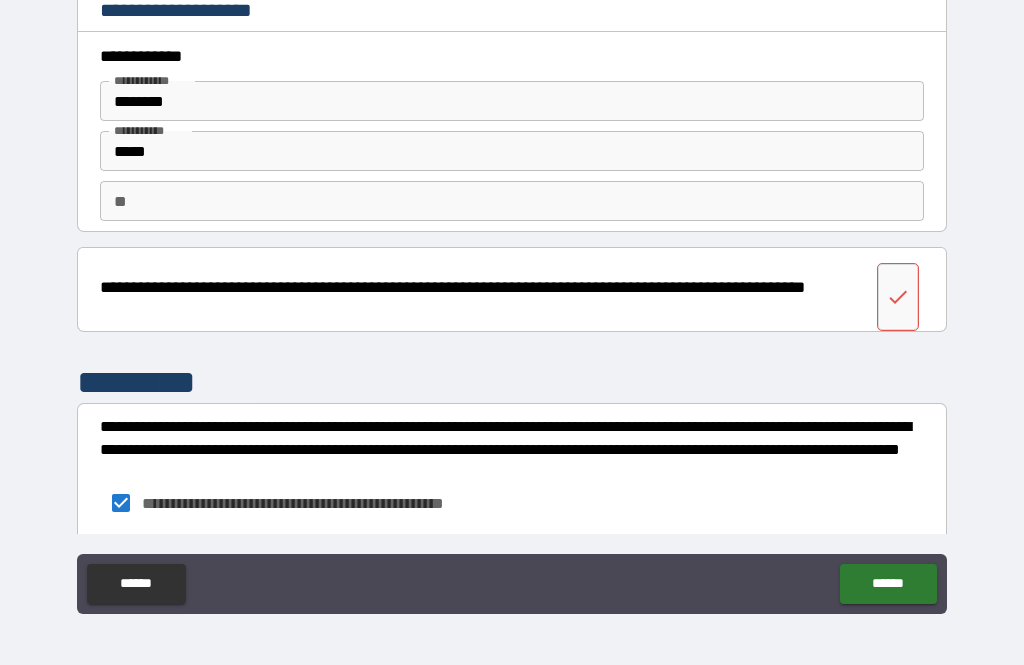 scroll, scrollTop: 0, scrollLeft: 0, axis: both 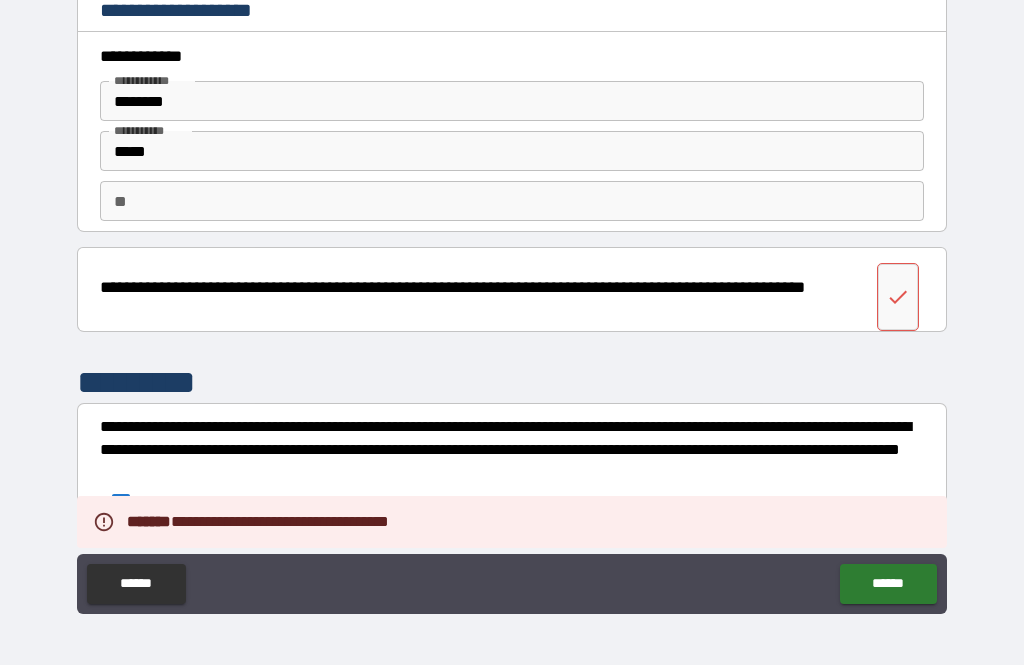 click on "**********" at bounding box center (512, 503) 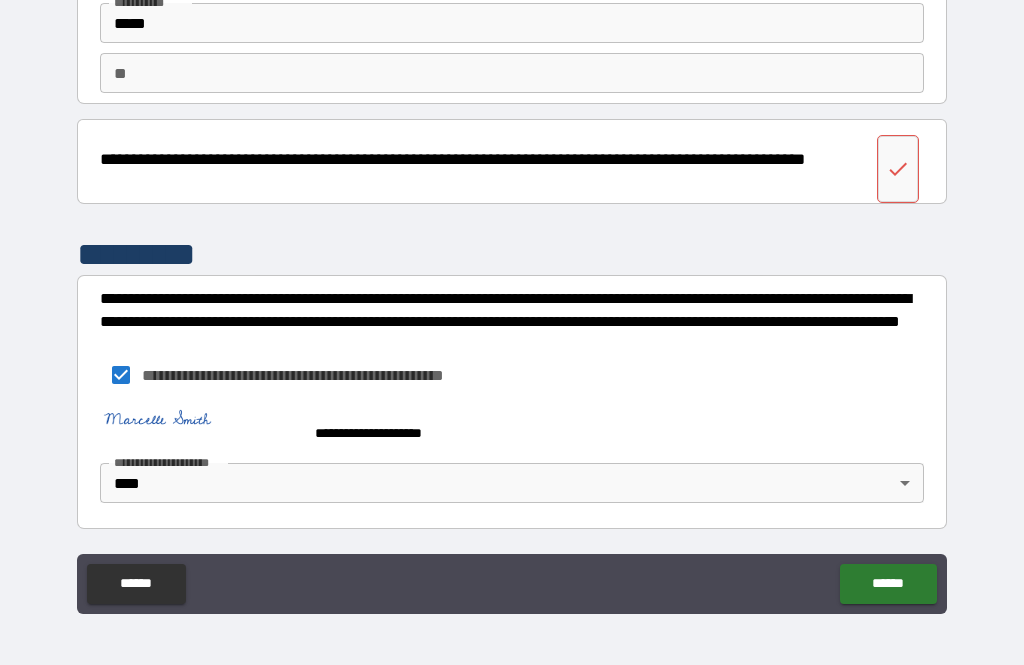 scroll, scrollTop: 116, scrollLeft: 0, axis: vertical 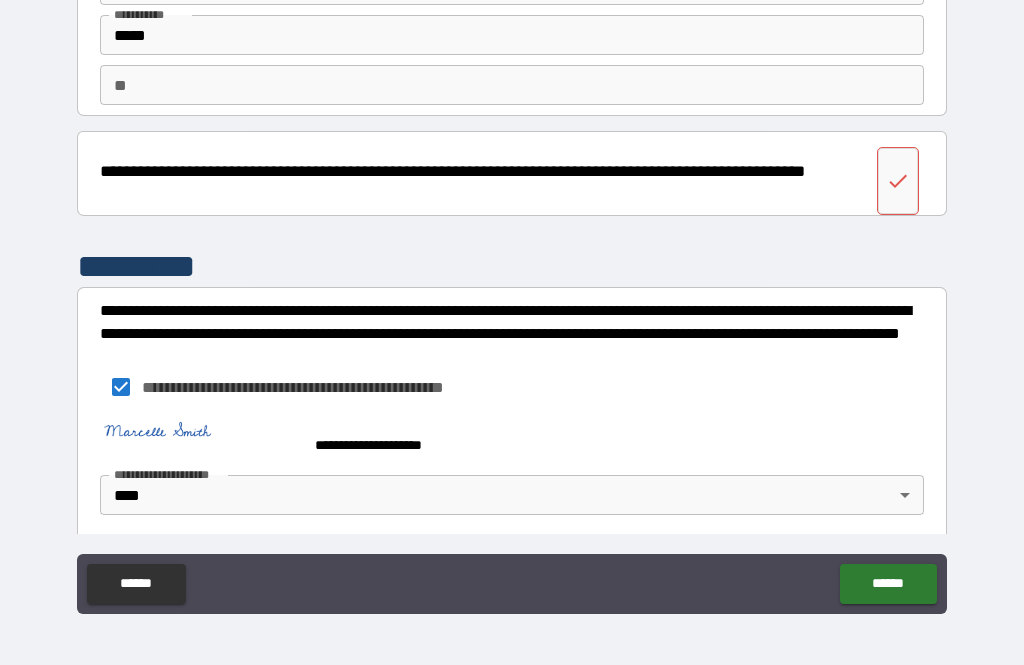 click on "**********" at bounding box center (512, 326) 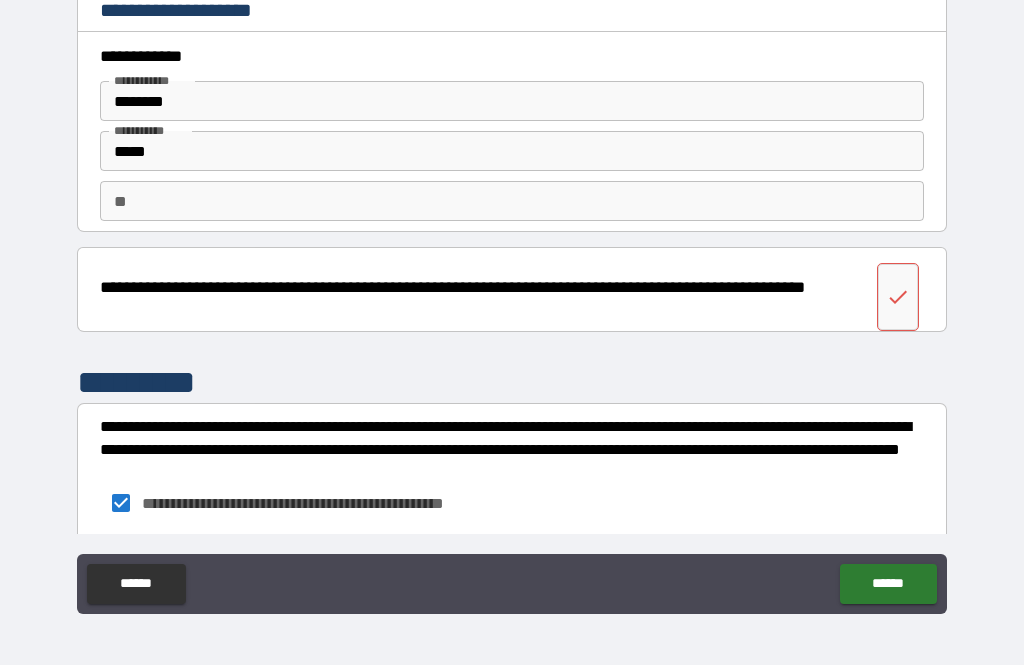 scroll, scrollTop: 0, scrollLeft: 0, axis: both 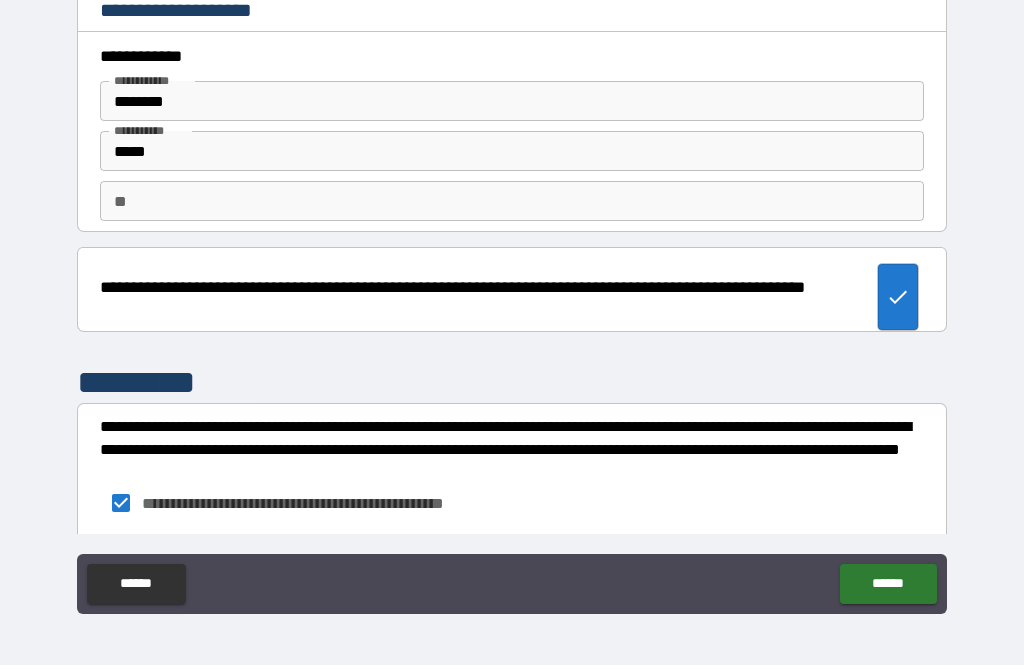 click on "******" at bounding box center [888, 584] 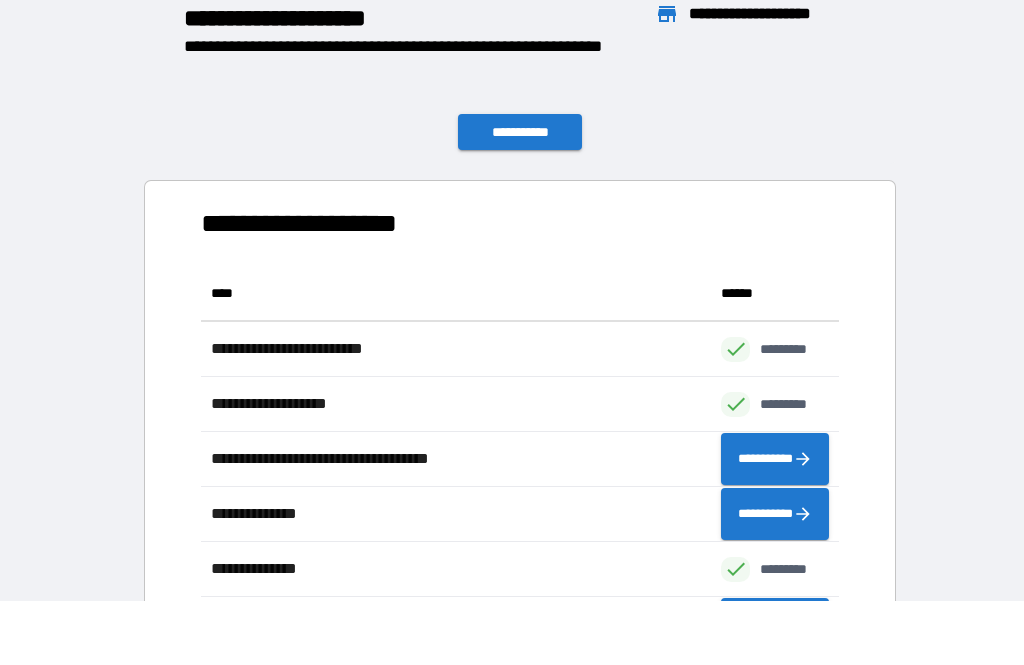 scroll, scrollTop: 386, scrollLeft: 638, axis: both 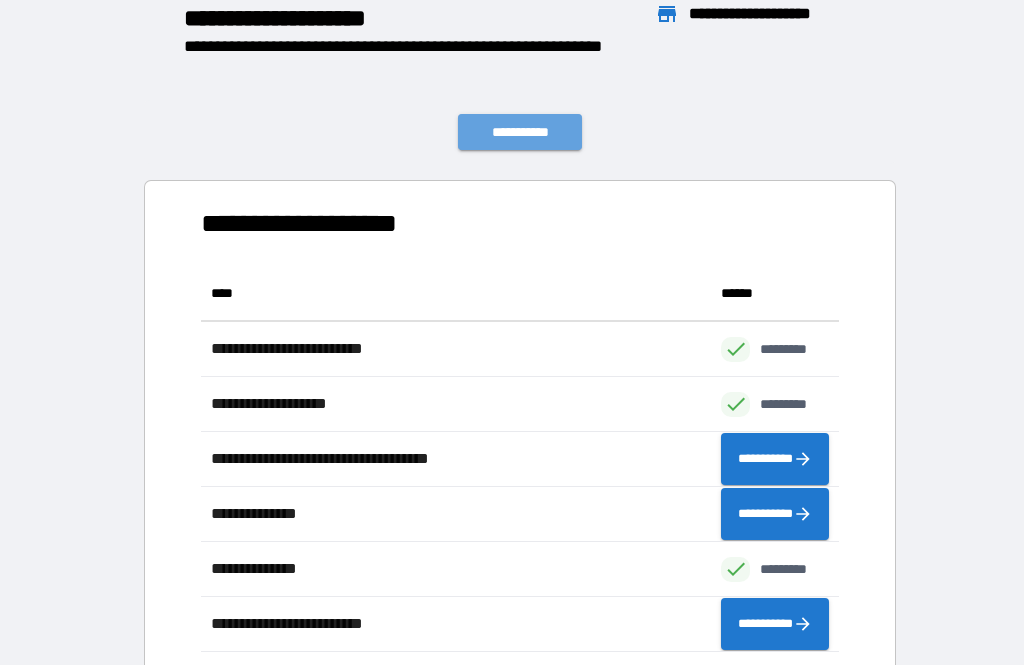 click on "**********" at bounding box center [520, 132] 